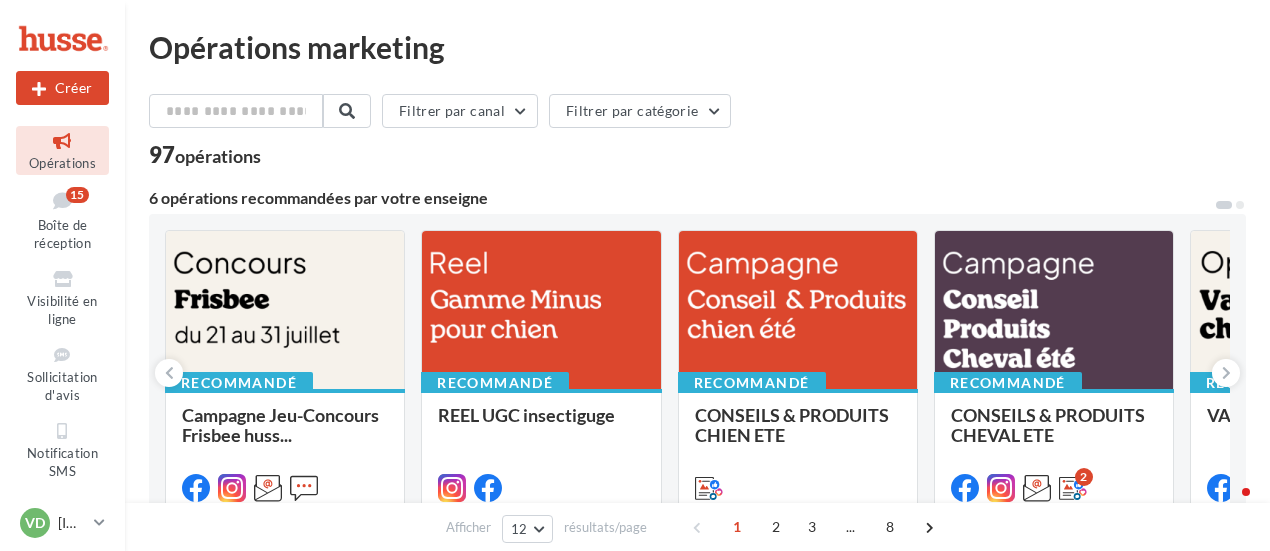 scroll, scrollTop: 0, scrollLeft: 0, axis: both 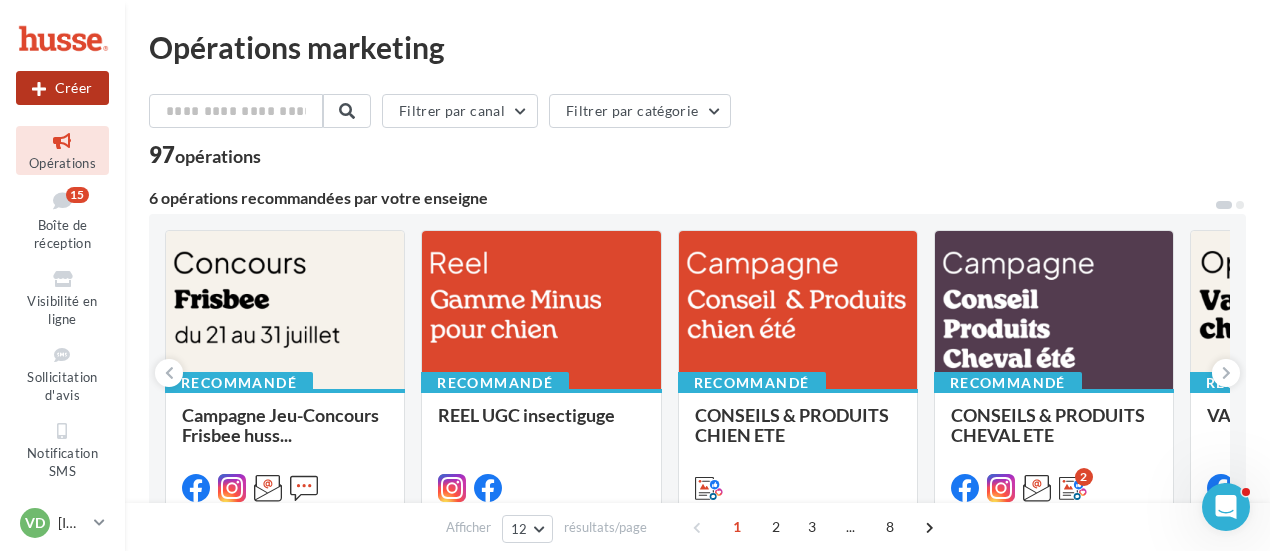 click at bounding box center [39, 89] 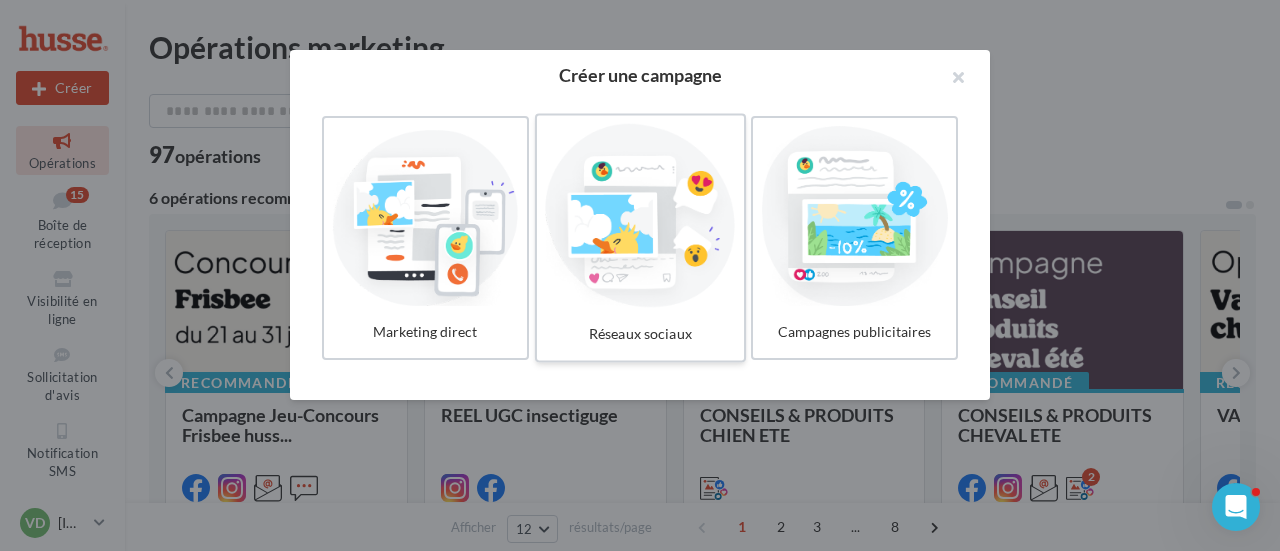 click at bounding box center [640, 216] 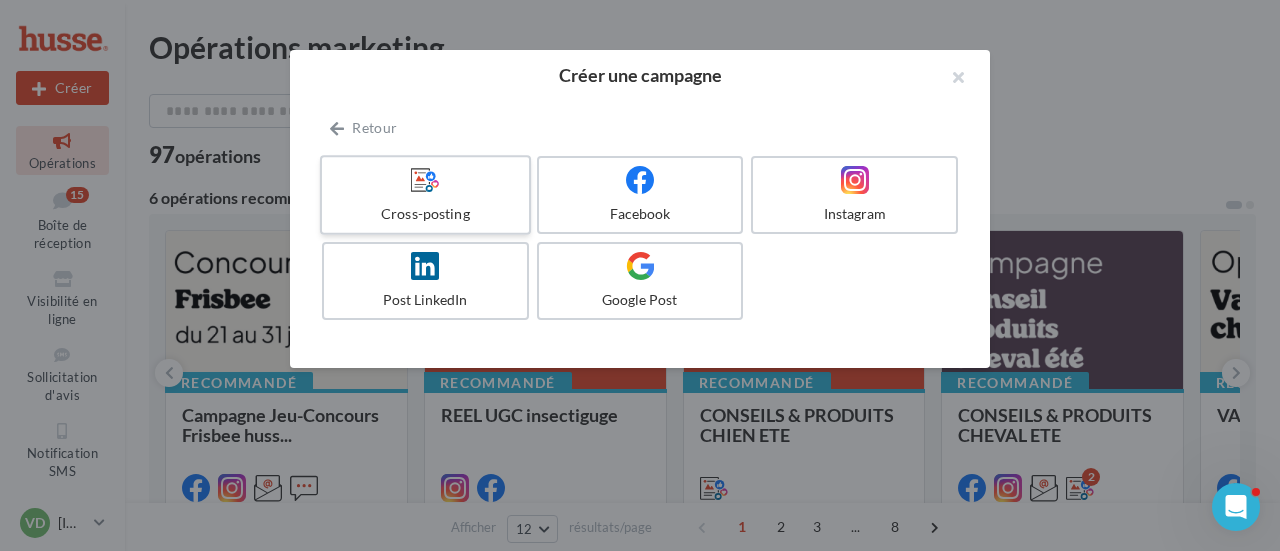click on "Cross-posting" at bounding box center (425, 214) 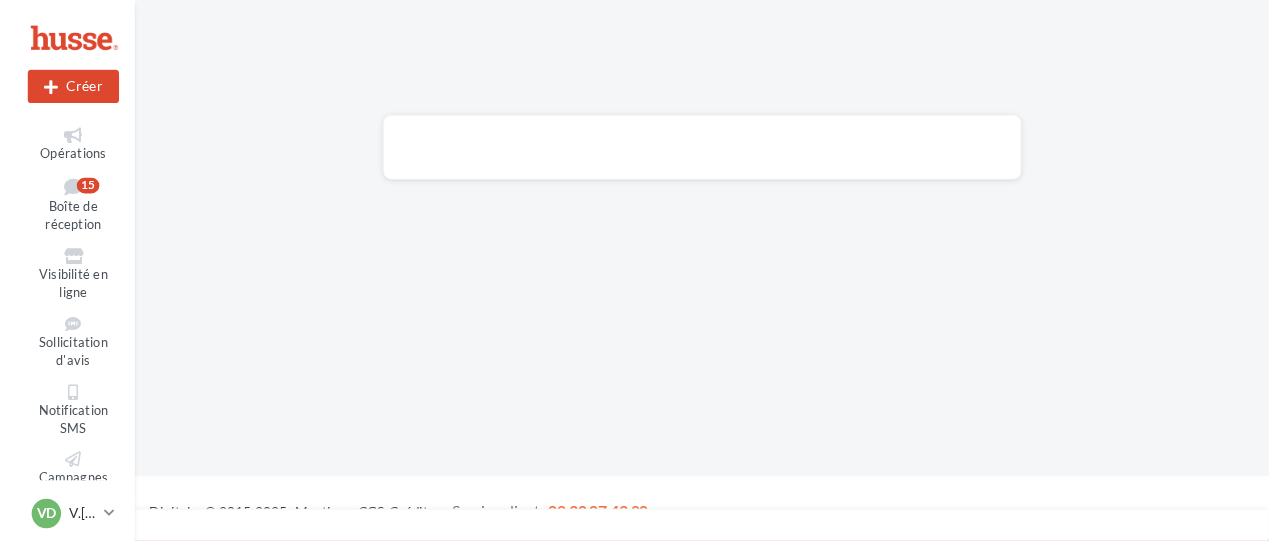 scroll, scrollTop: 0, scrollLeft: 0, axis: both 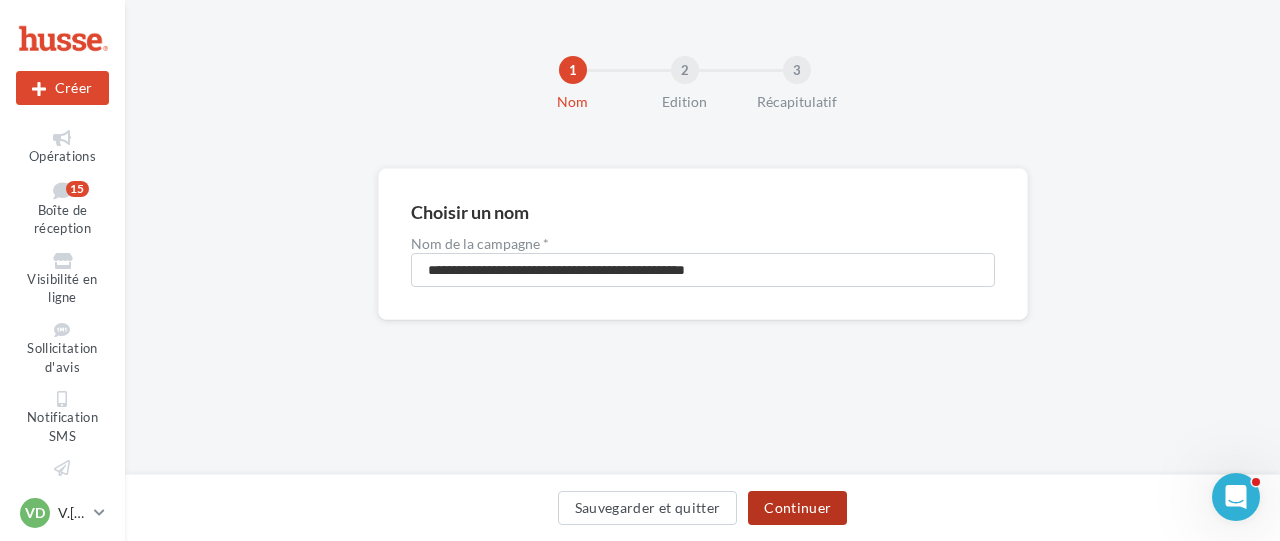 click on "Continuer" at bounding box center [797, 508] 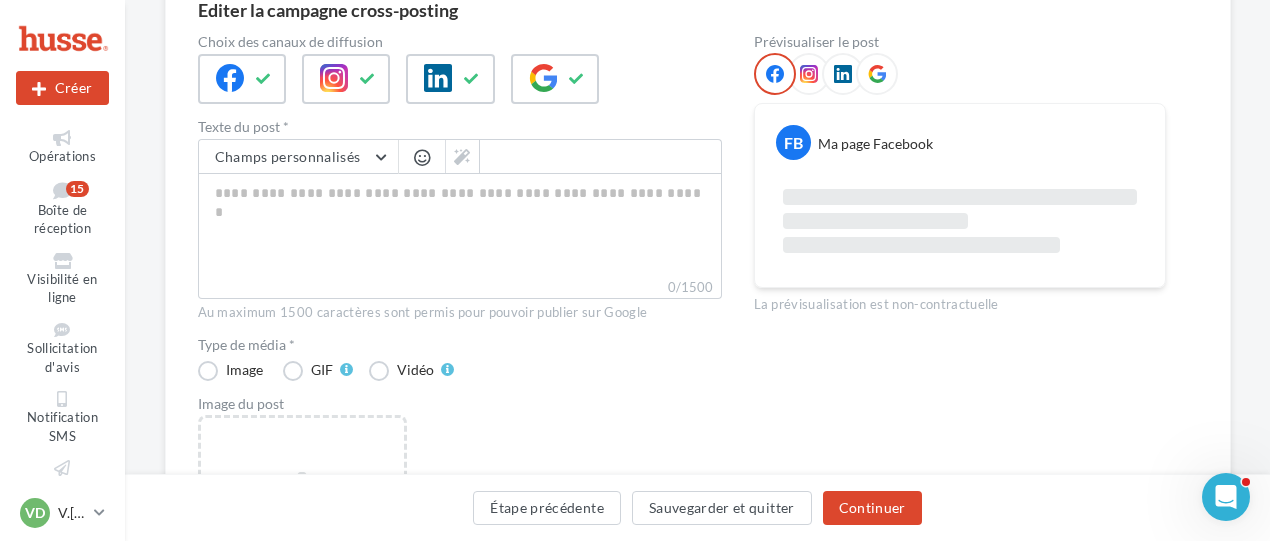 scroll, scrollTop: 100, scrollLeft: 0, axis: vertical 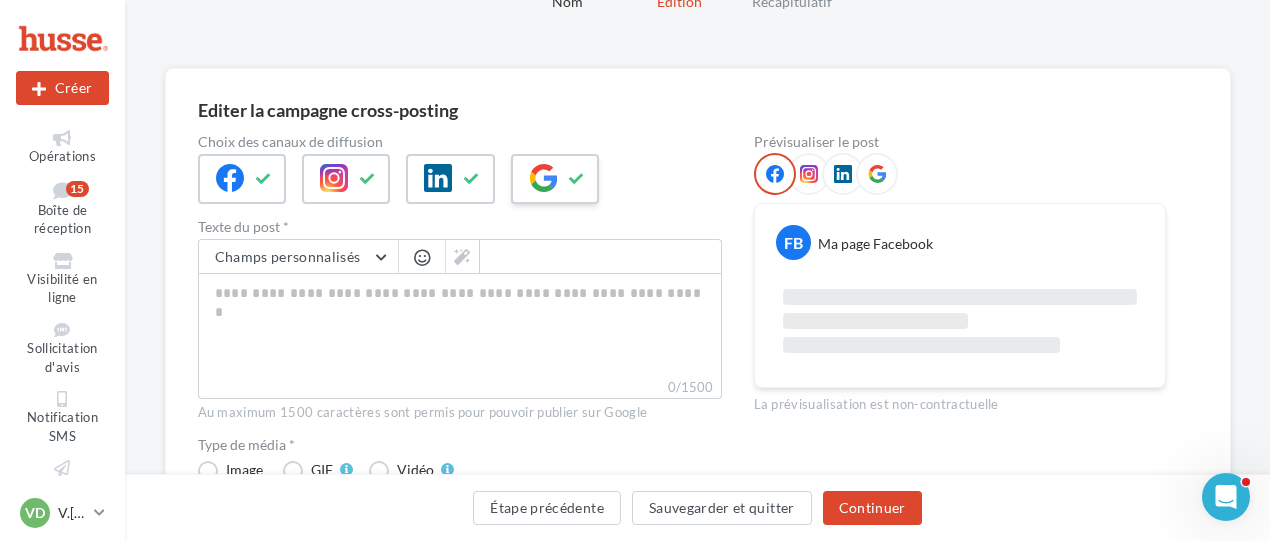 click at bounding box center (543, 178) 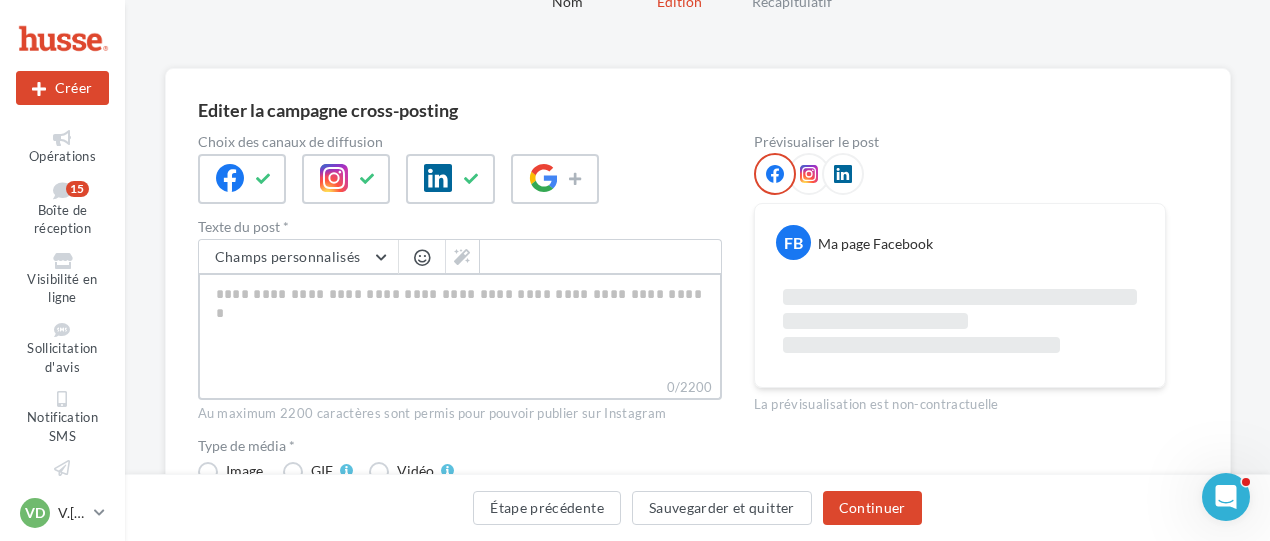 click on "0/2200" at bounding box center [460, 325] 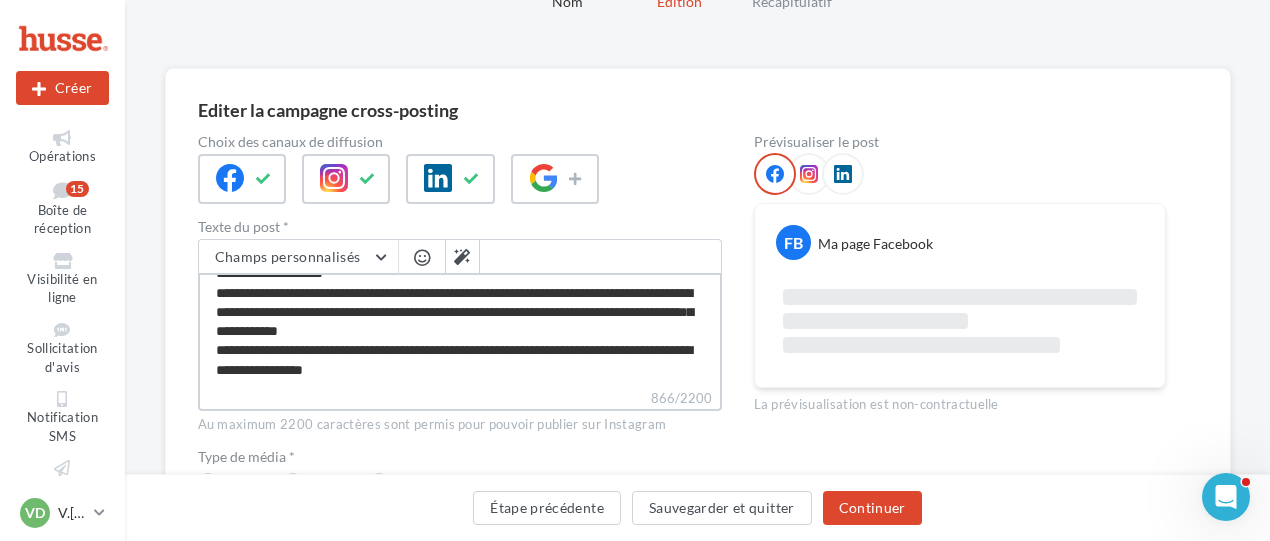 scroll, scrollTop: 0, scrollLeft: 0, axis: both 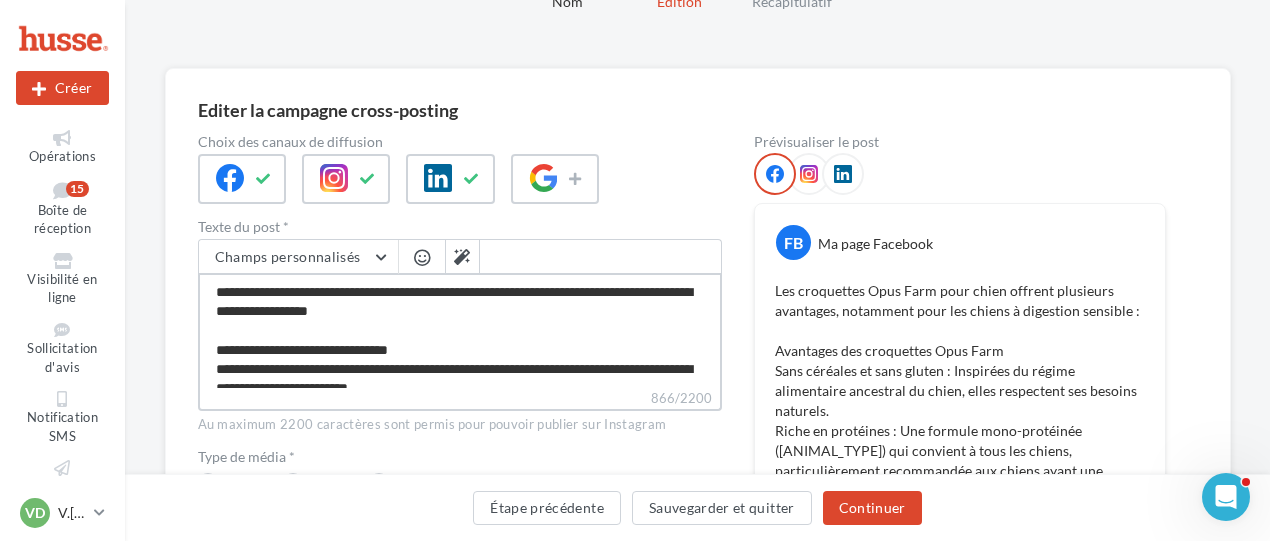 drag, startPoint x: 378, startPoint y: 351, endPoint x: 54, endPoint y: 316, distance: 325.88495 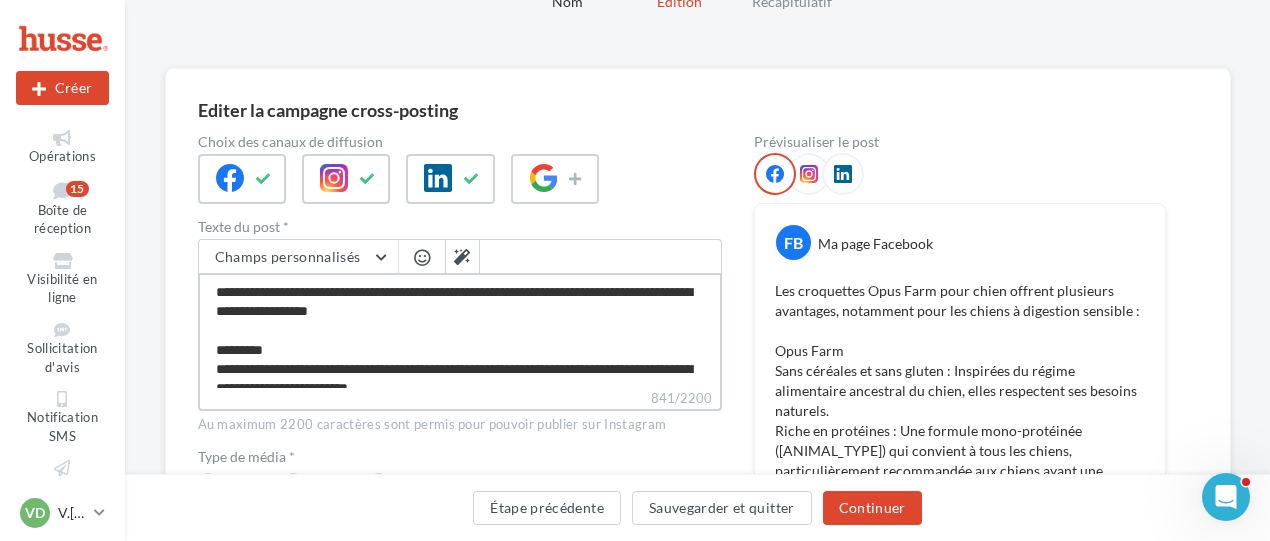 drag, startPoint x: 218, startPoint y: 293, endPoint x: 464, endPoint y: 313, distance: 246.81168 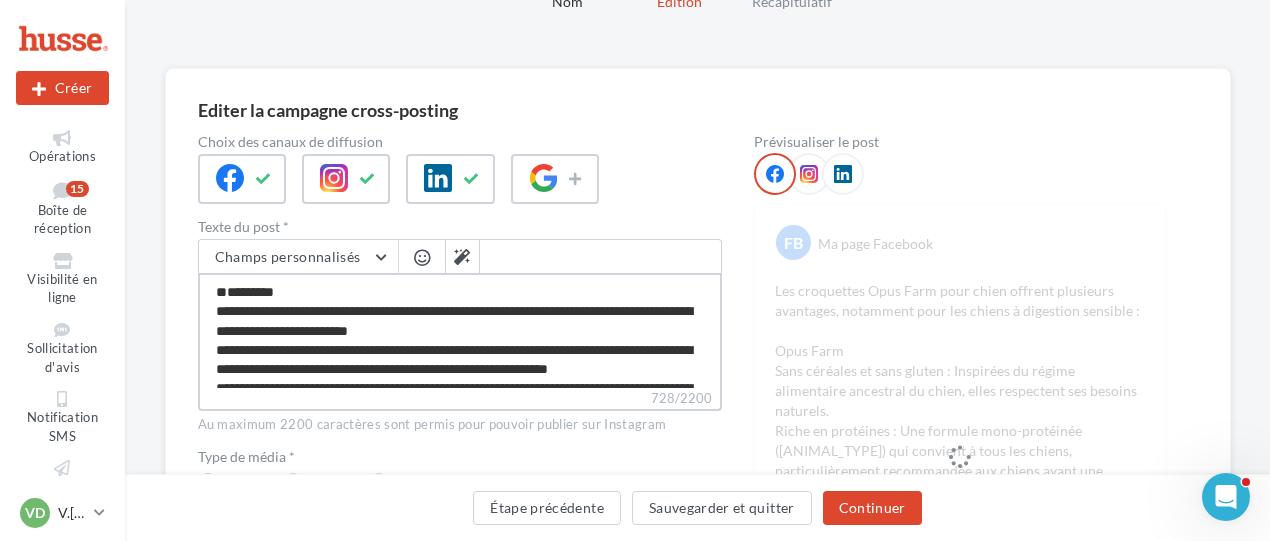 click on "**********" at bounding box center (460, 330) 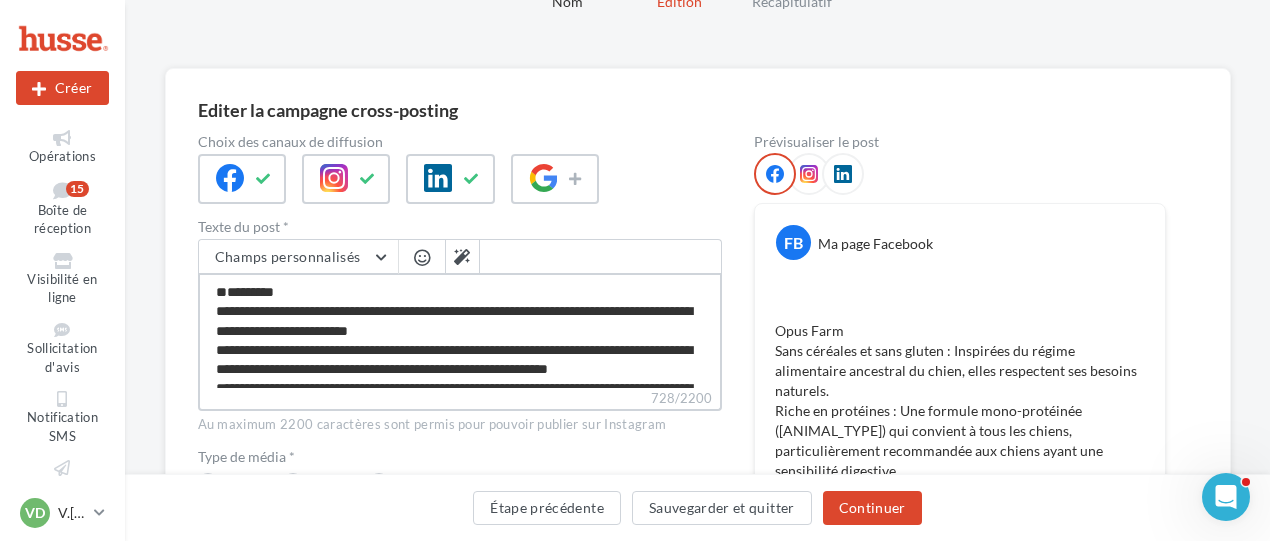 type on "**********" 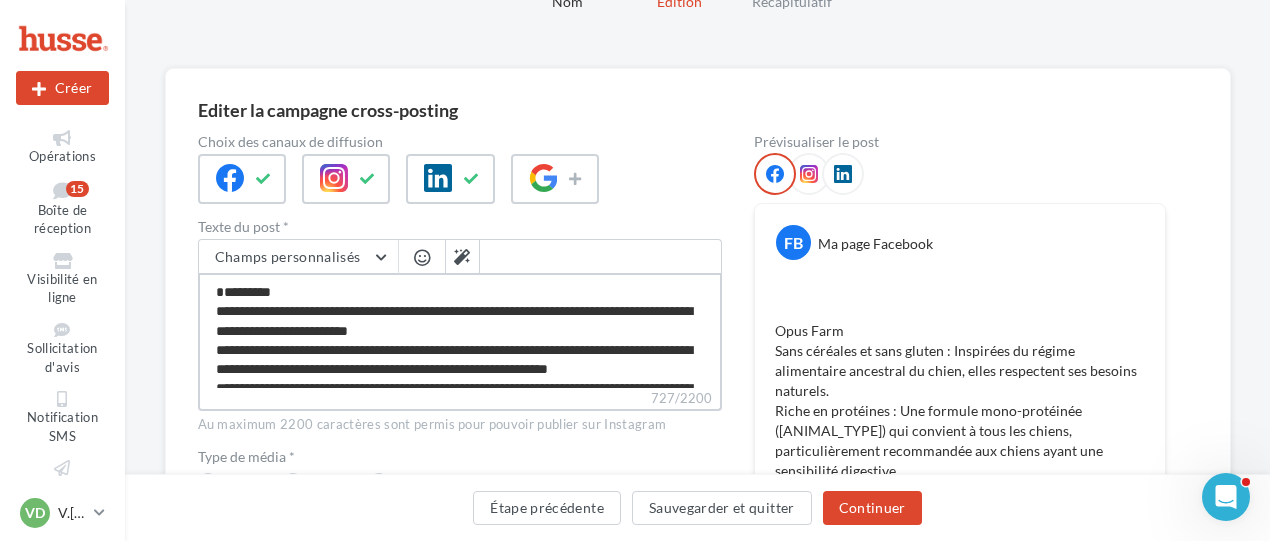 type on "**********" 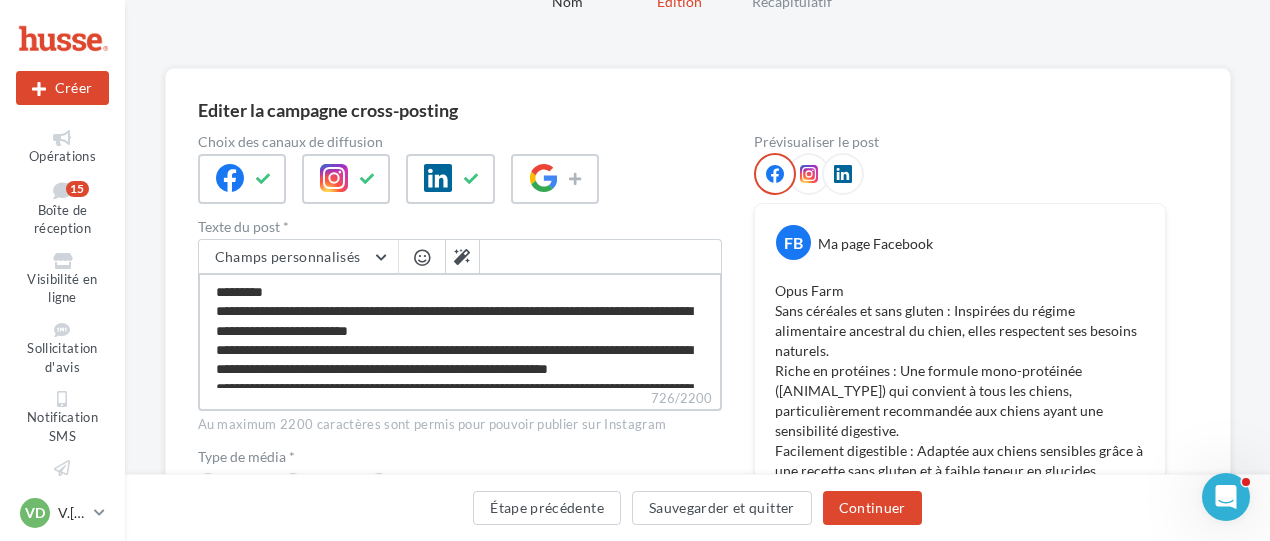 click on "**********" at bounding box center [460, 330] 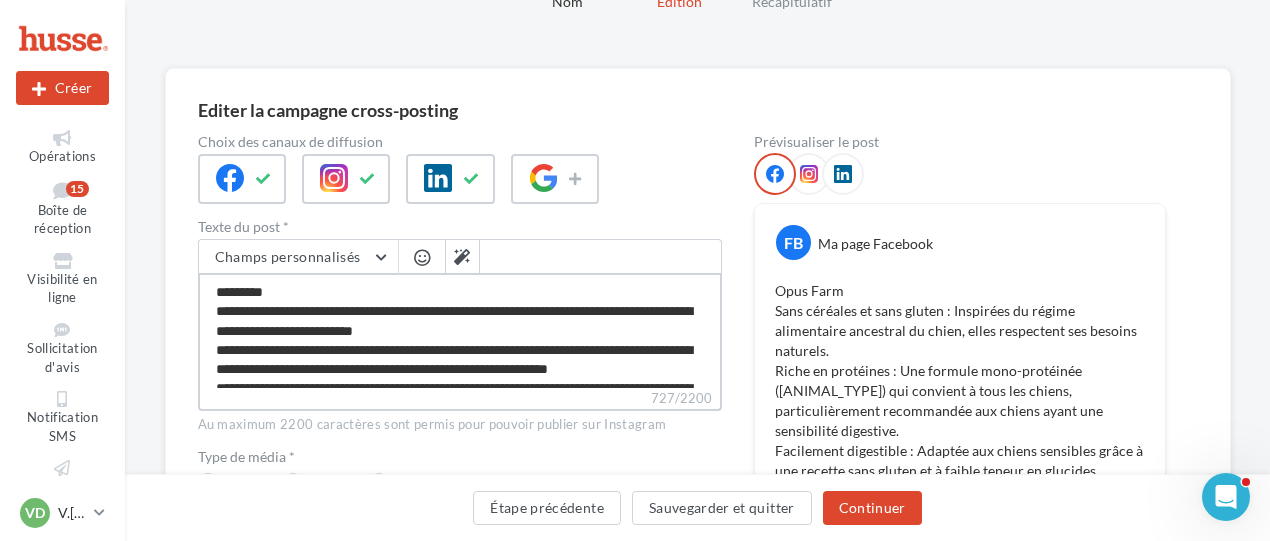 type on "**********" 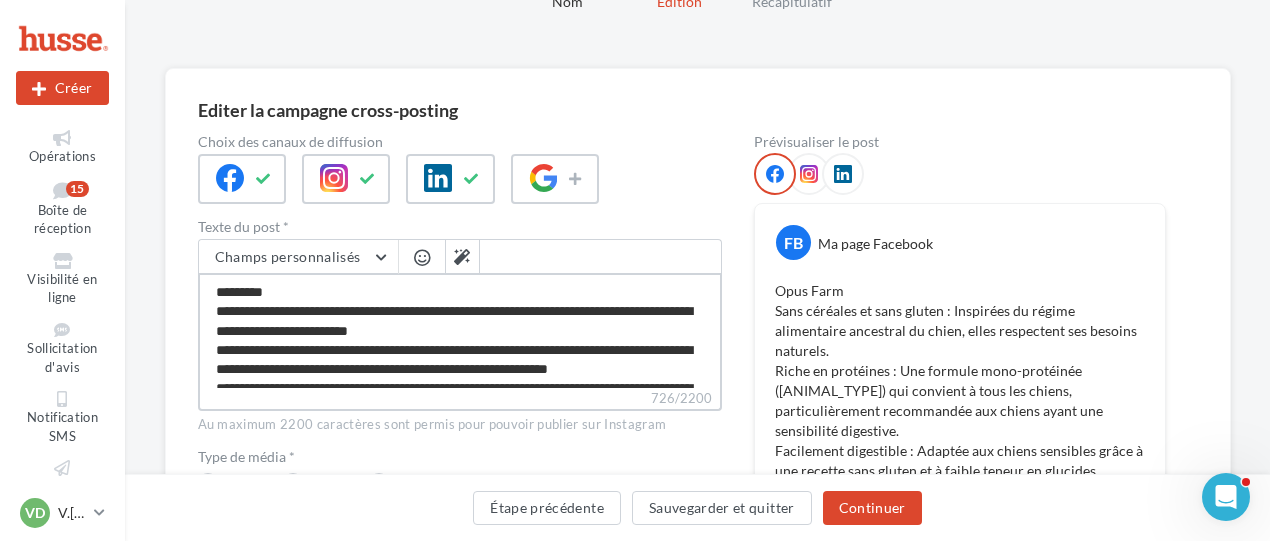 type on "**********" 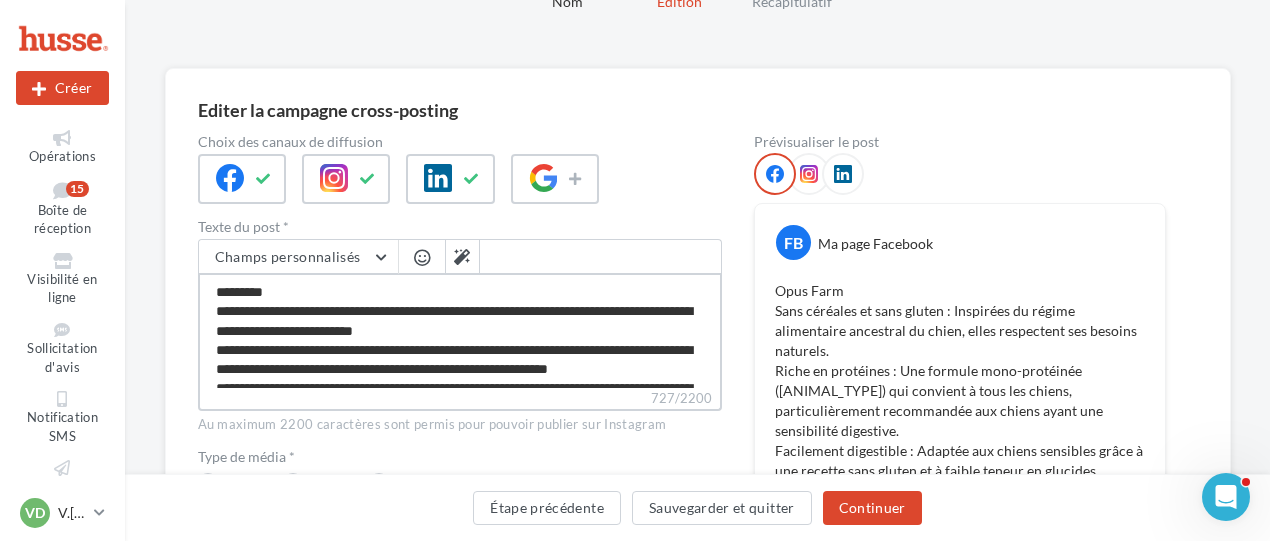 click on "**********" at bounding box center [460, 330] 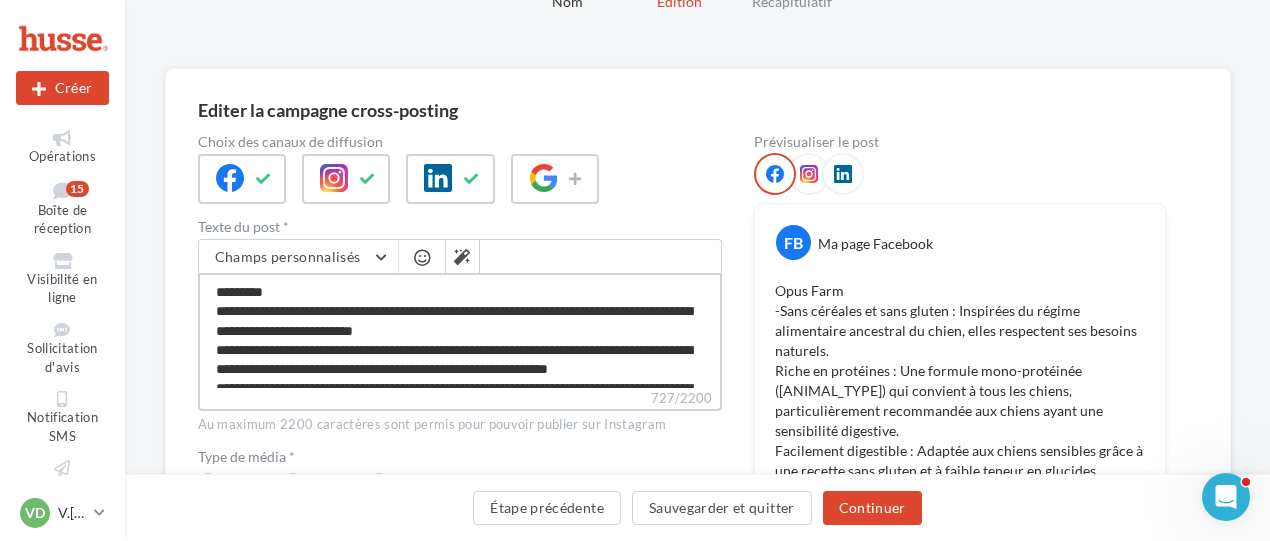 type on "**********" 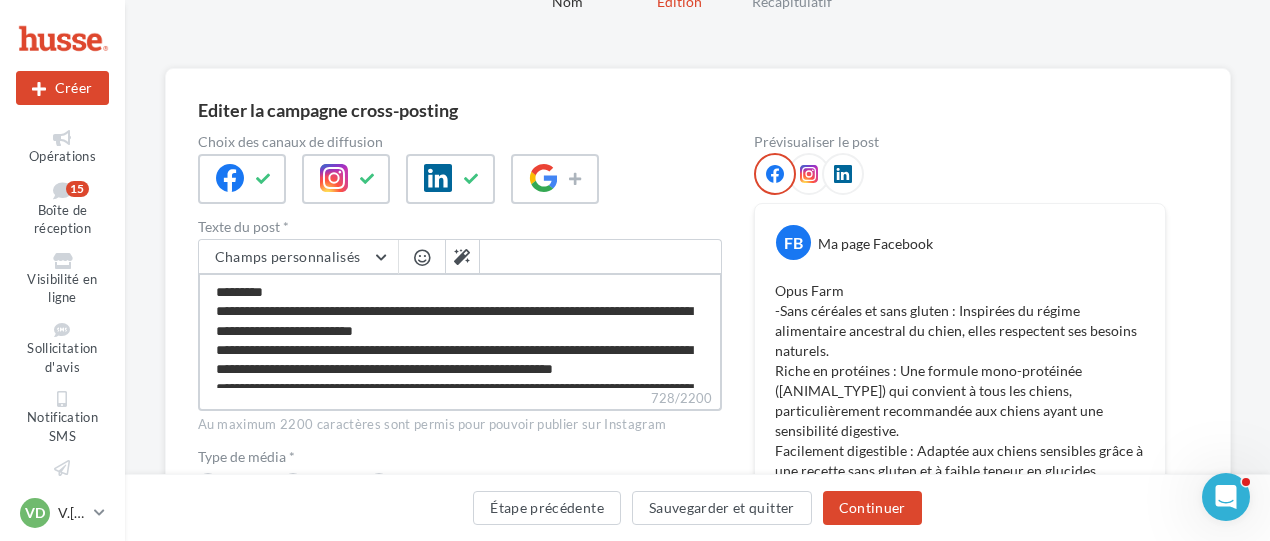 scroll, scrollTop: 100, scrollLeft: 0, axis: vertical 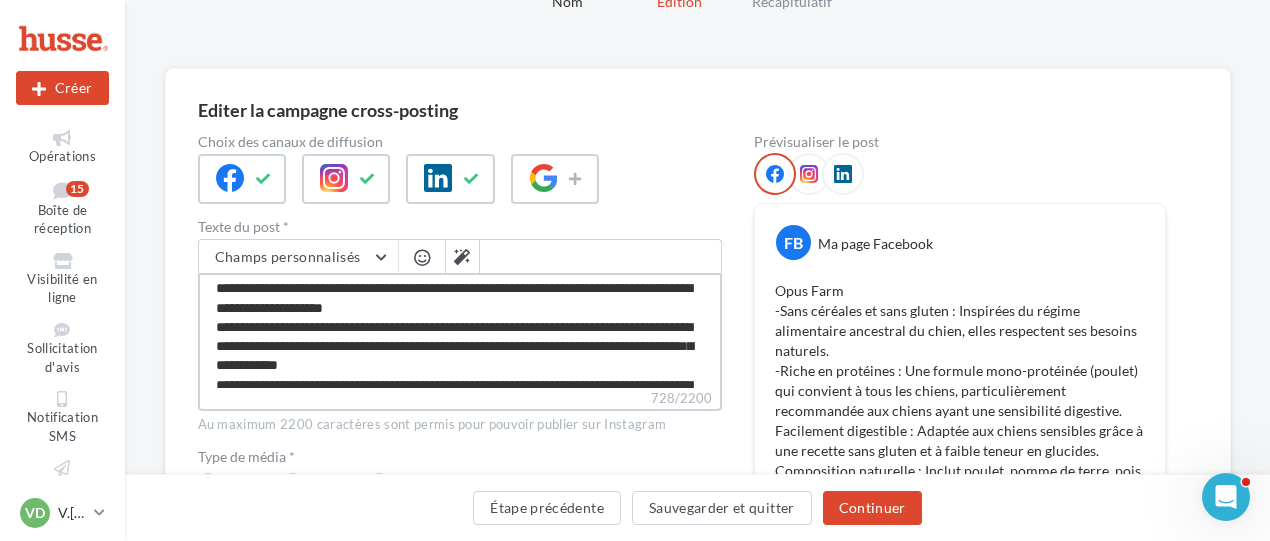 click on "**********" at bounding box center [460, 330] 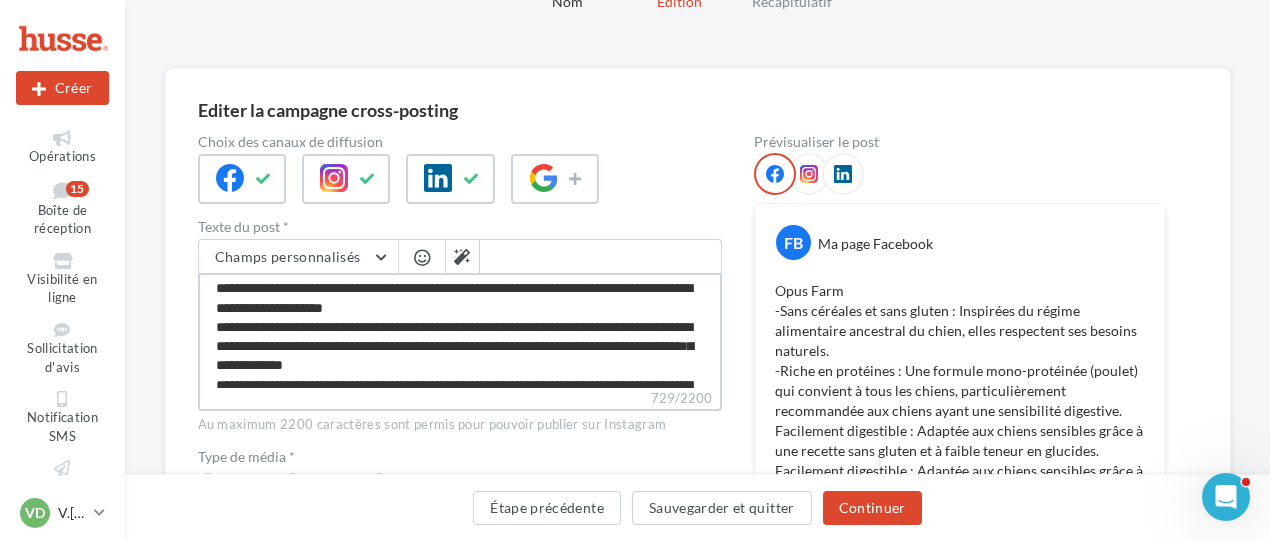 scroll, scrollTop: 152, scrollLeft: 0, axis: vertical 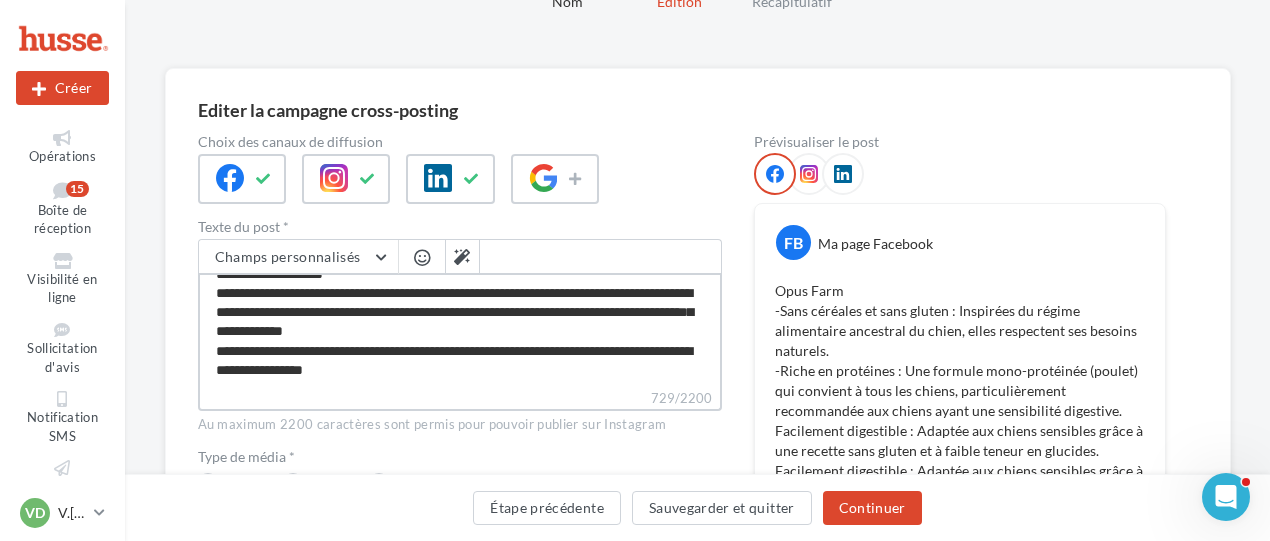 click on "**********" at bounding box center (460, 330) 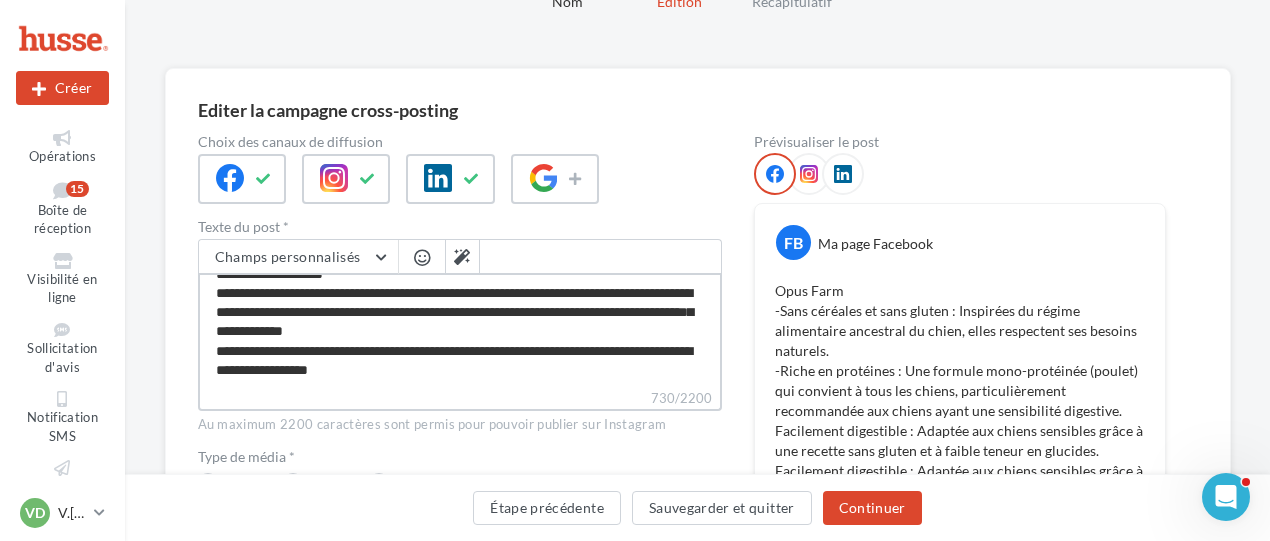 type on "**********" 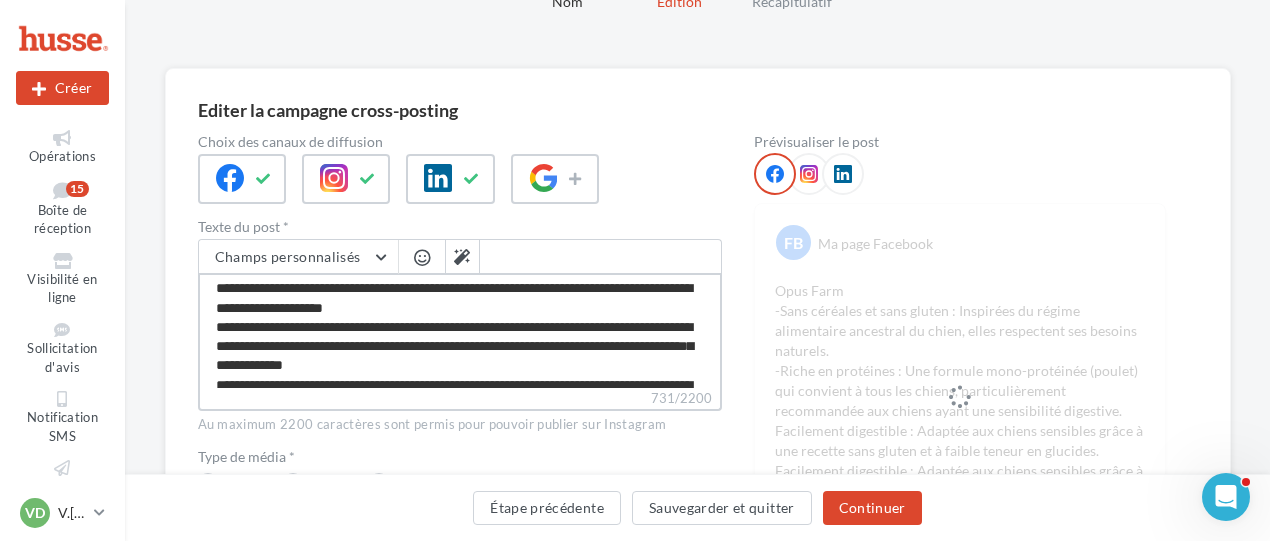 scroll, scrollTop: 0, scrollLeft: 0, axis: both 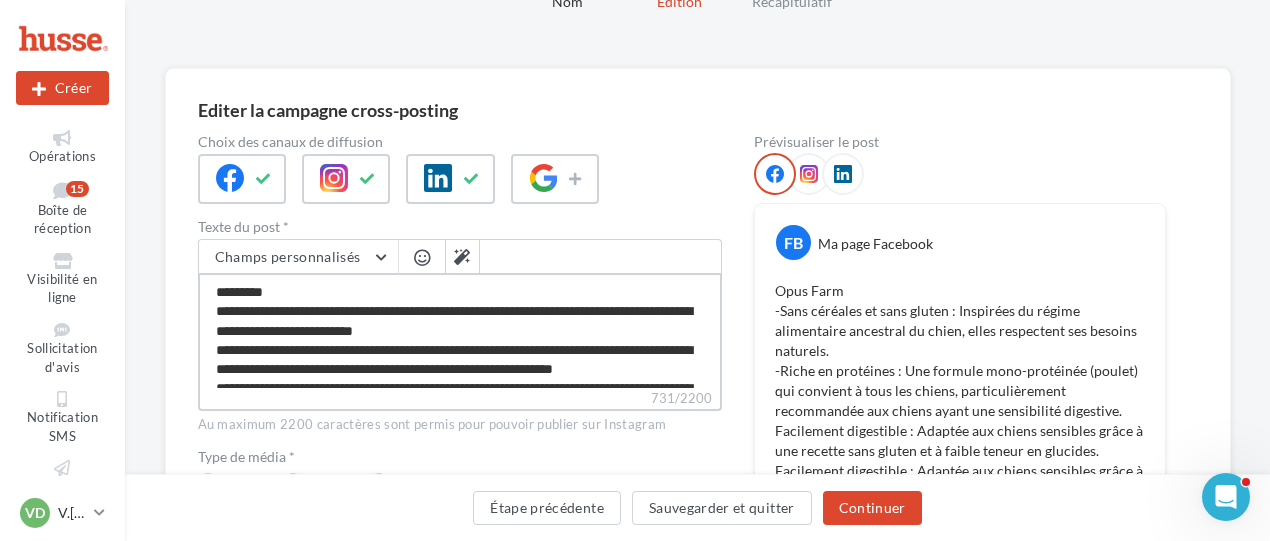 click on "**********" at bounding box center (460, 330) 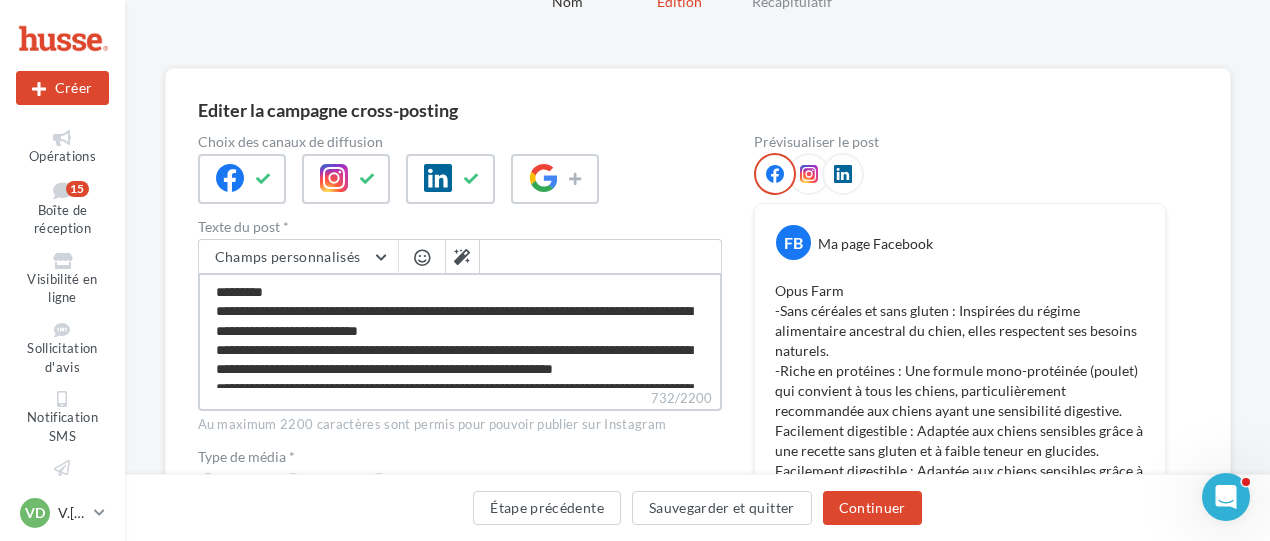 click on "**********" at bounding box center [460, 330] 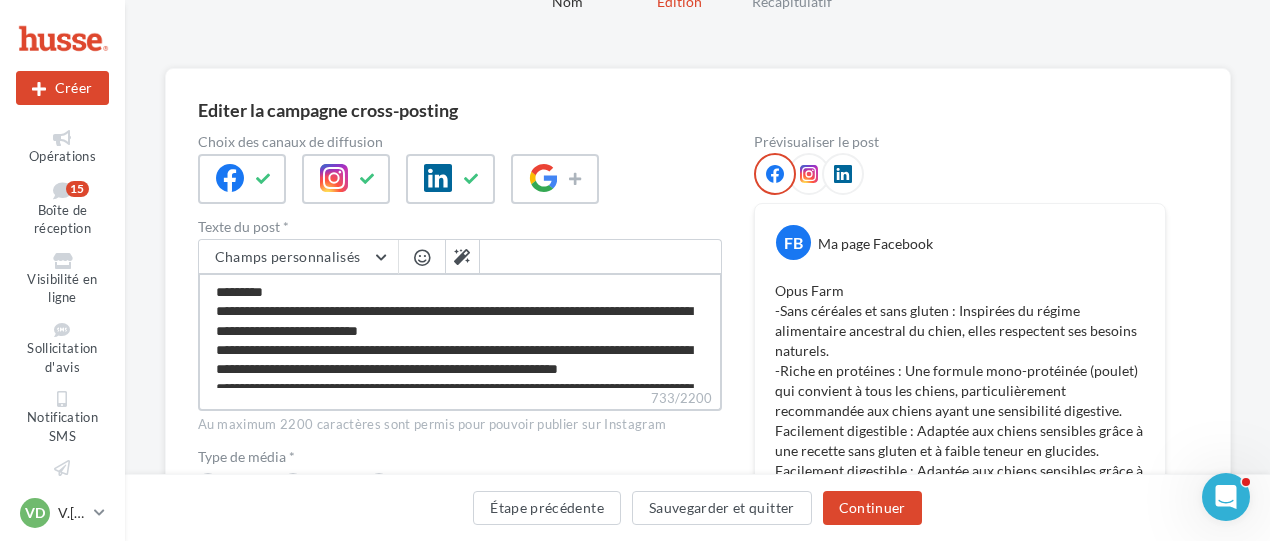 scroll, scrollTop: 100, scrollLeft: 0, axis: vertical 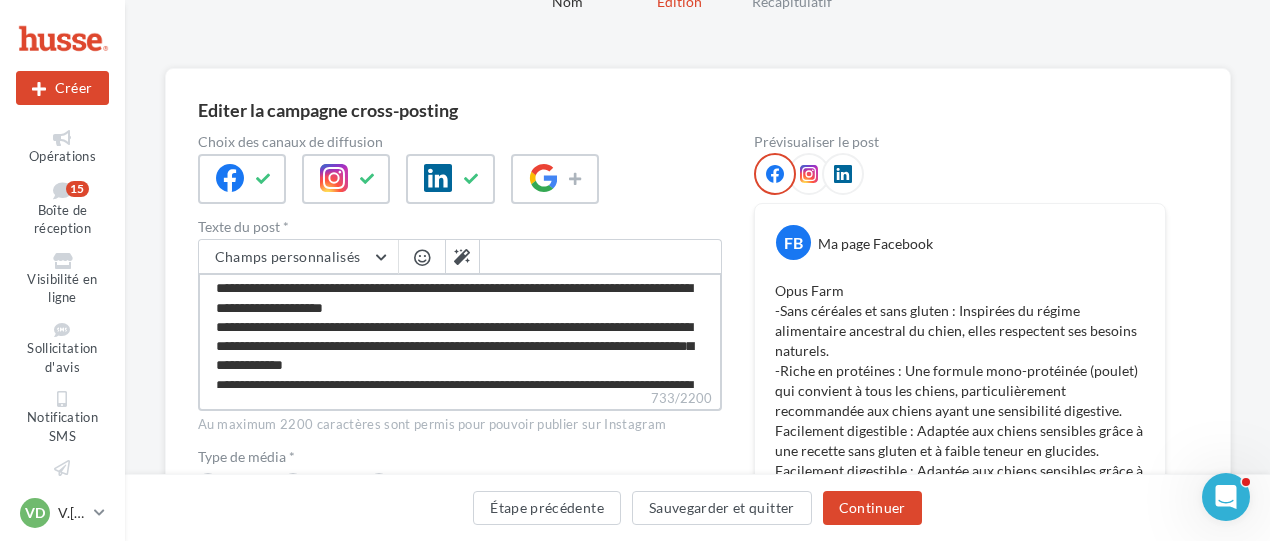 click on "**********" at bounding box center [460, 330] 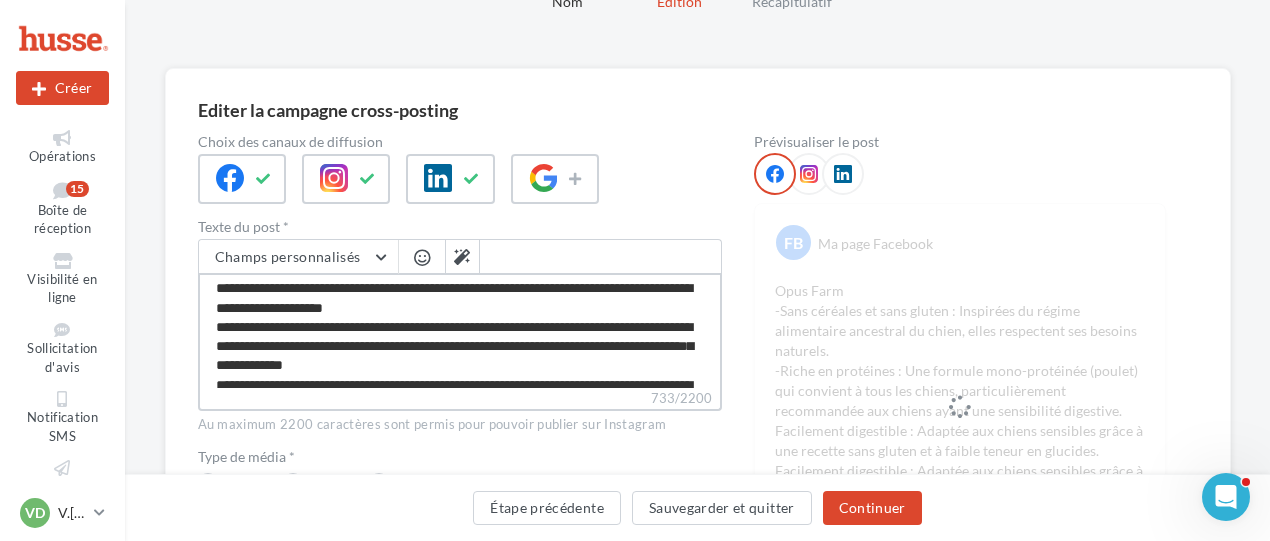 type on "**********" 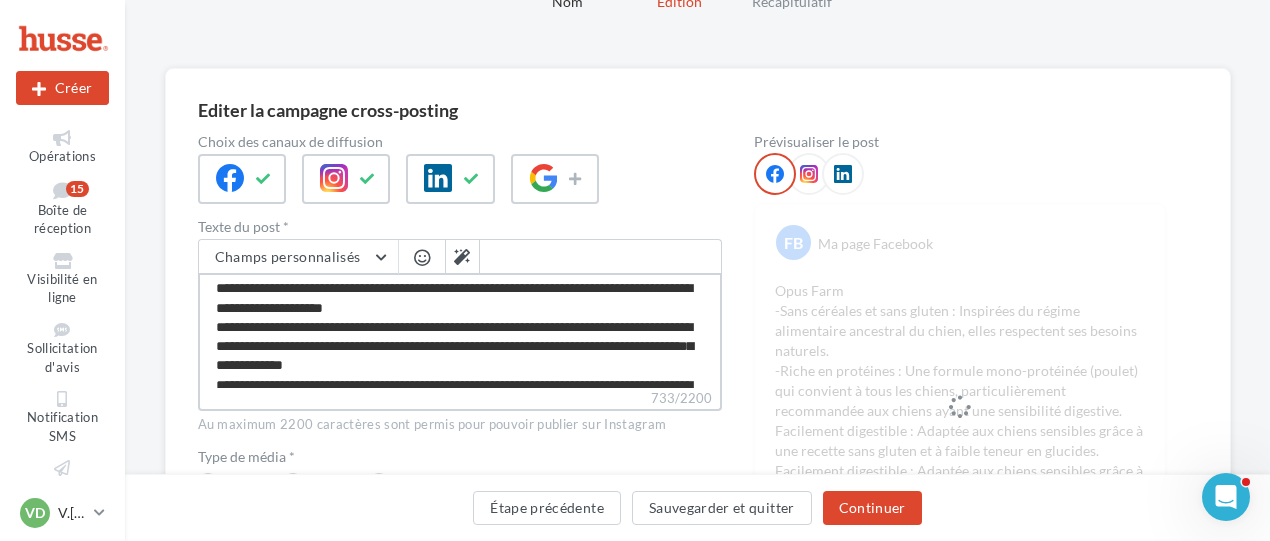 type on "**********" 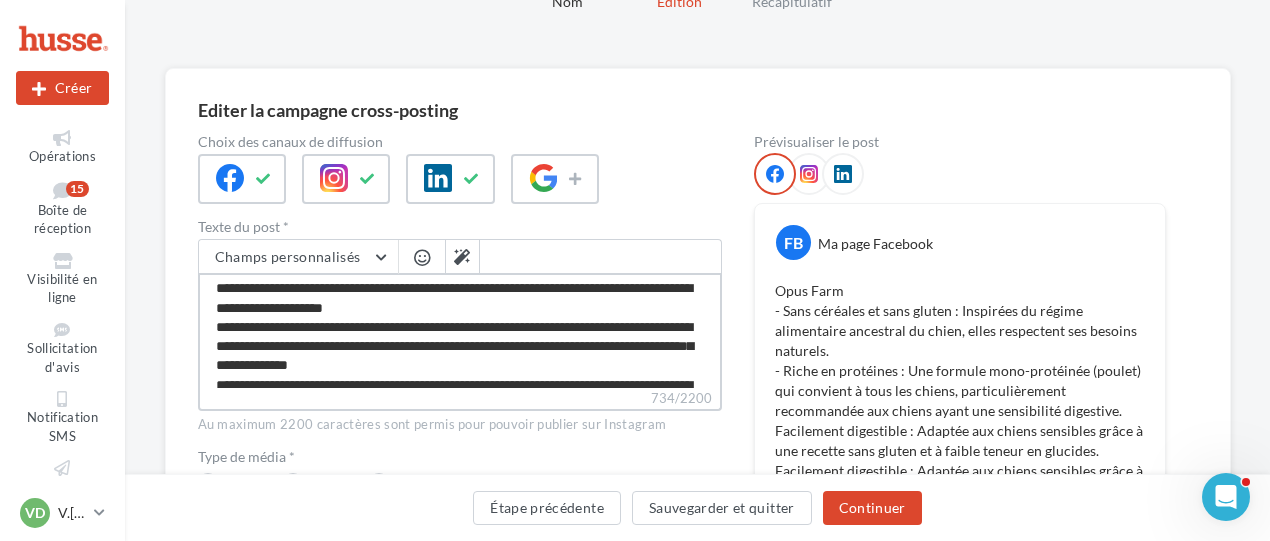 scroll, scrollTop: 152, scrollLeft: 0, axis: vertical 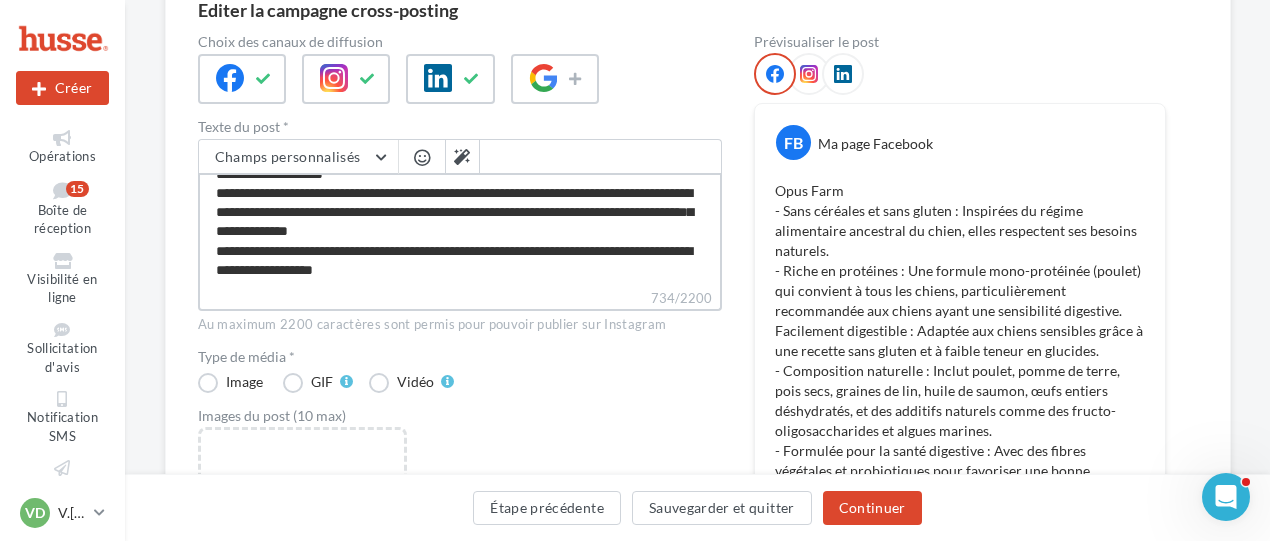 click on "**********" at bounding box center [460, 230] 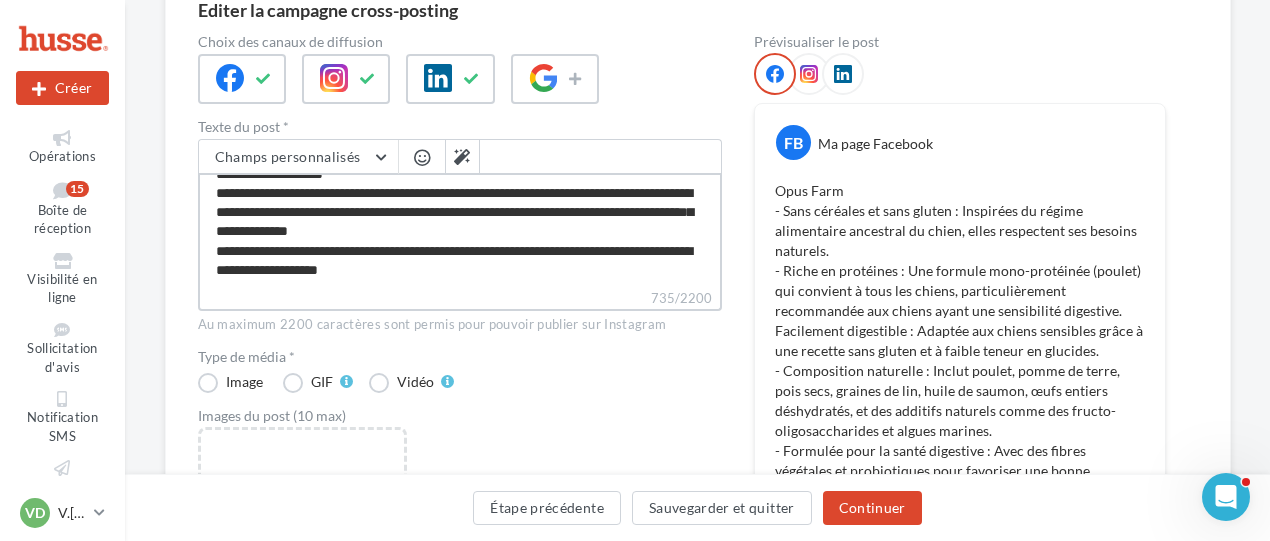 type on "**********" 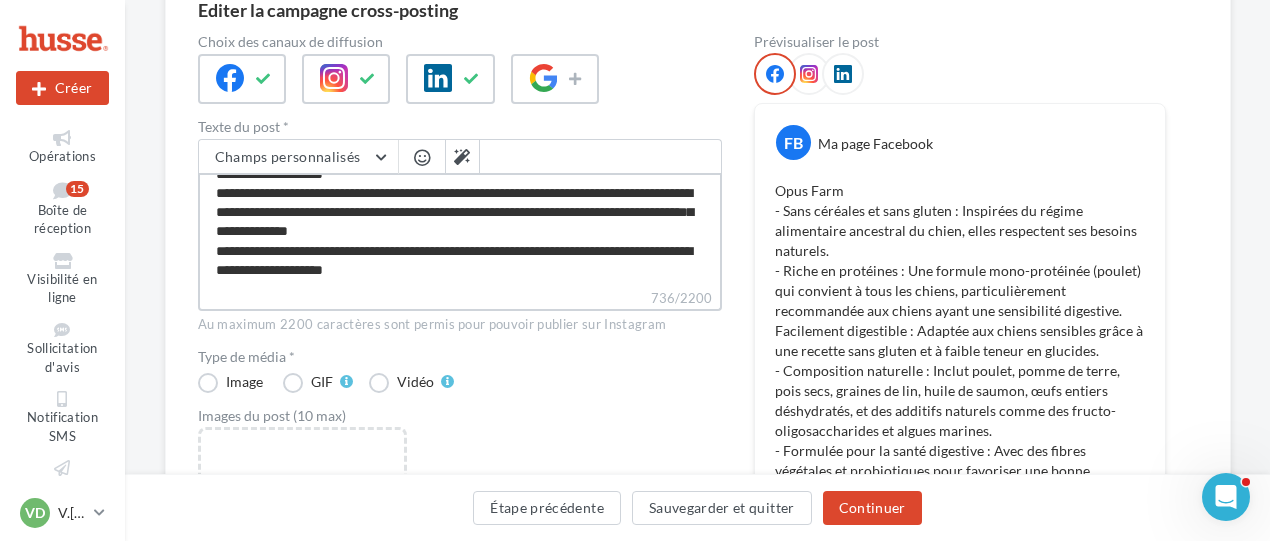 scroll, scrollTop: 0, scrollLeft: 0, axis: both 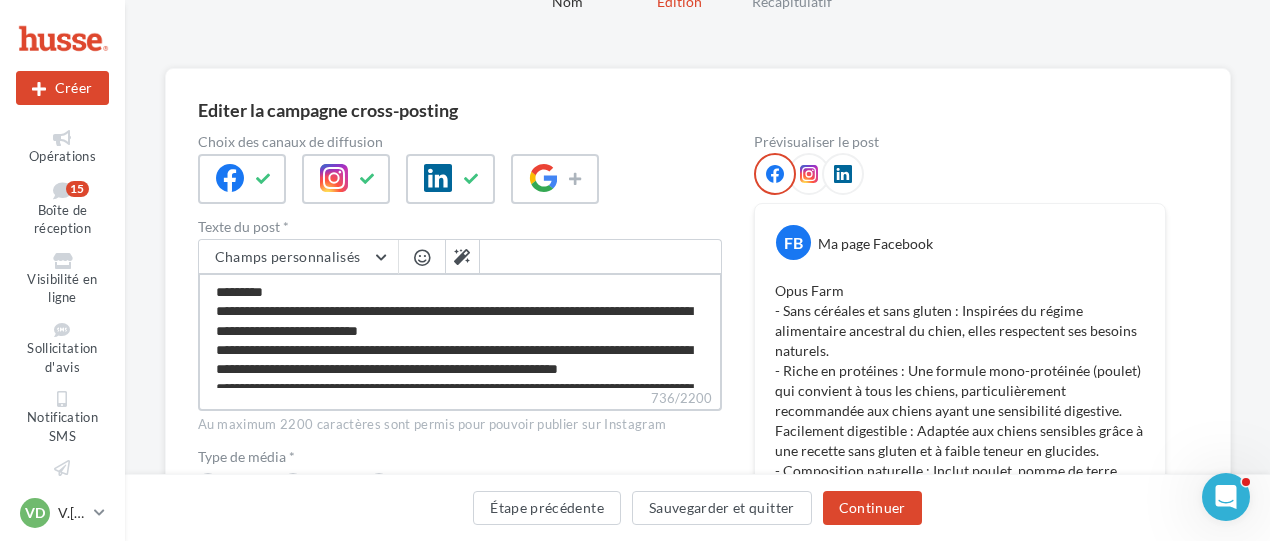 click on "**********" at bounding box center (460, 330) 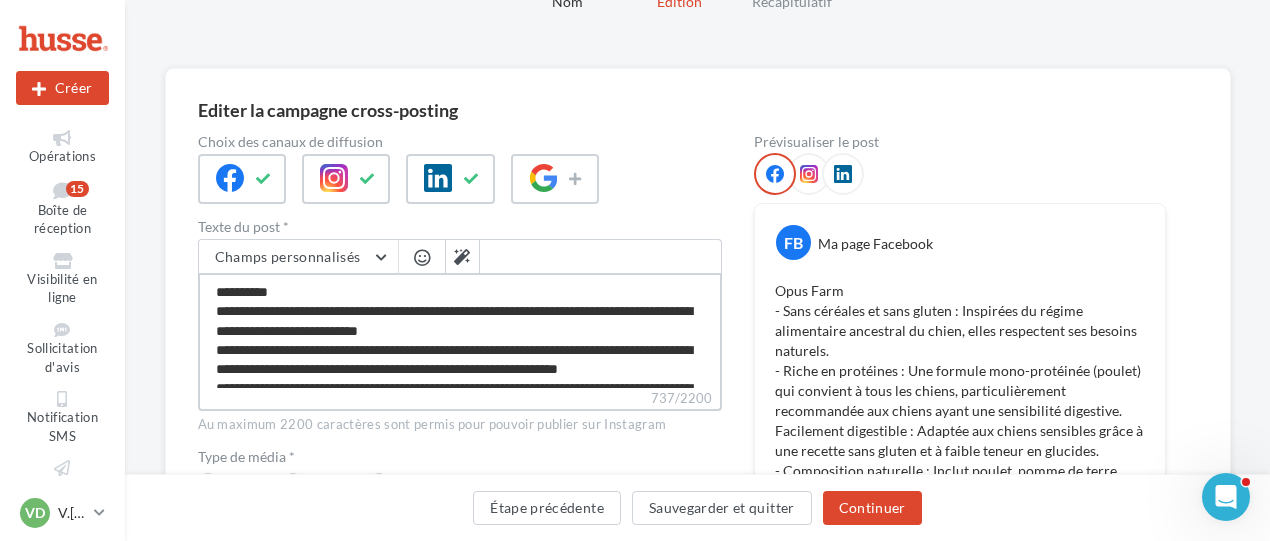 type on "**********" 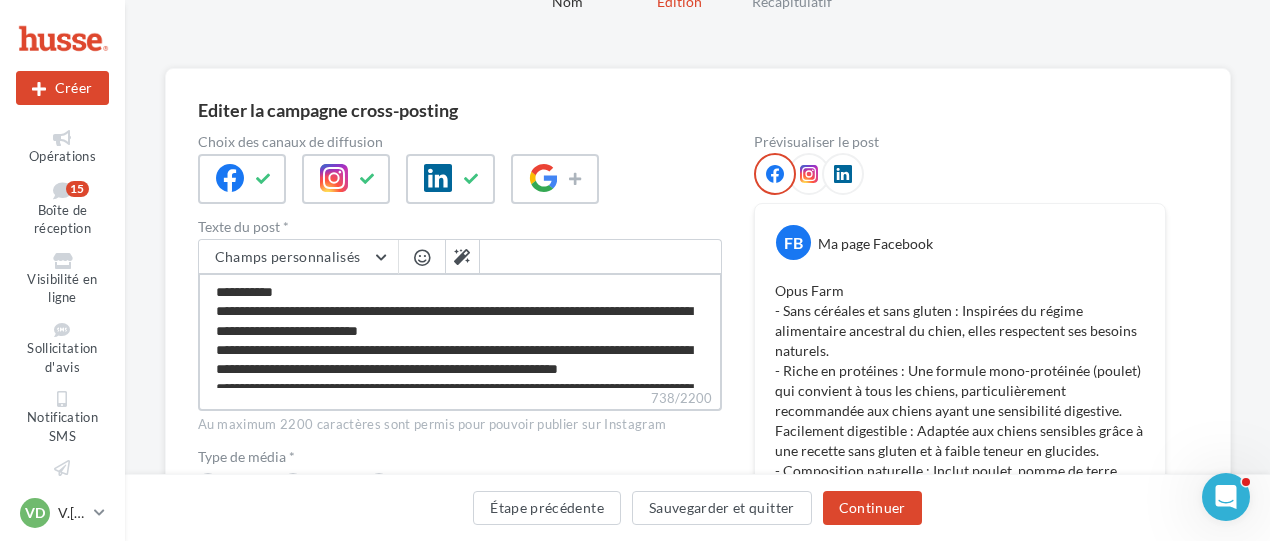 type on "**********" 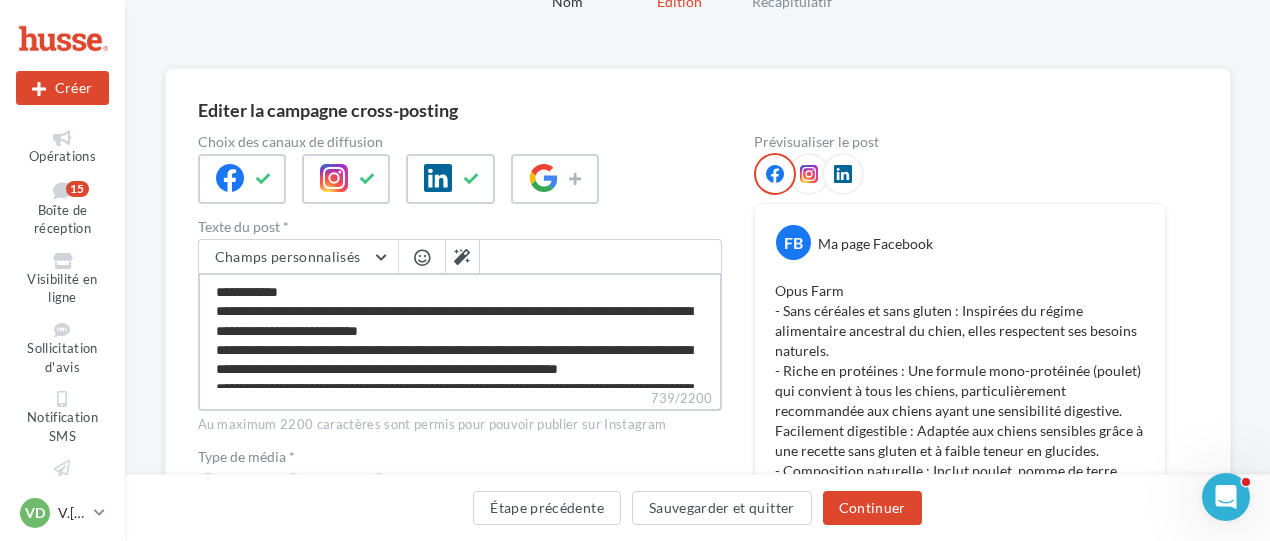 type on "**********" 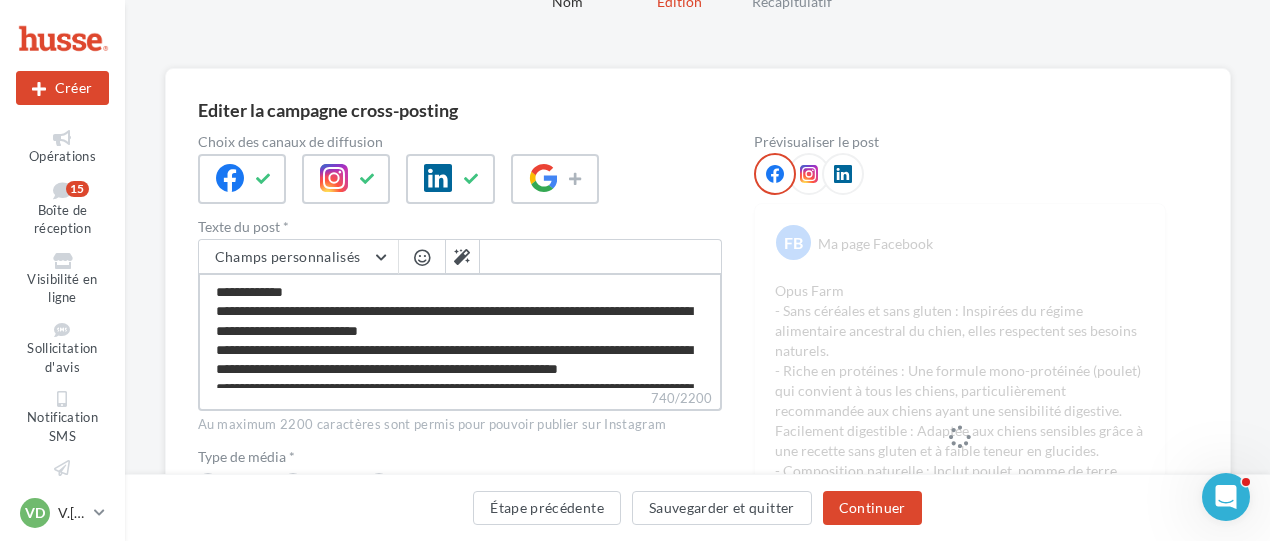 type on "**********" 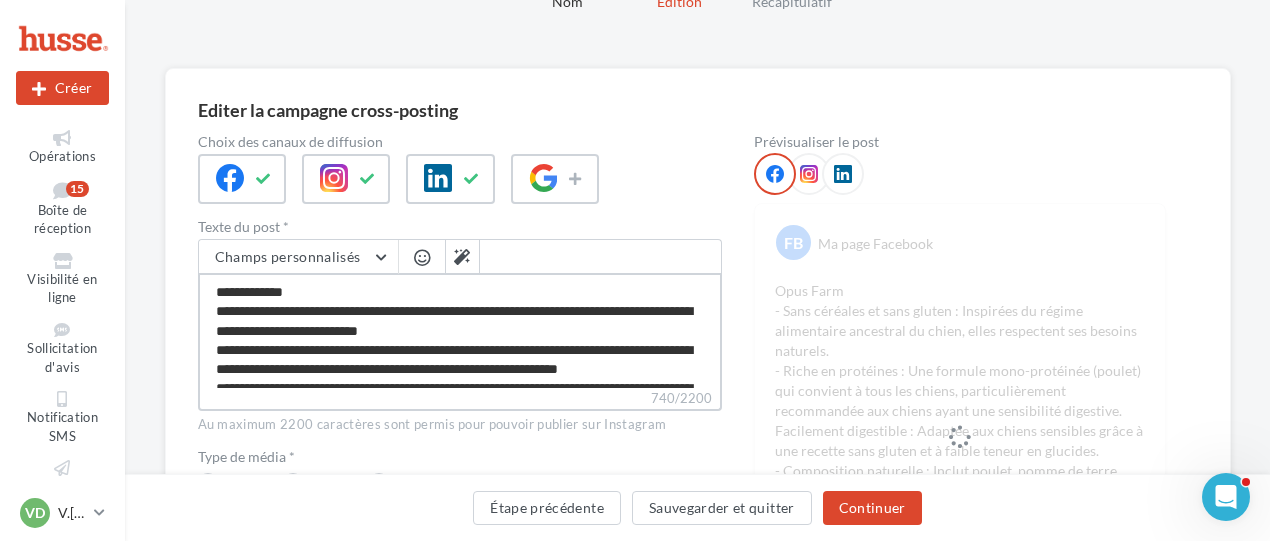 type on "**********" 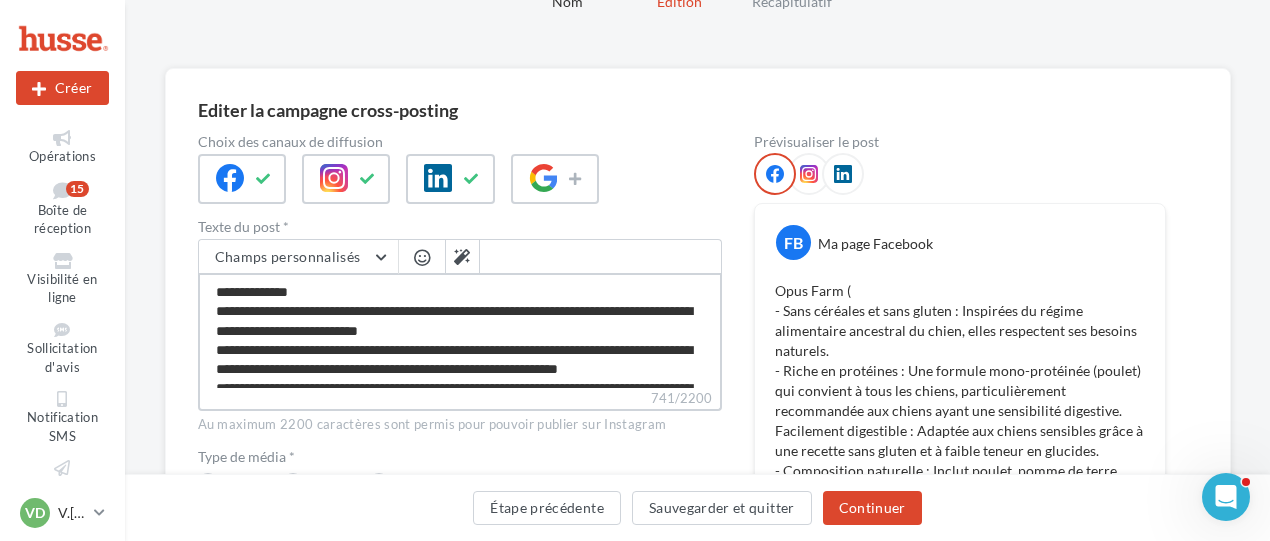 type on "**********" 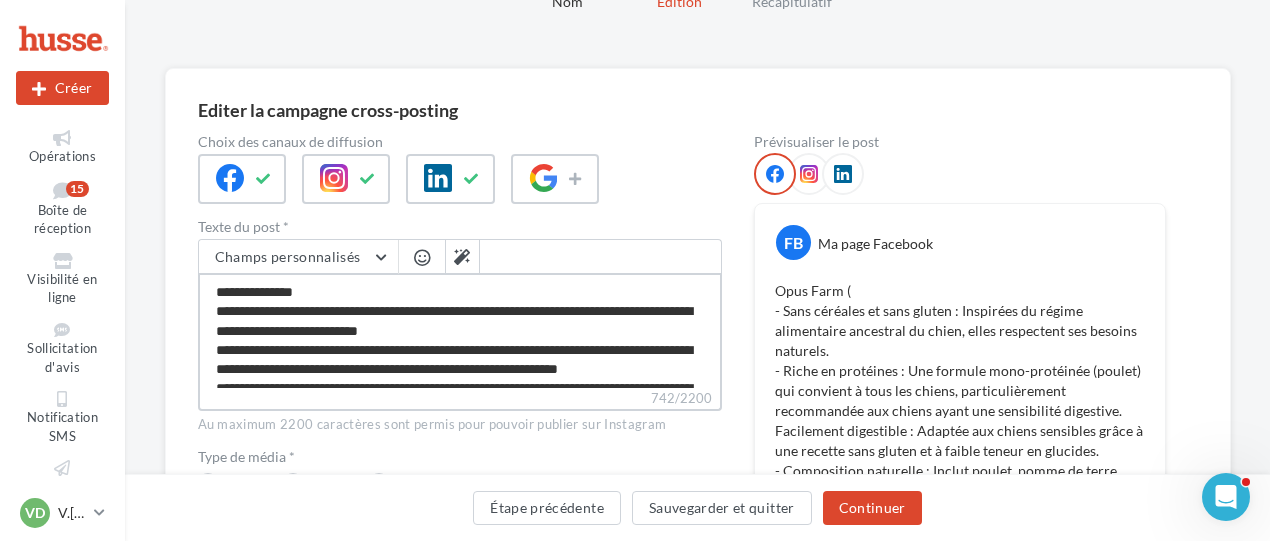 type on "**********" 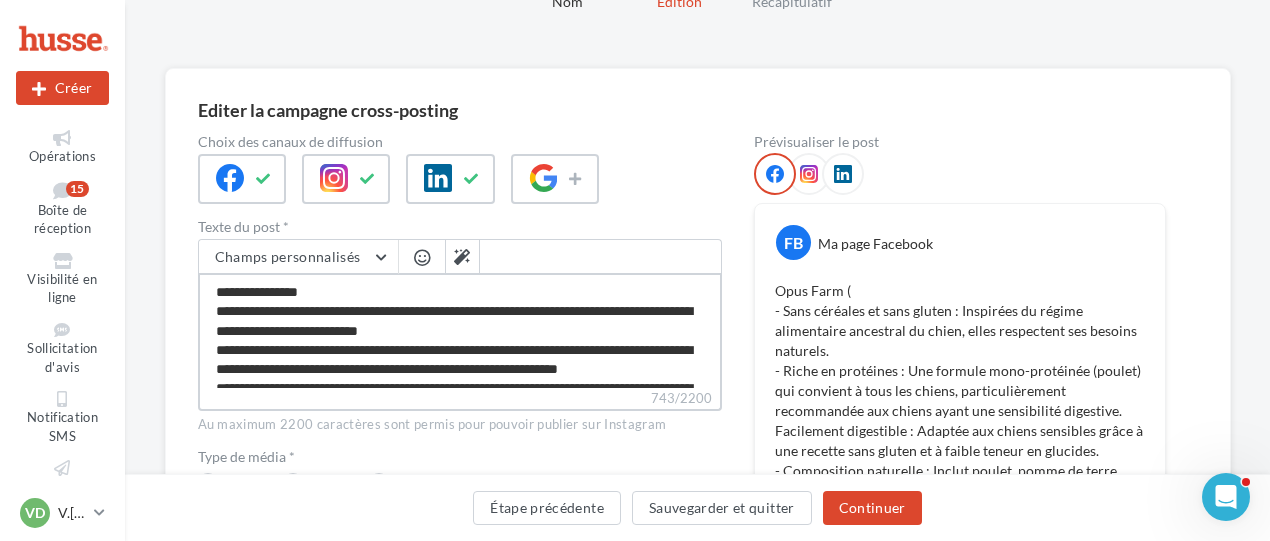 type on "**********" 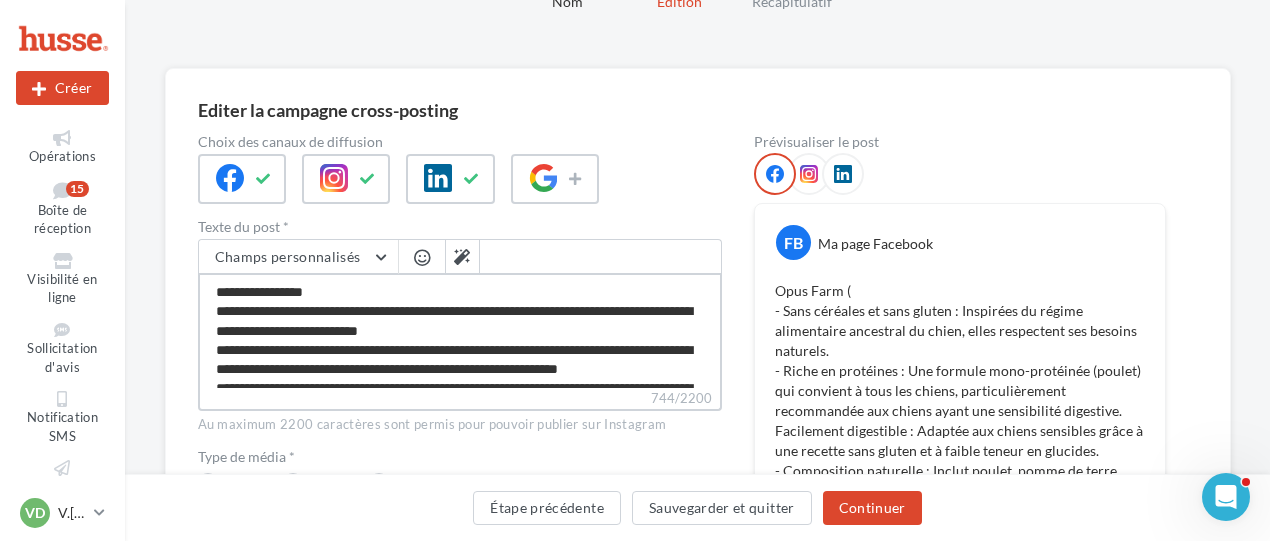 type on "**********" 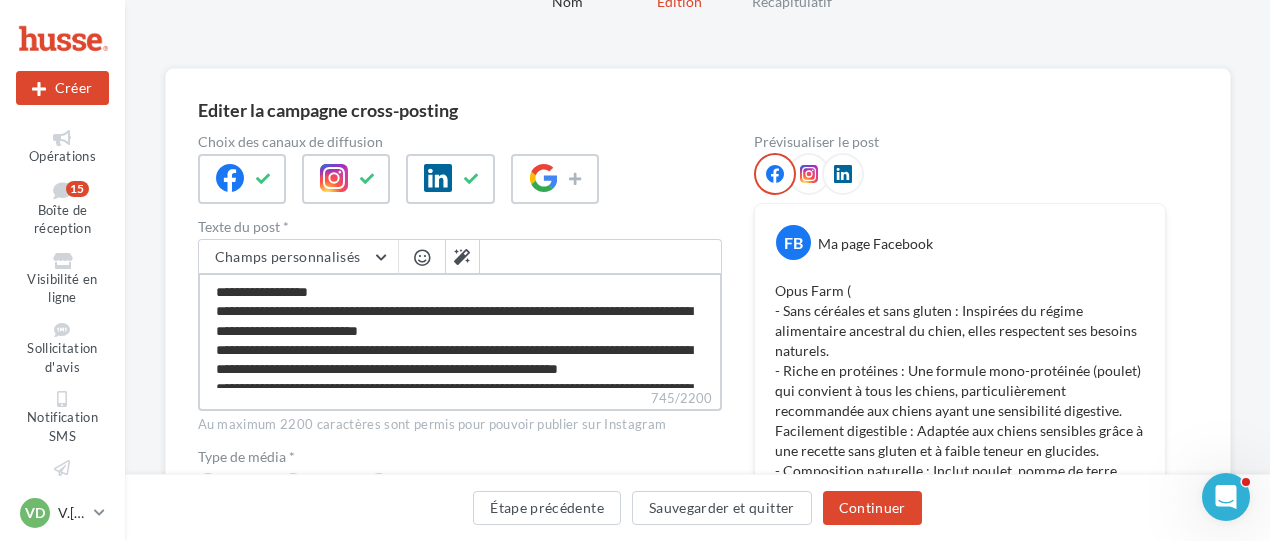 type on "**********" 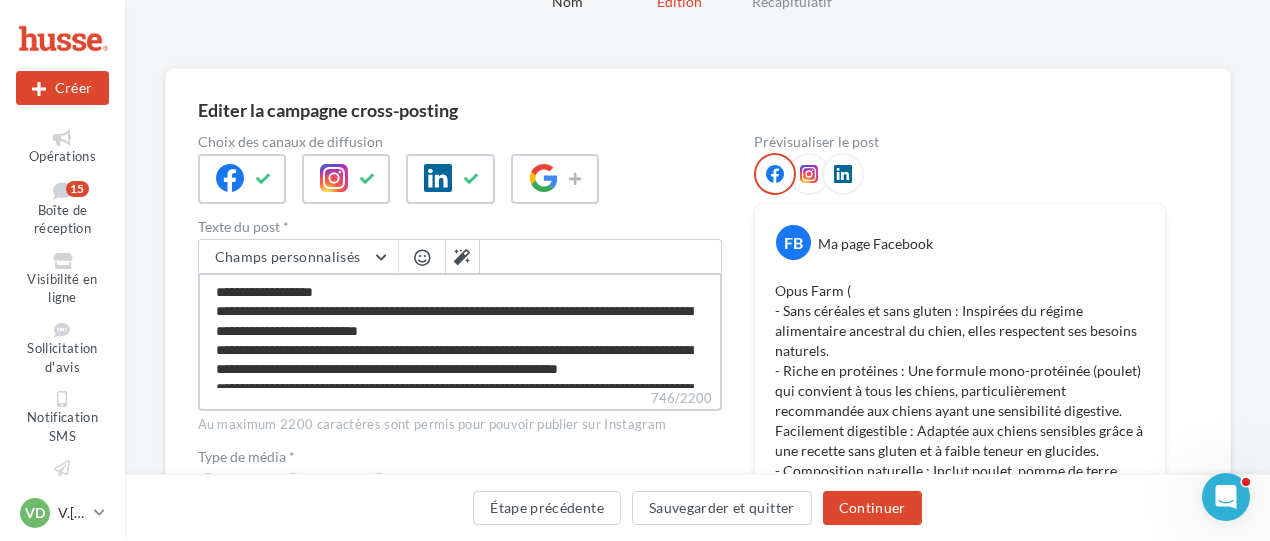 type on "**********" 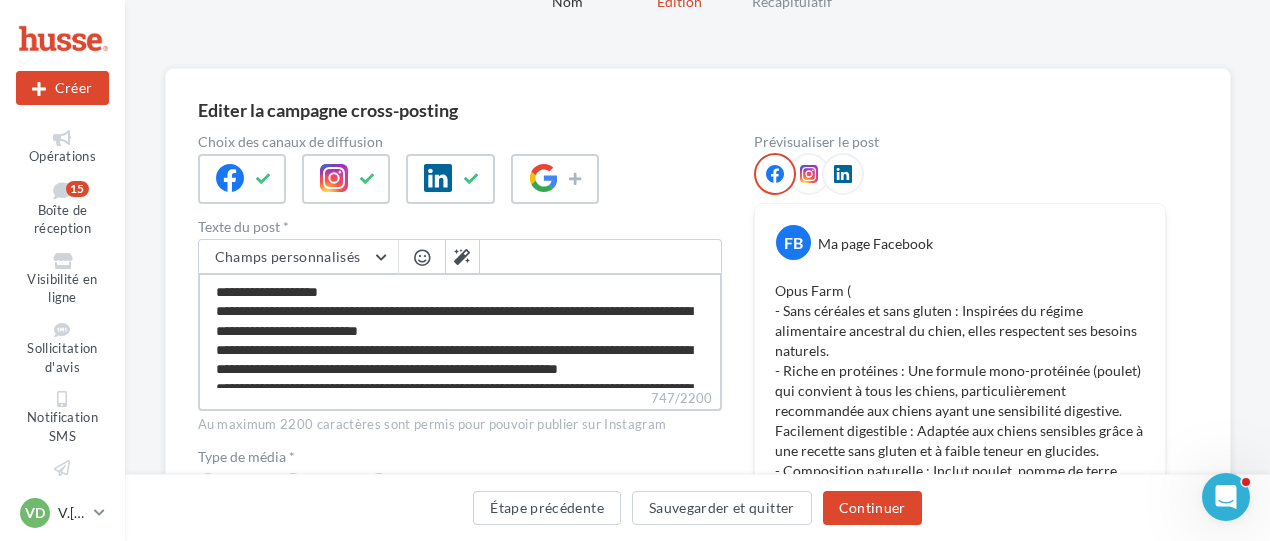 type on "**********" 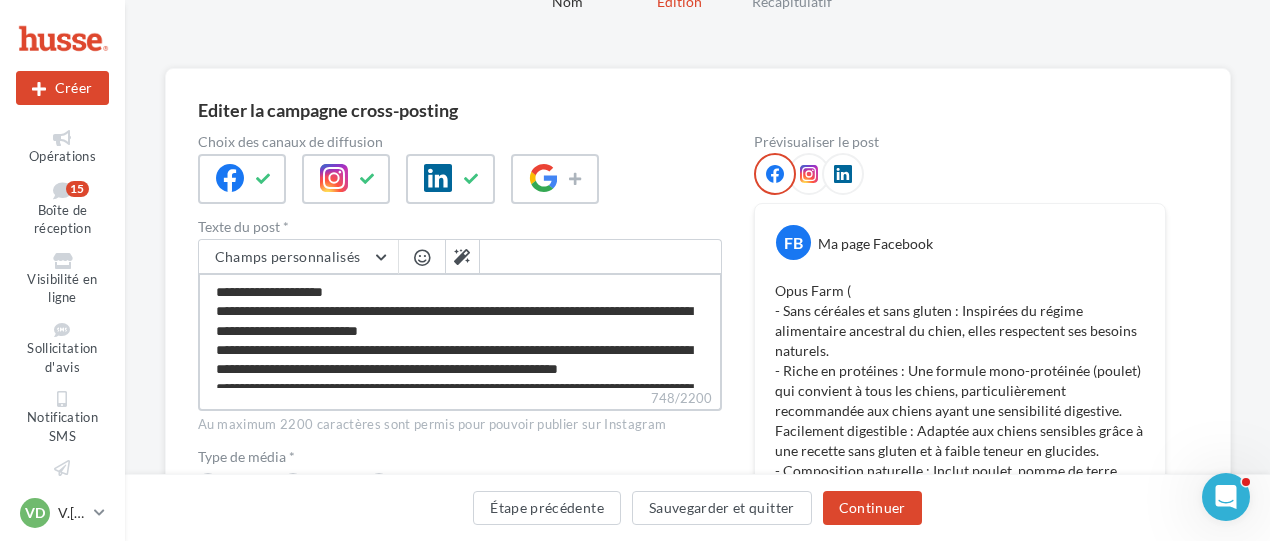 type on "**********" 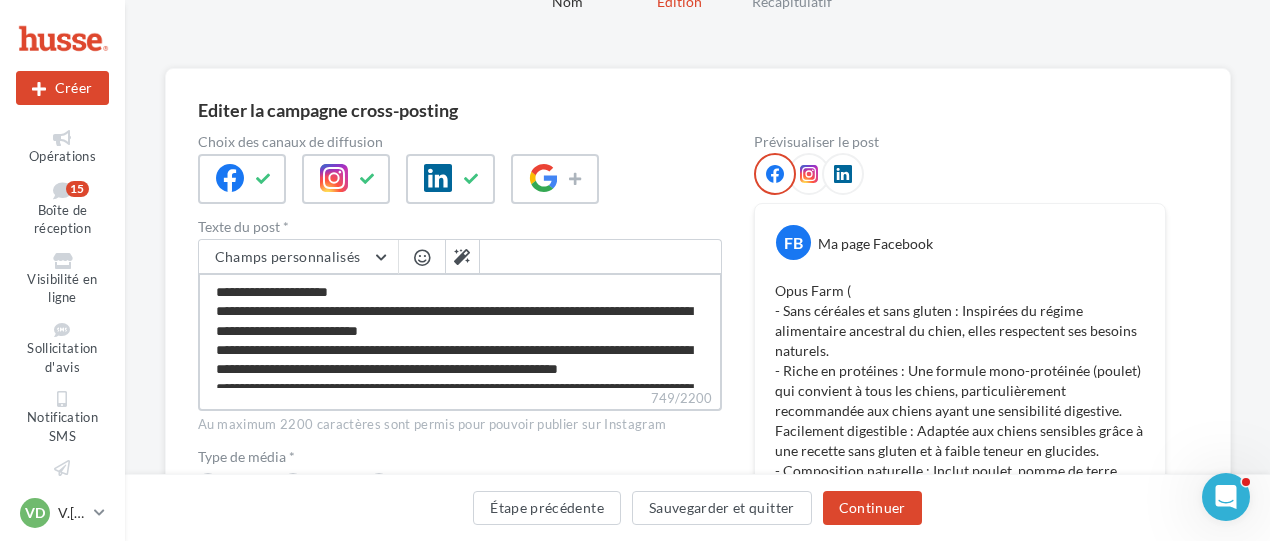 type on "**********" 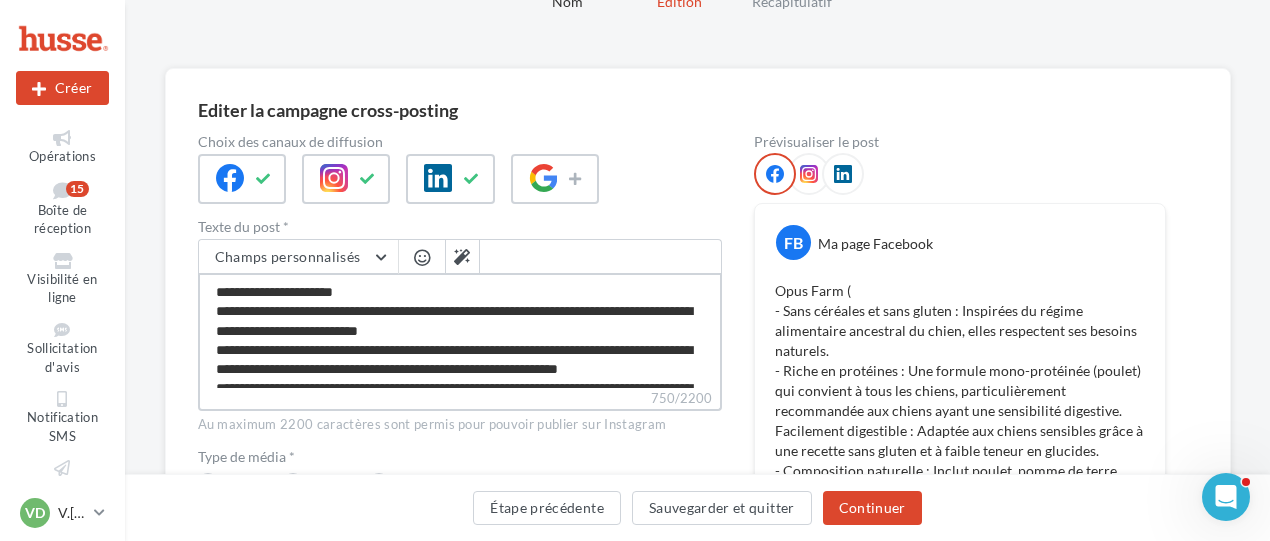 type on "**********" 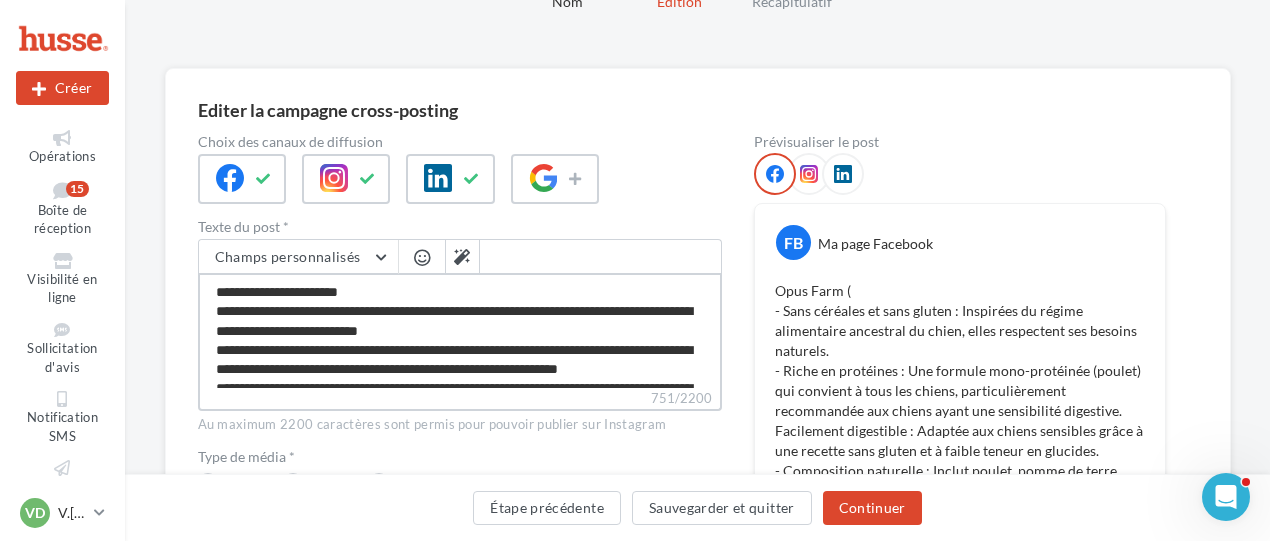 type on "**********" 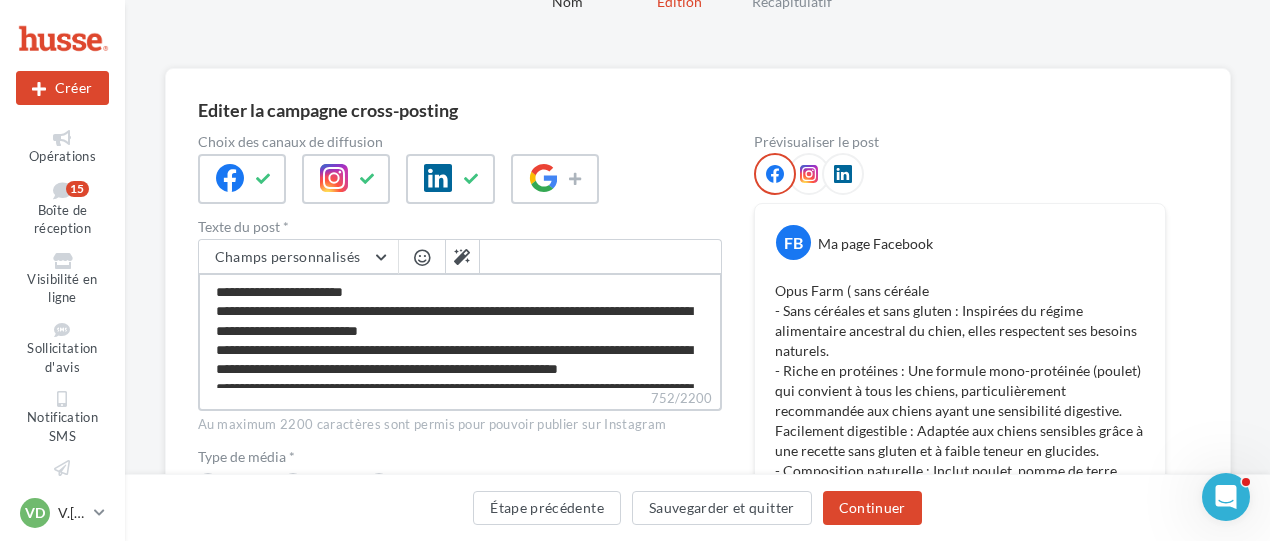 type on "**********" 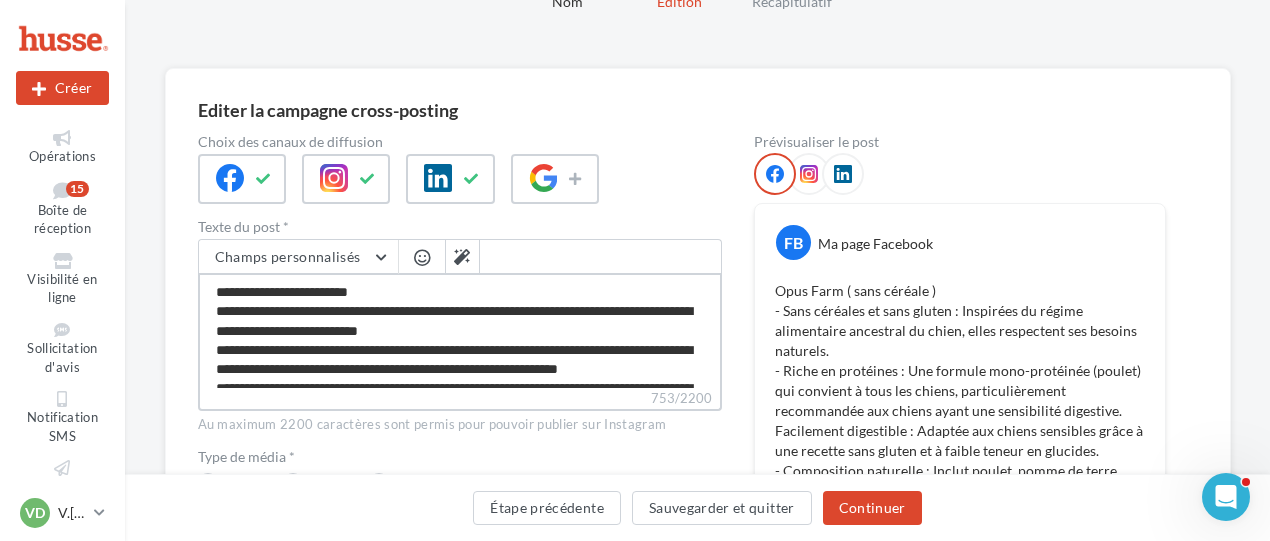 drag, startPoint x: 380, startPoint y: 290, endPoint x: 284, endPoint y: 291, distance: 96.00521 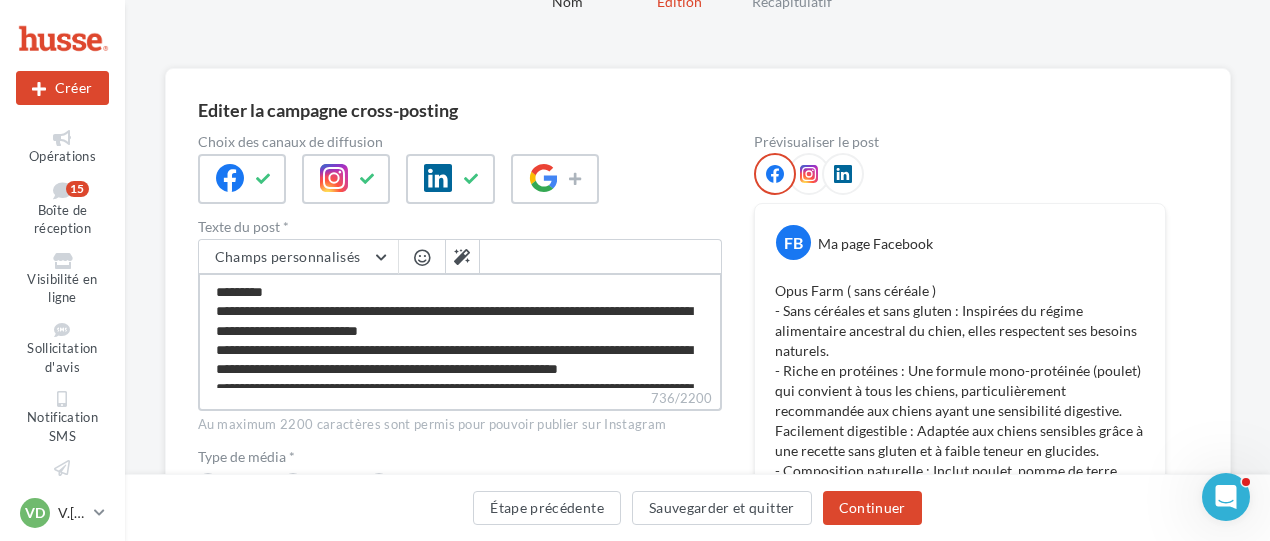 type on "**********" 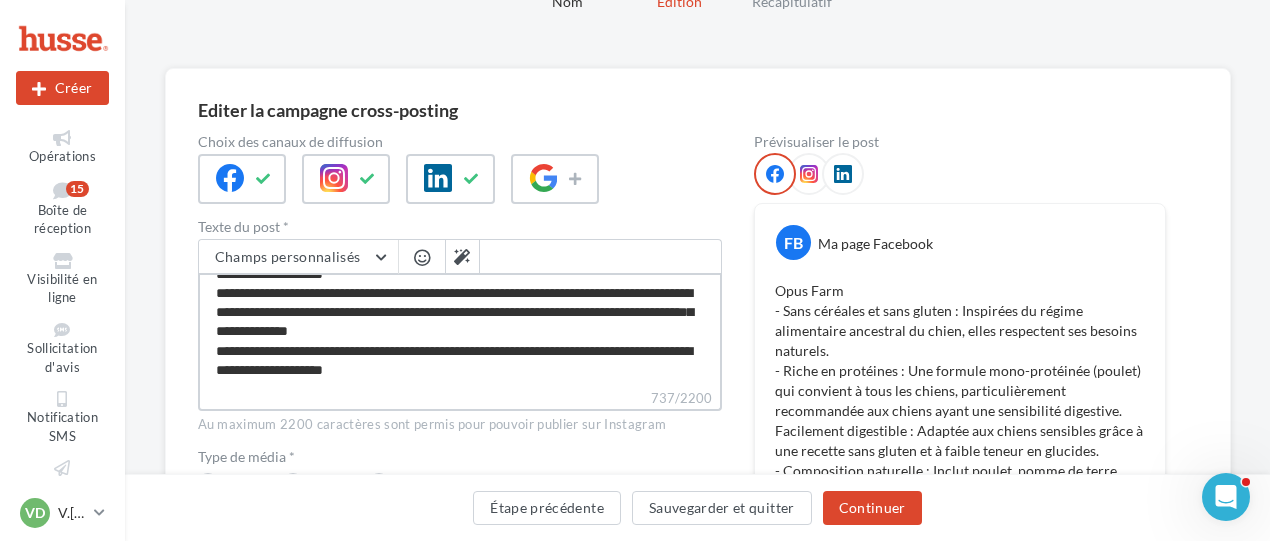 scroll, scrollTop: 191, scrollLeft: 0, axis: vertical 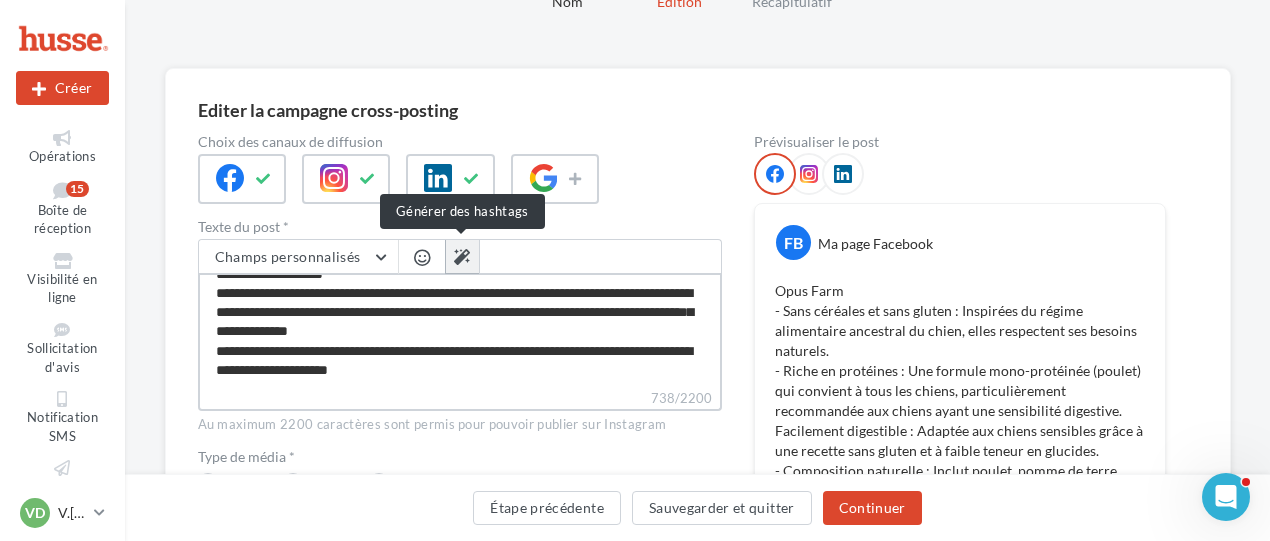 type on "**********" 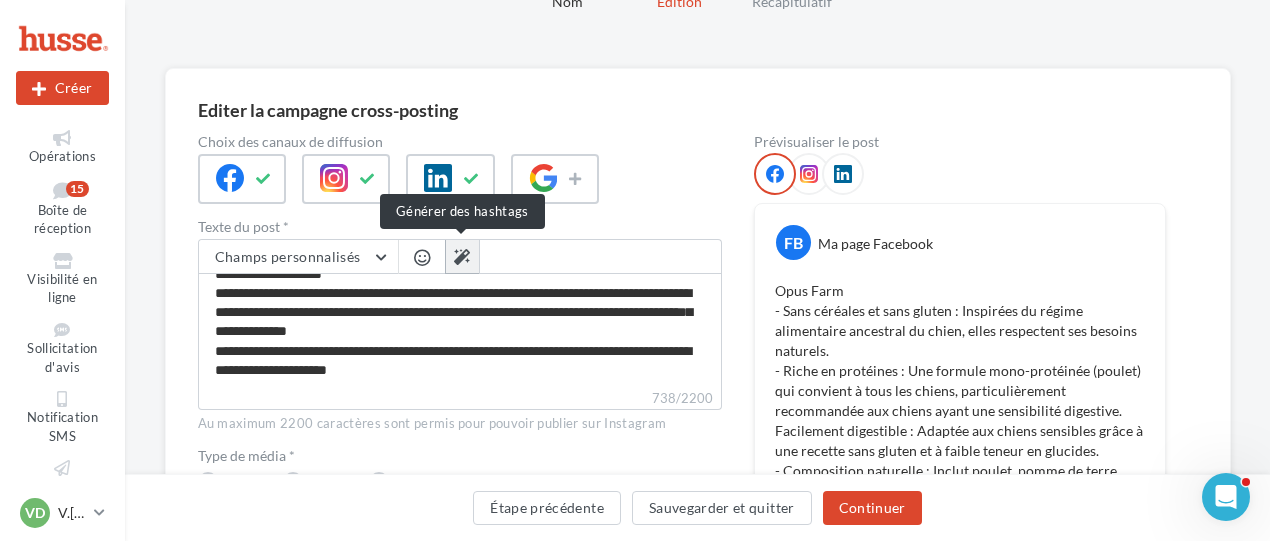 scroll, scrollTop: 190, scrollLeft: 0, axis: vertical 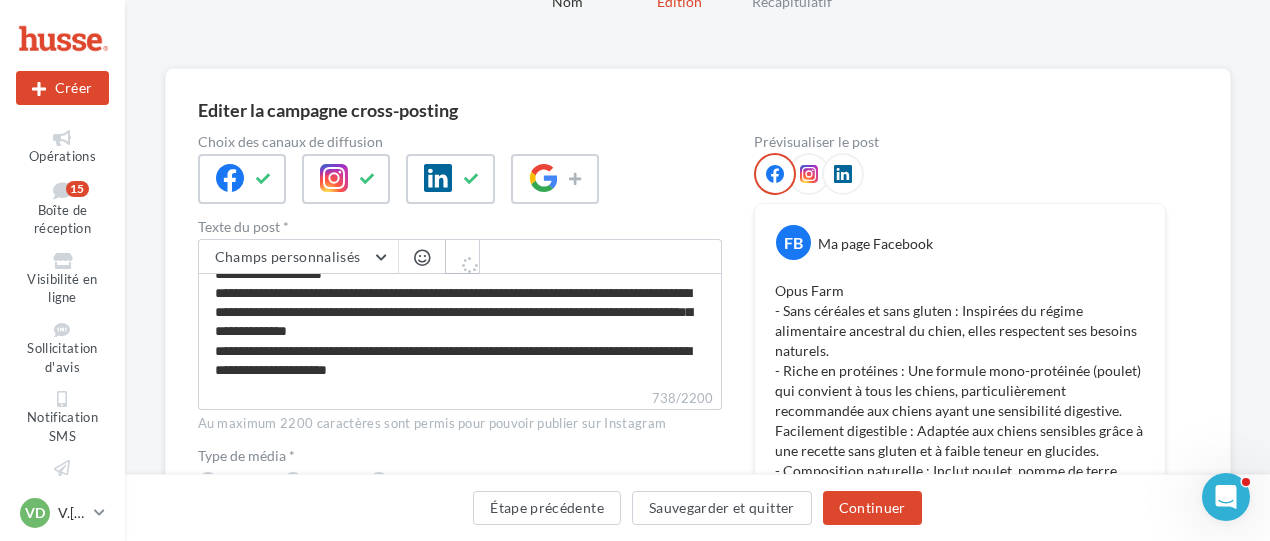 type on "**********" 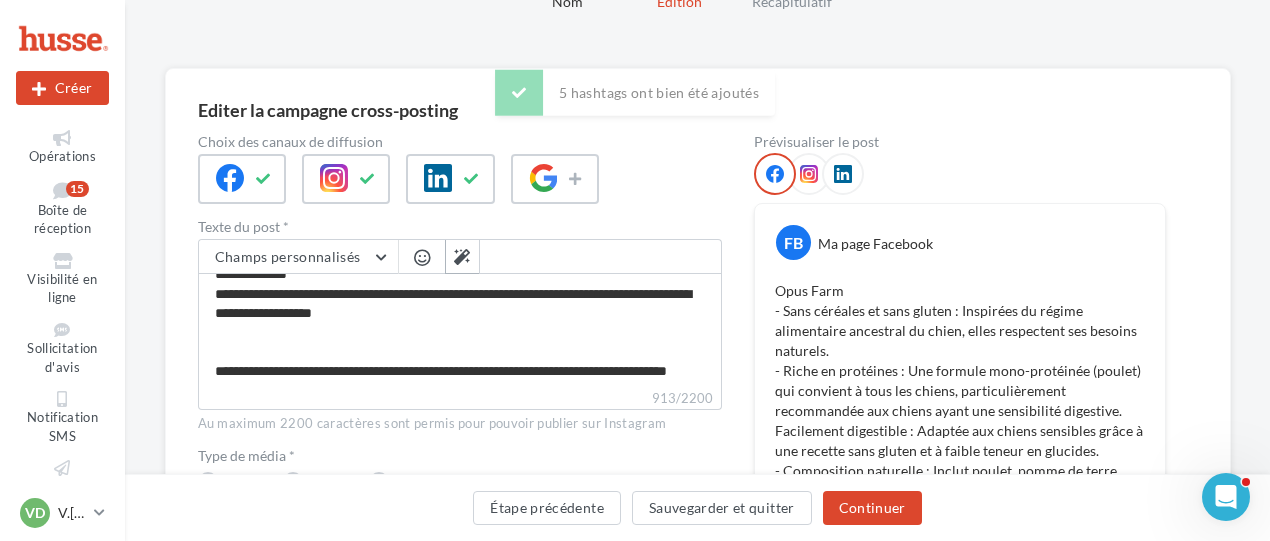 scroll, scrollTop: 0, scrollLeft: 0, axis: both 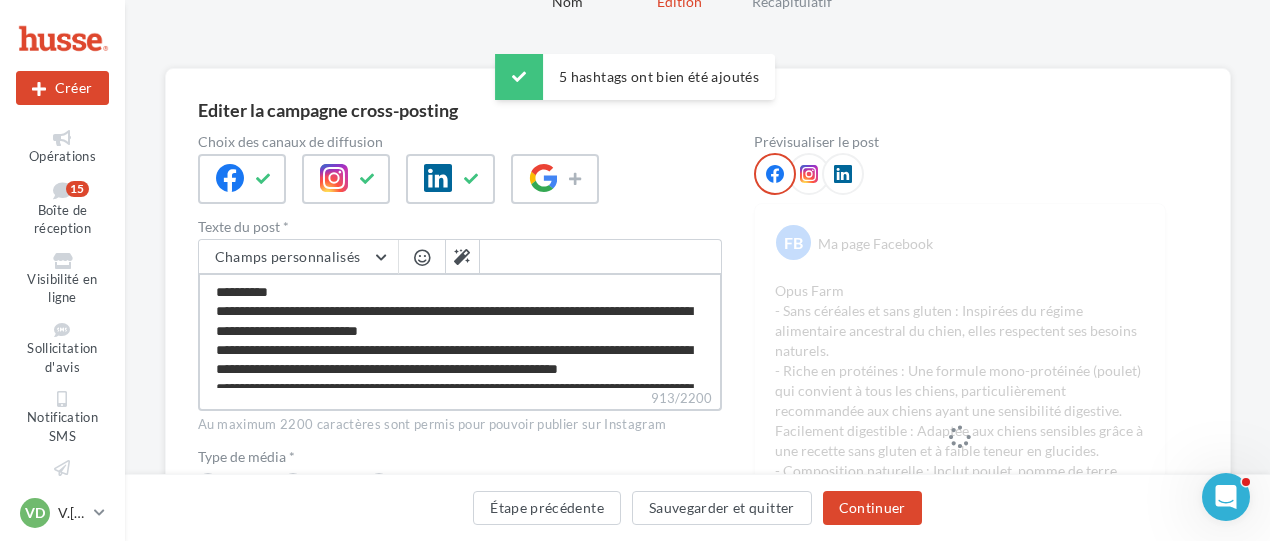 click on "**********" at bounding box center (460, 330) 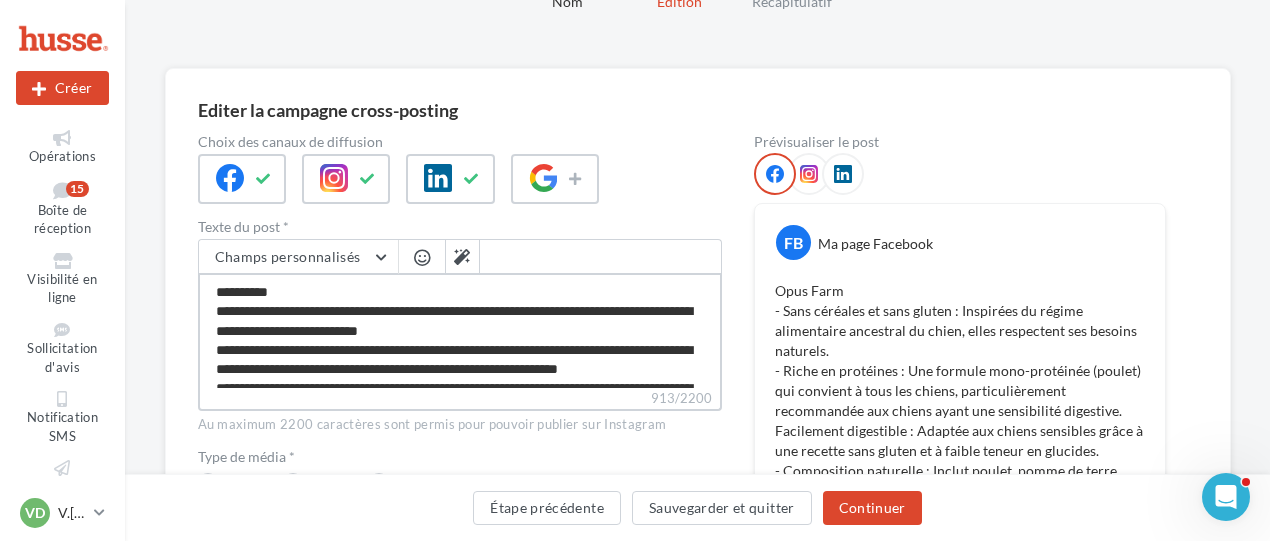 click on "**********" at bounding box center (460, 330) 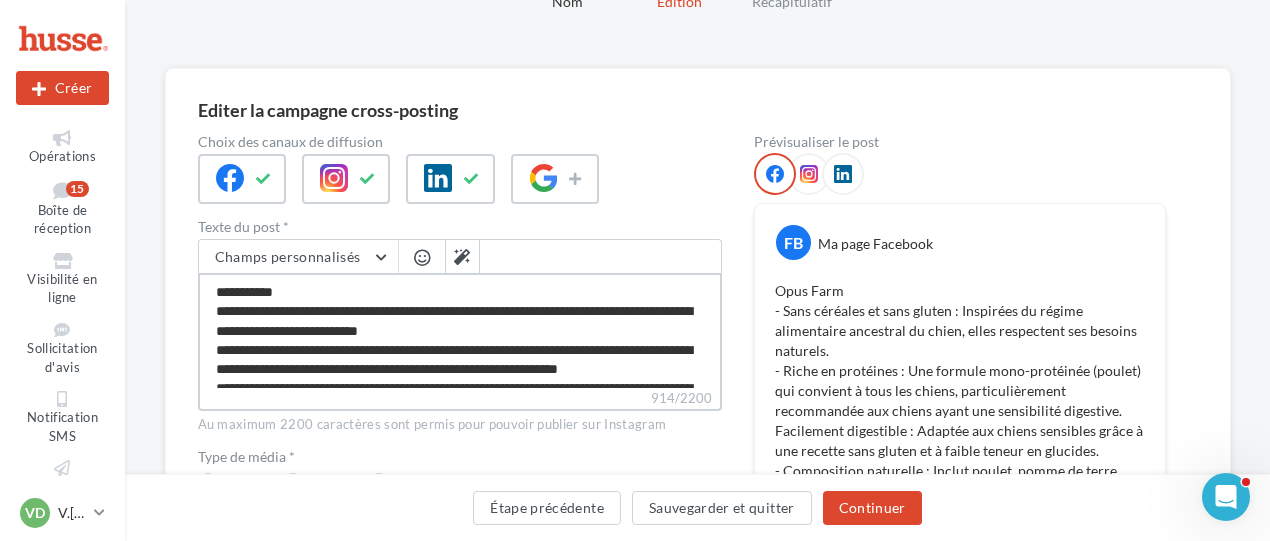 type on "**********" 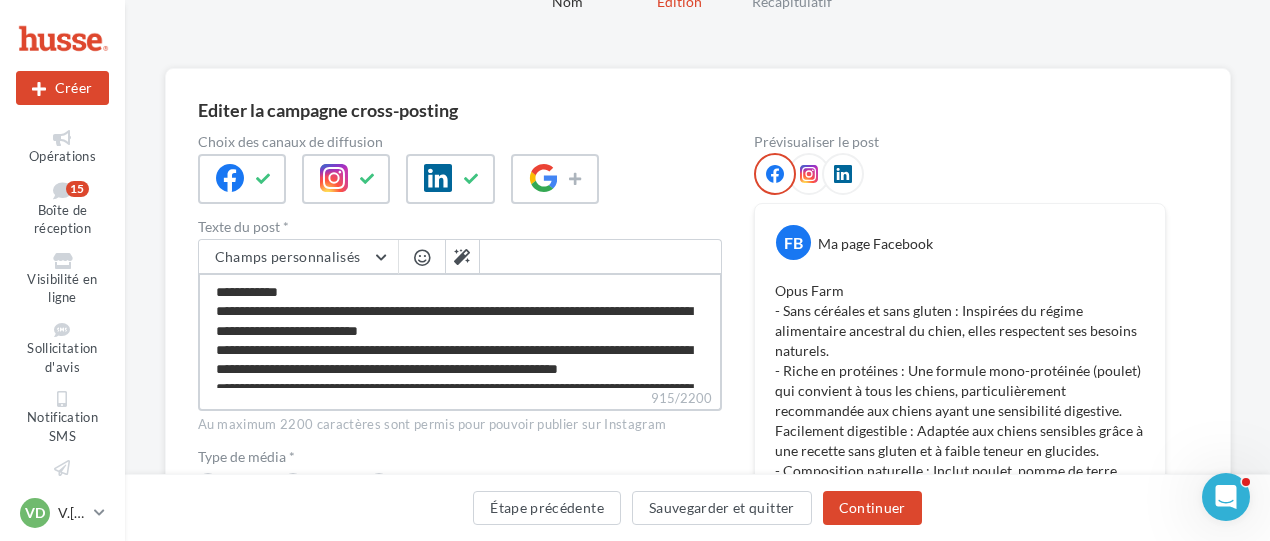 type on "**********" 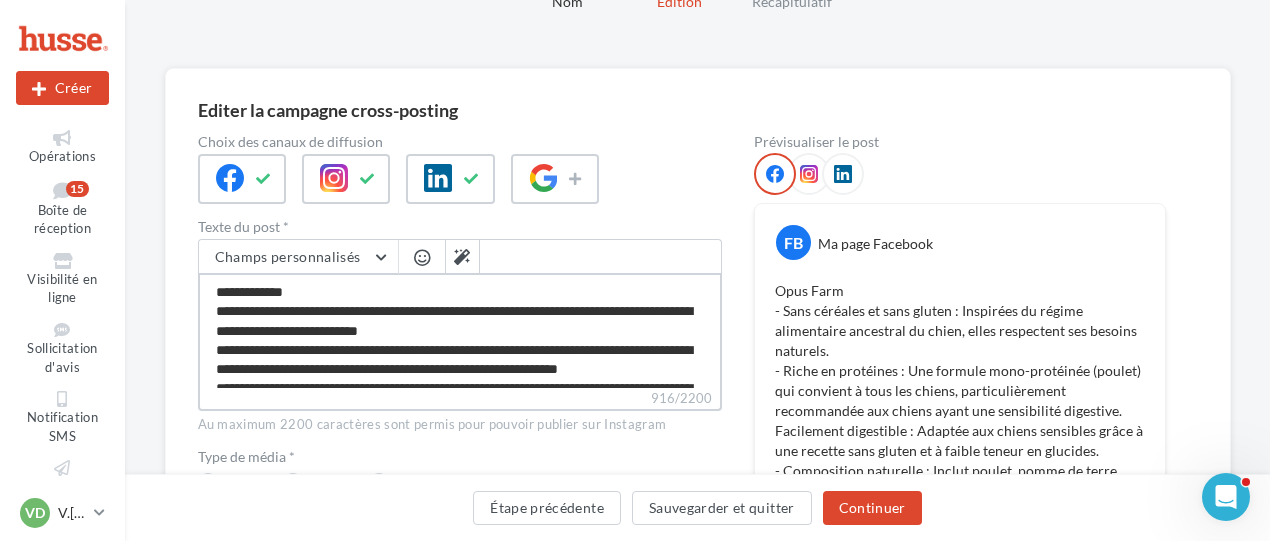 type on "**********" 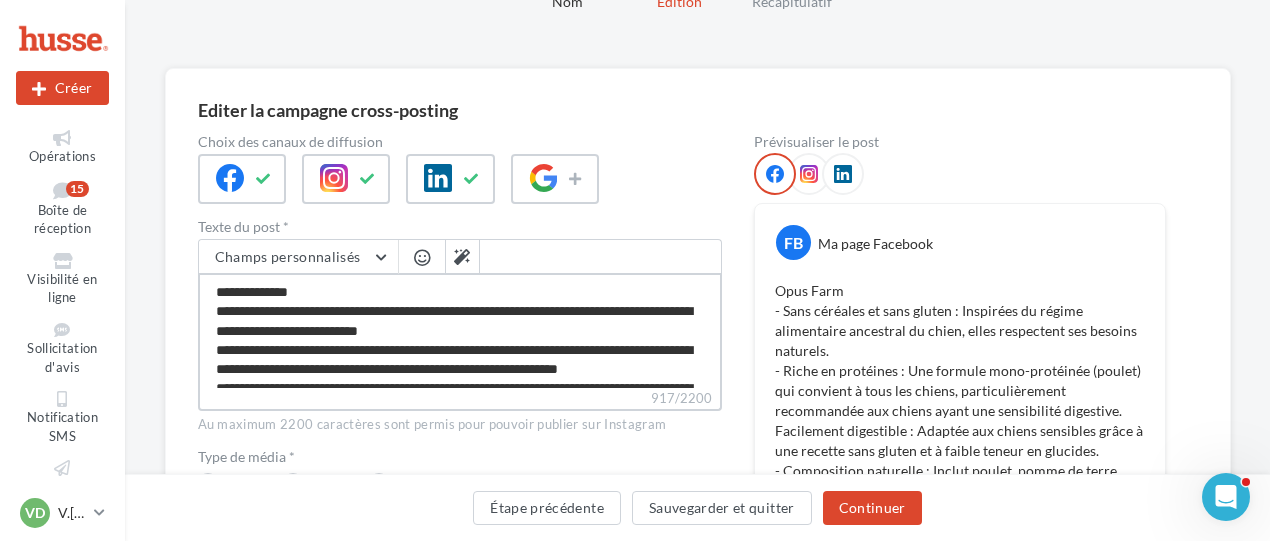 type on "**********" 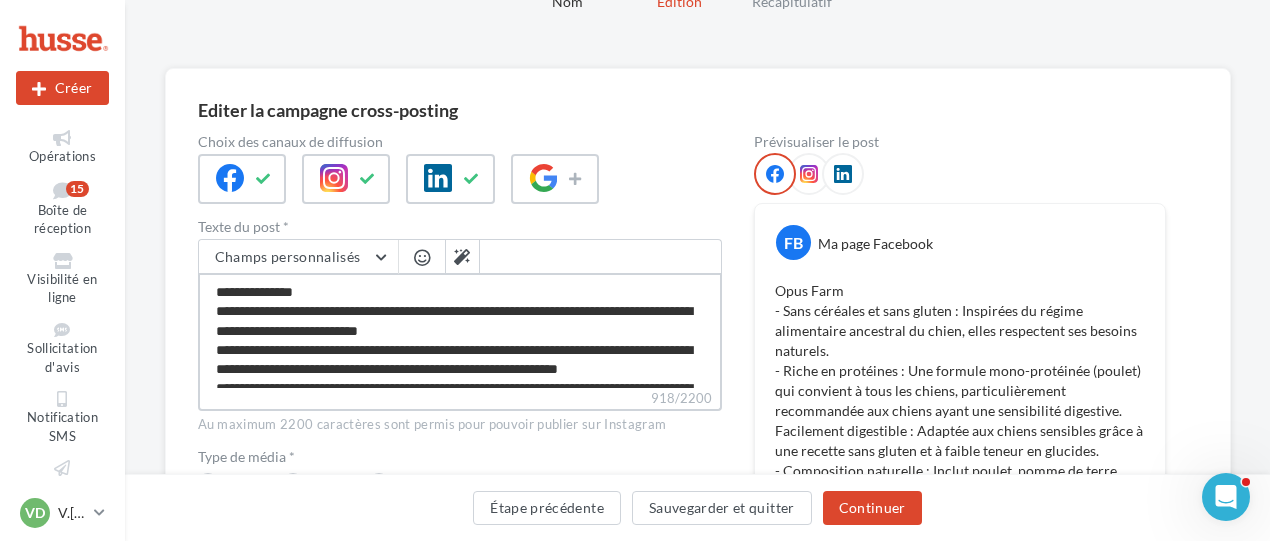 type on "**********" 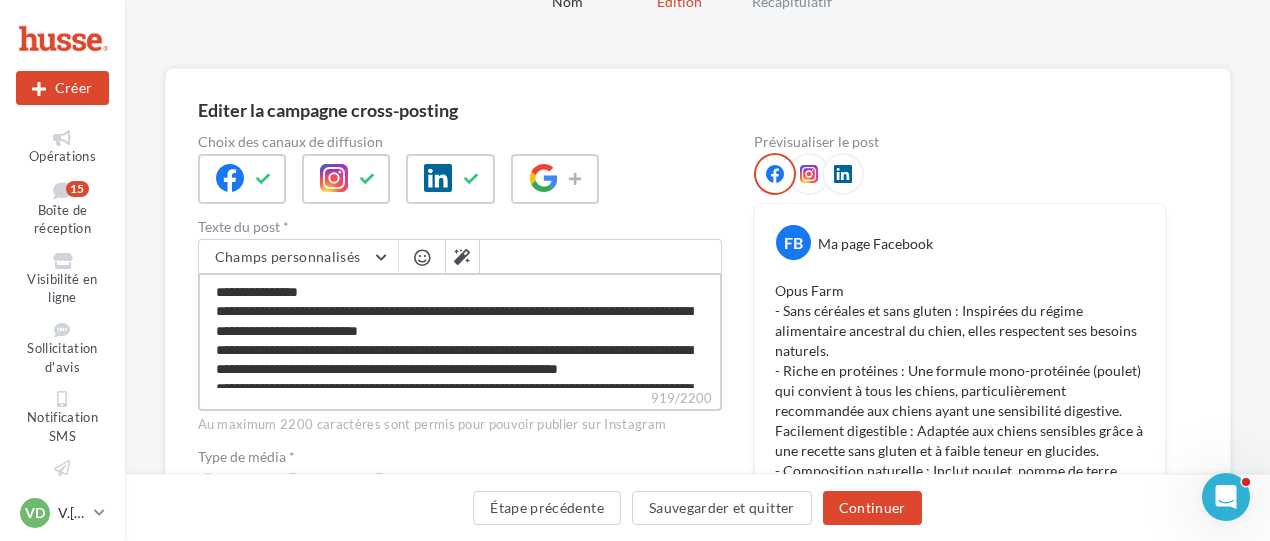 type on "**********" 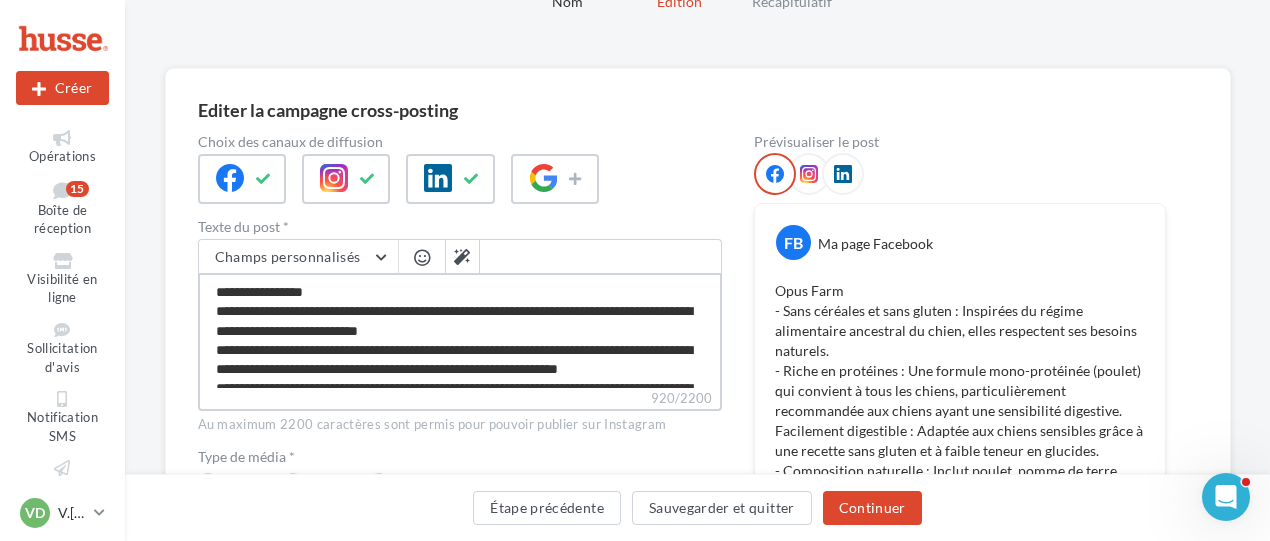 type on "**********" 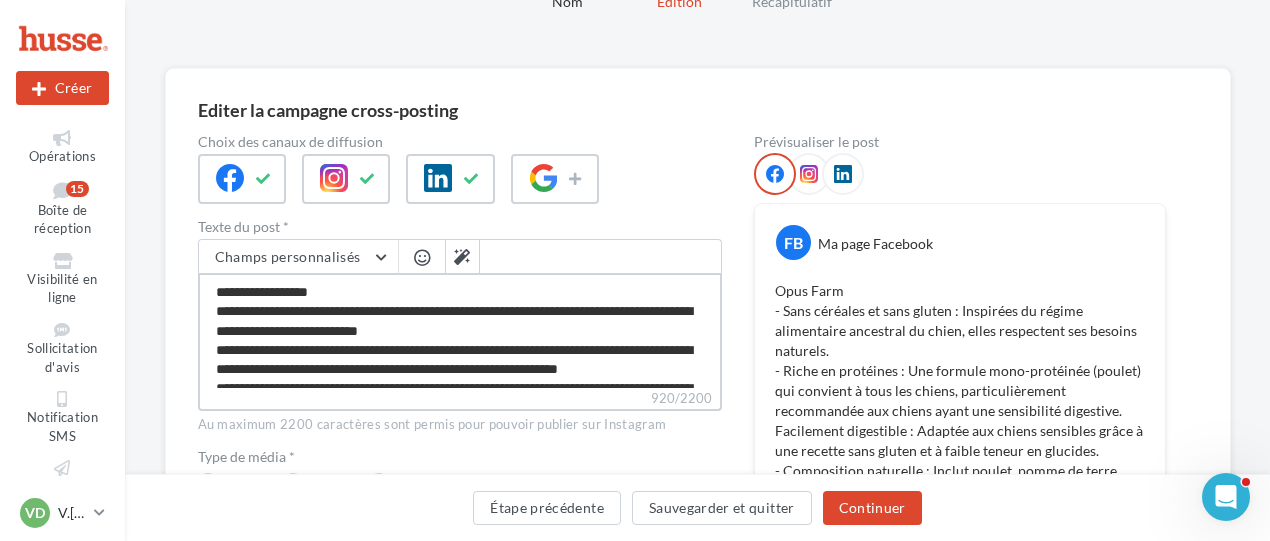 type on "**********" 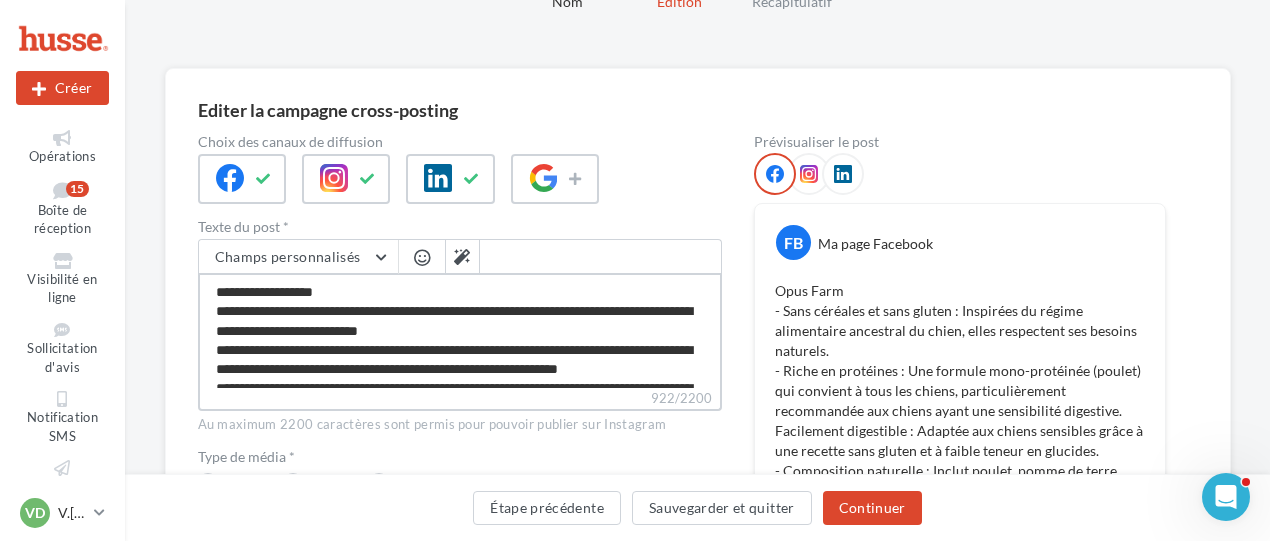 type on "**********" 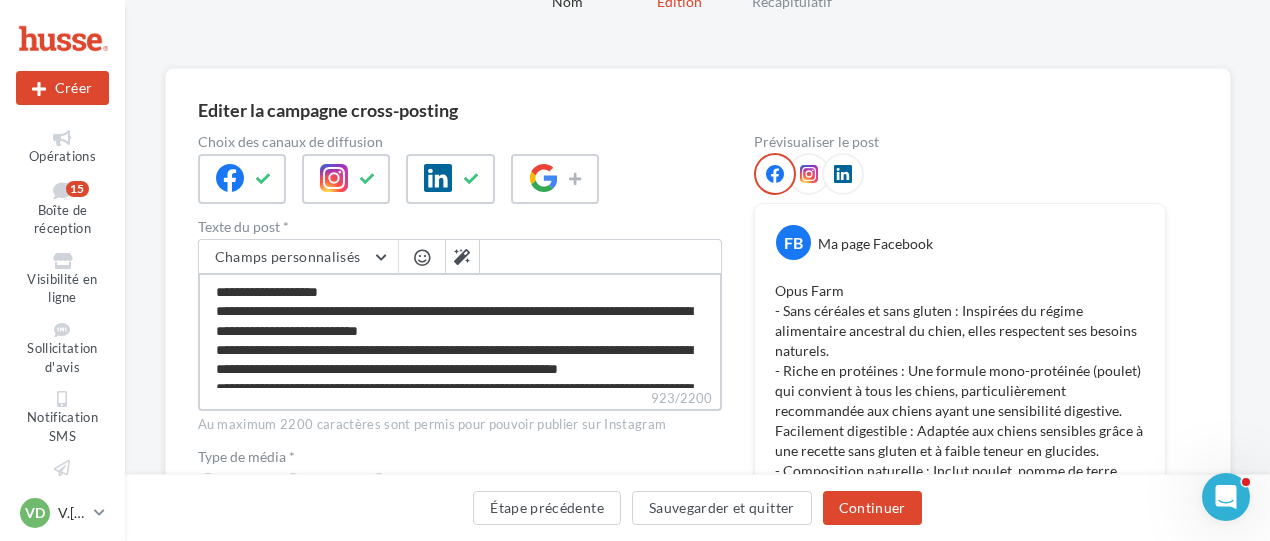 click on "**********" at bounding box center [460, 330] 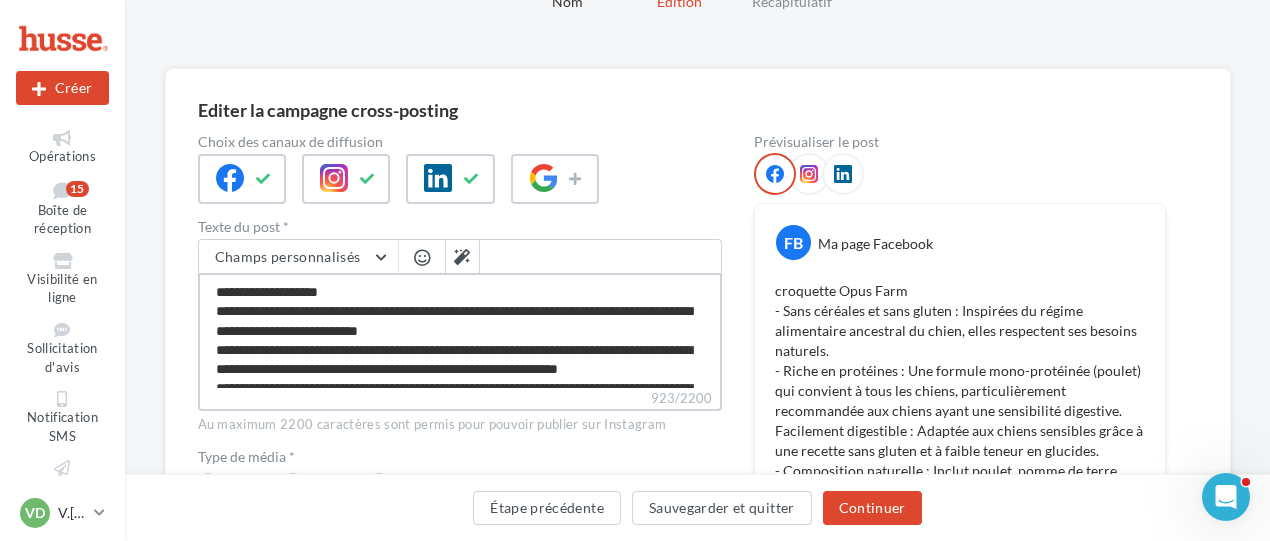 type on "**********" 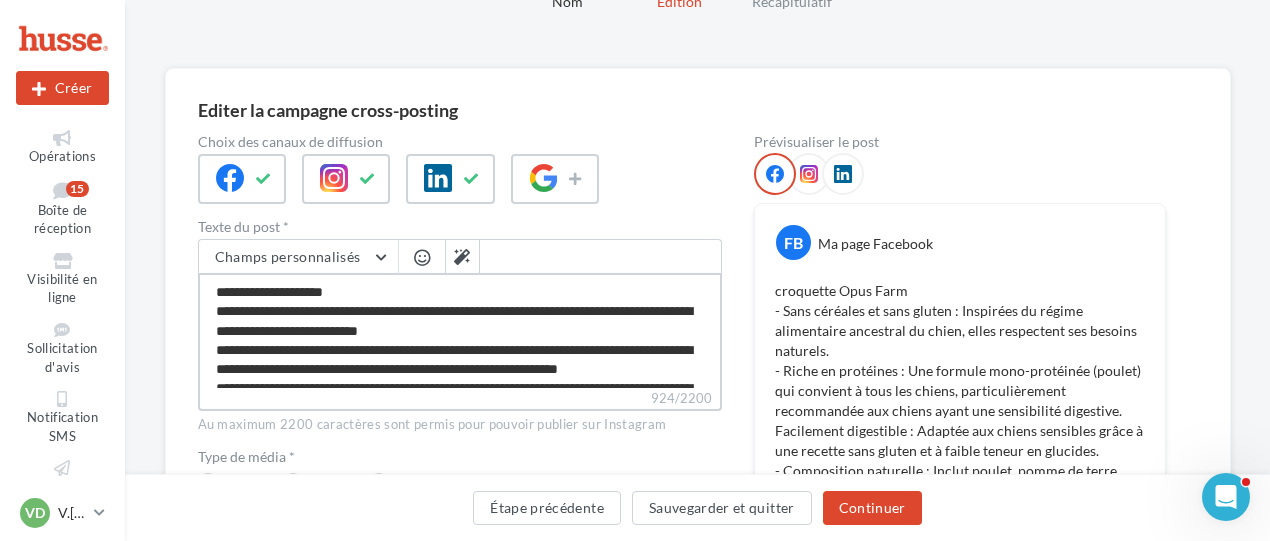 type on "**********" 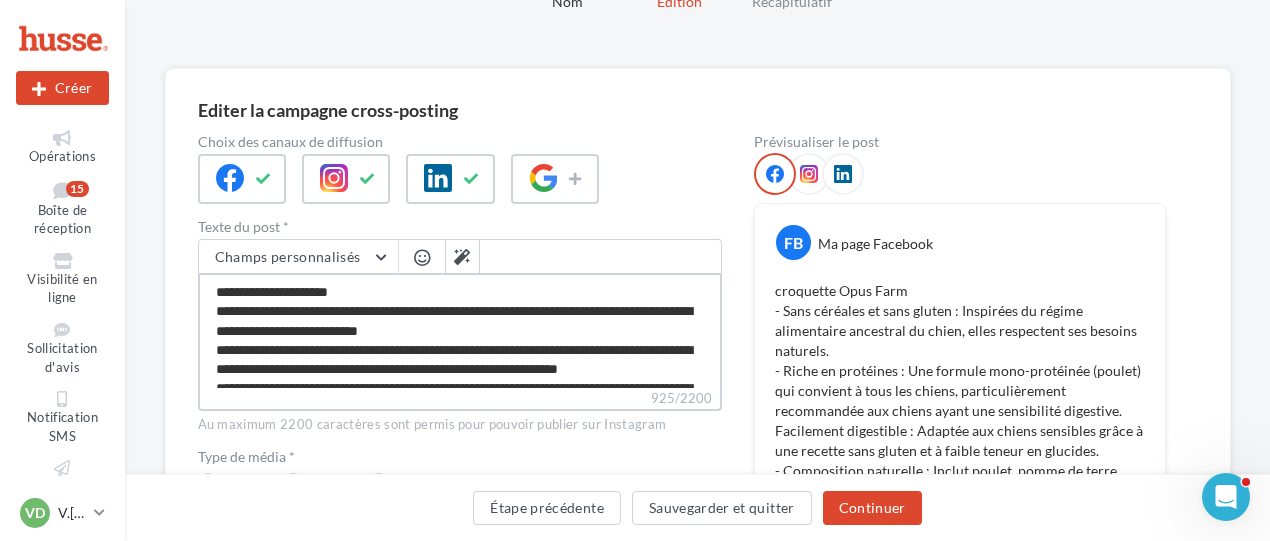 type on "**********" 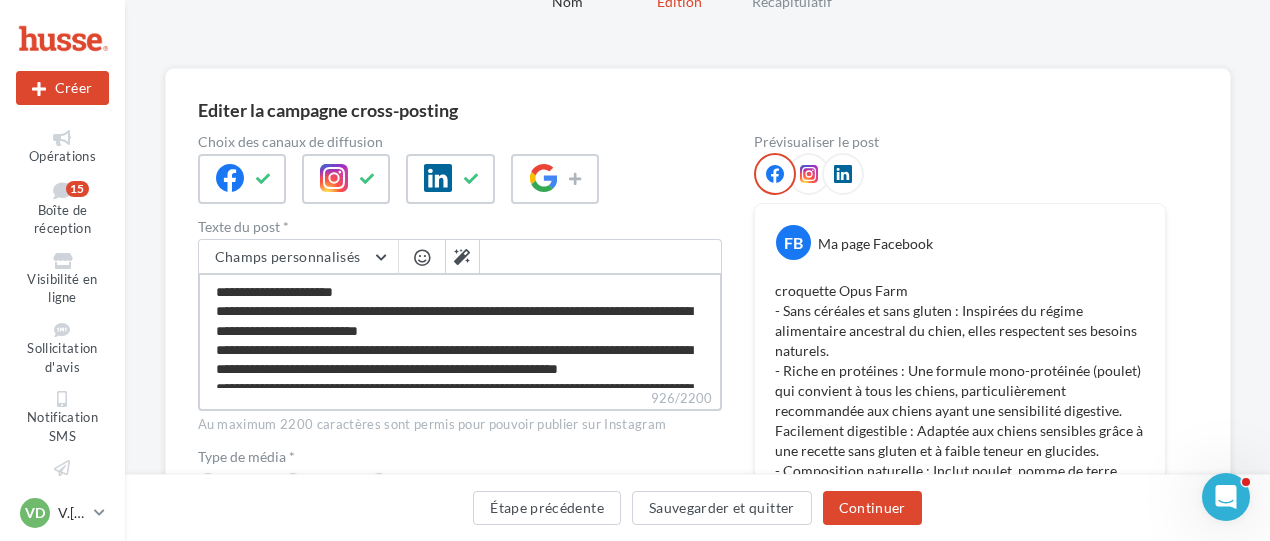 type on "**********" 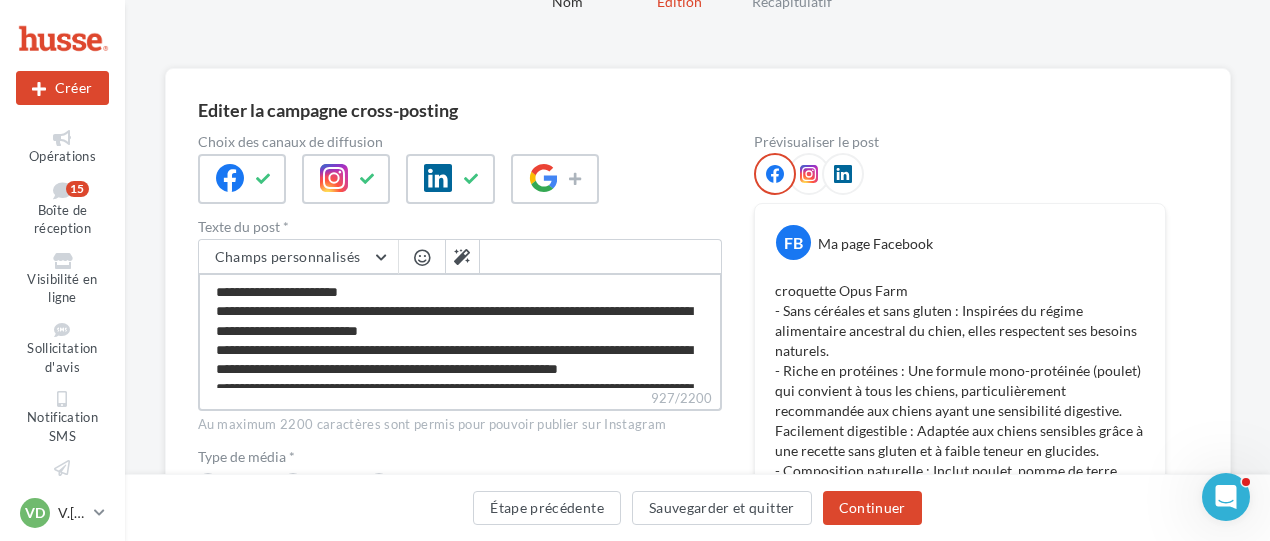 type on "**********" 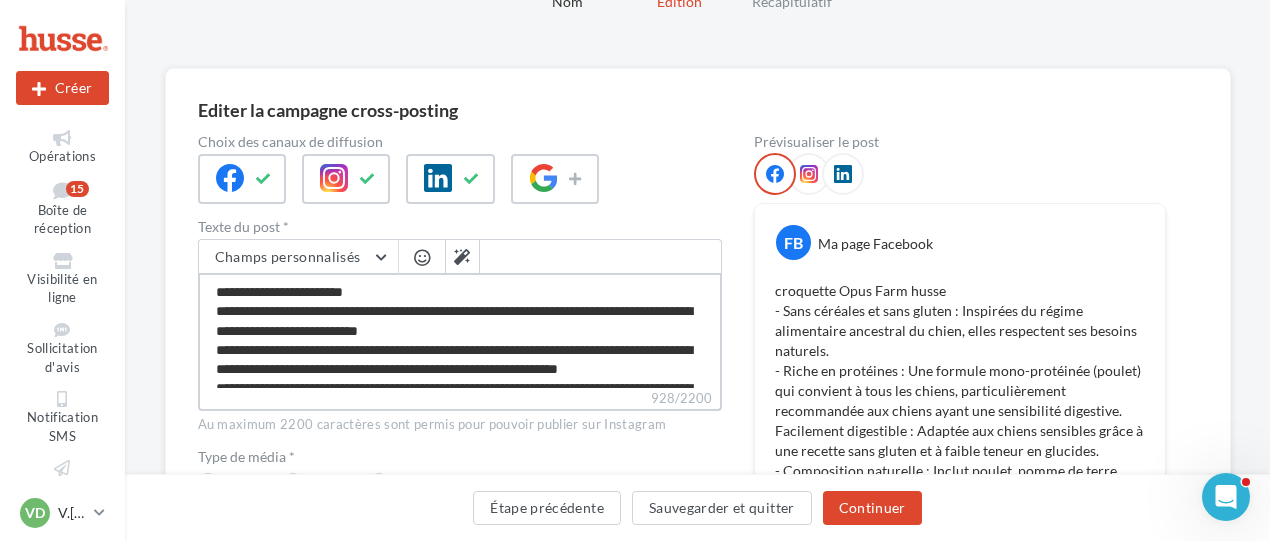 scroll, scrollTop: 300, scrollLeft: 0, axis: vertical 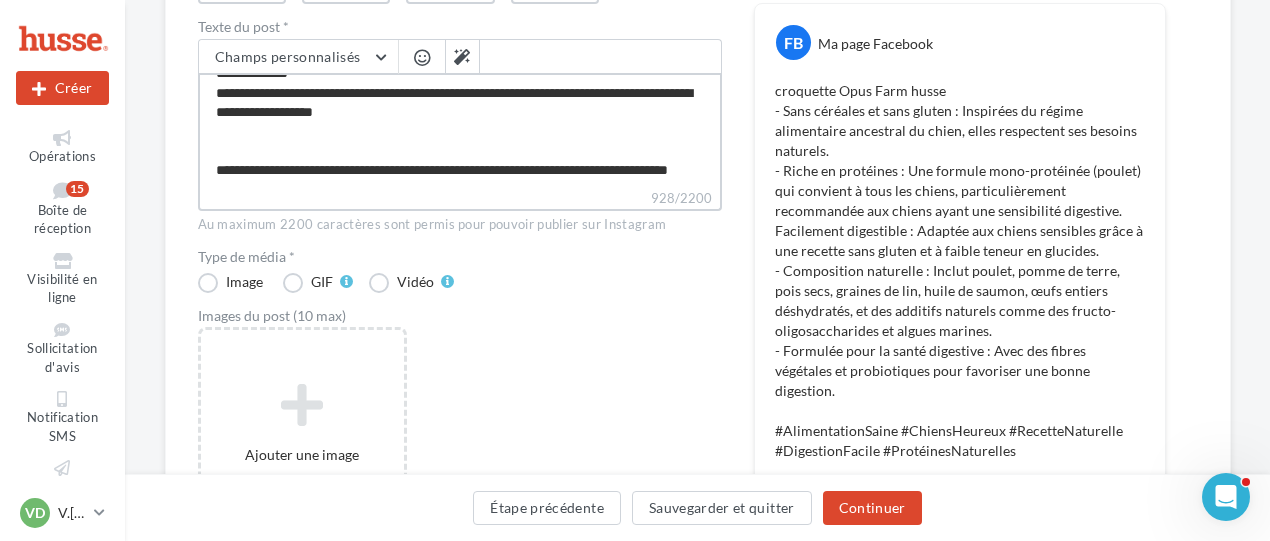 click on "**********" at bounding box center (460, 130) 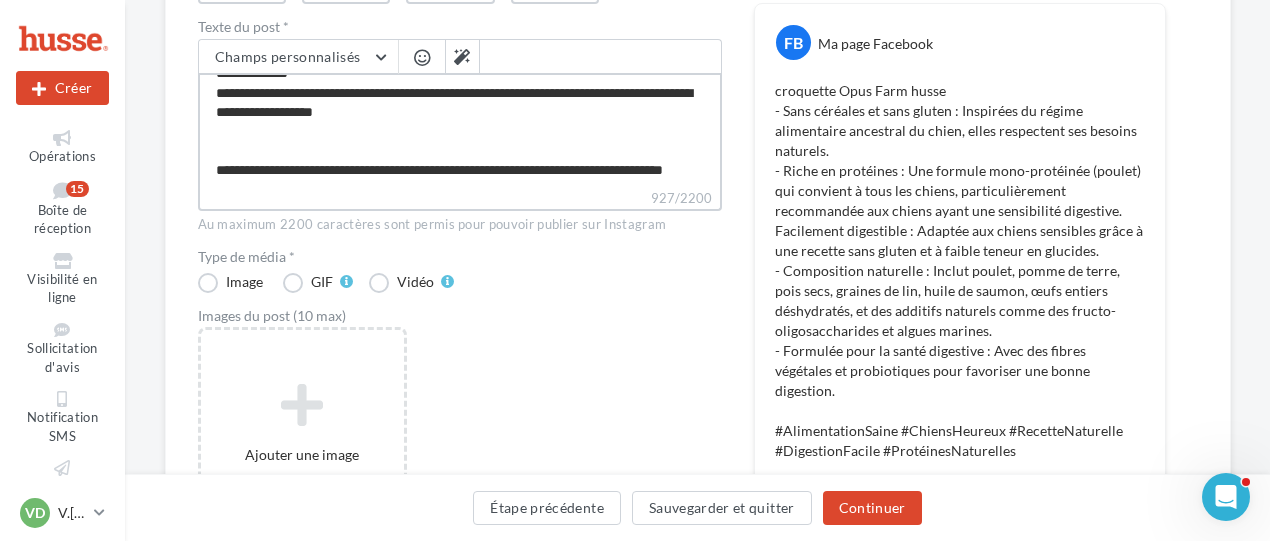type on "**********" 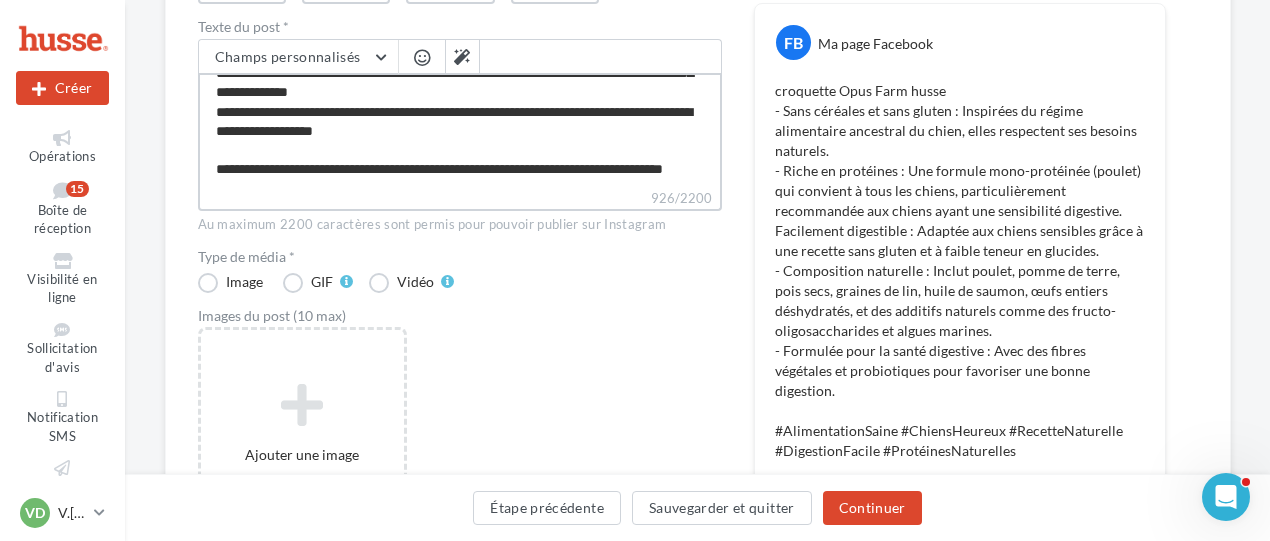 type on "**********" 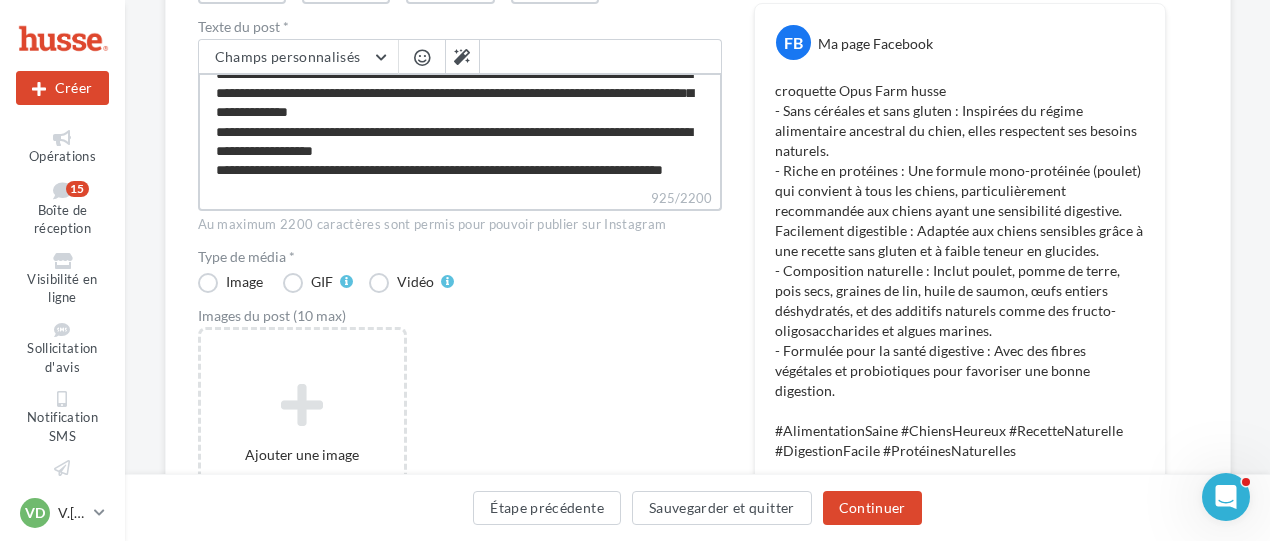 scroll, scrollTop: 191, scrollLeft: 0, axis: vertical 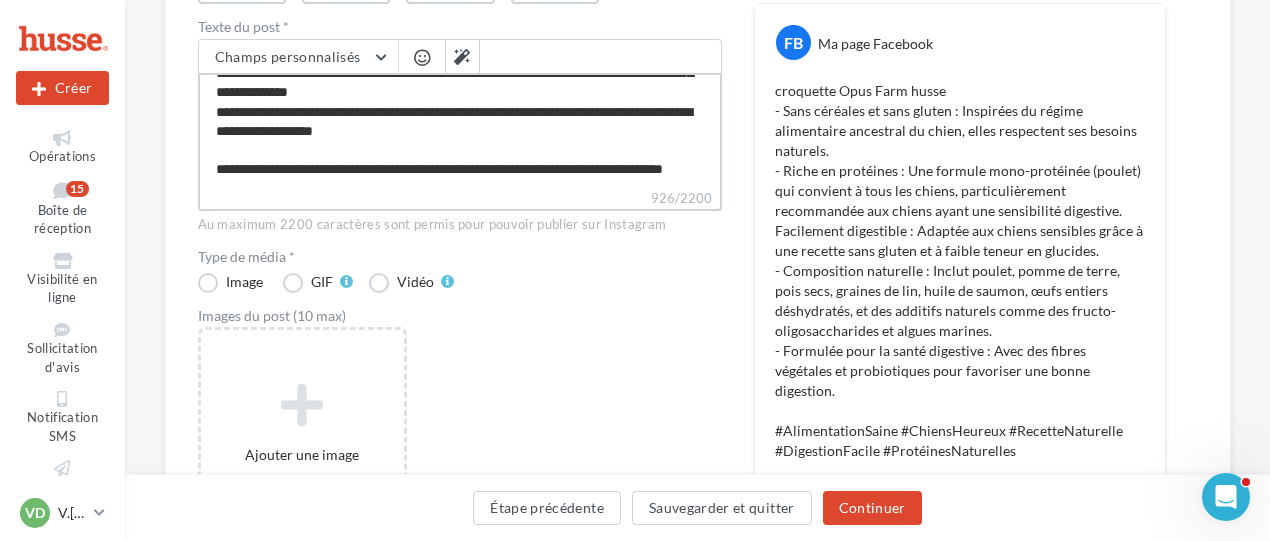 click on "**********" at bounding box center [460, 130] 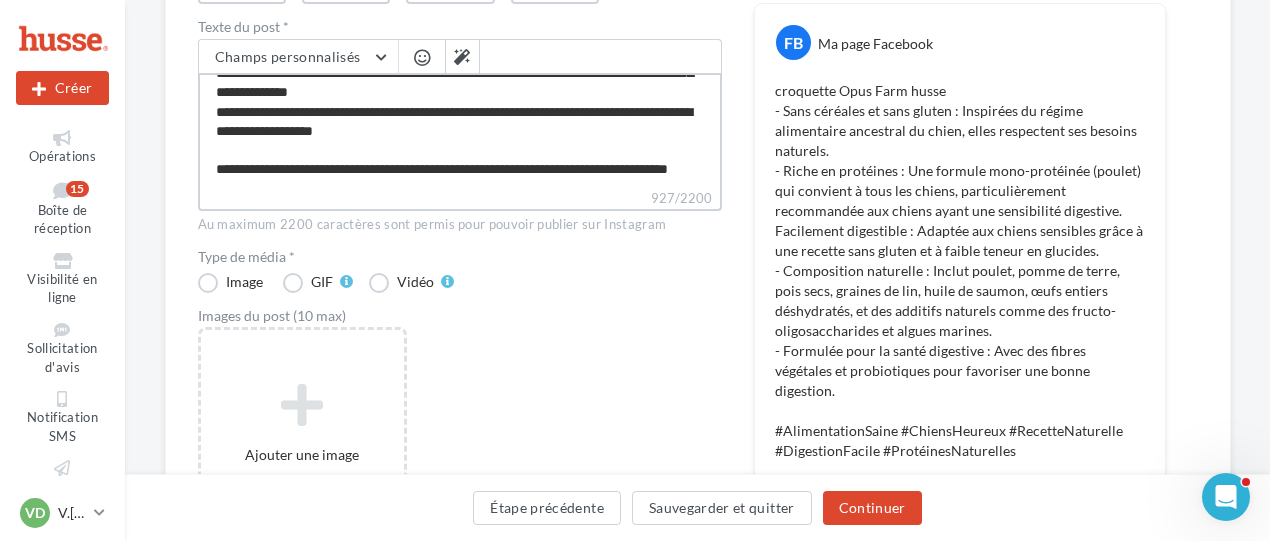type on "**********" 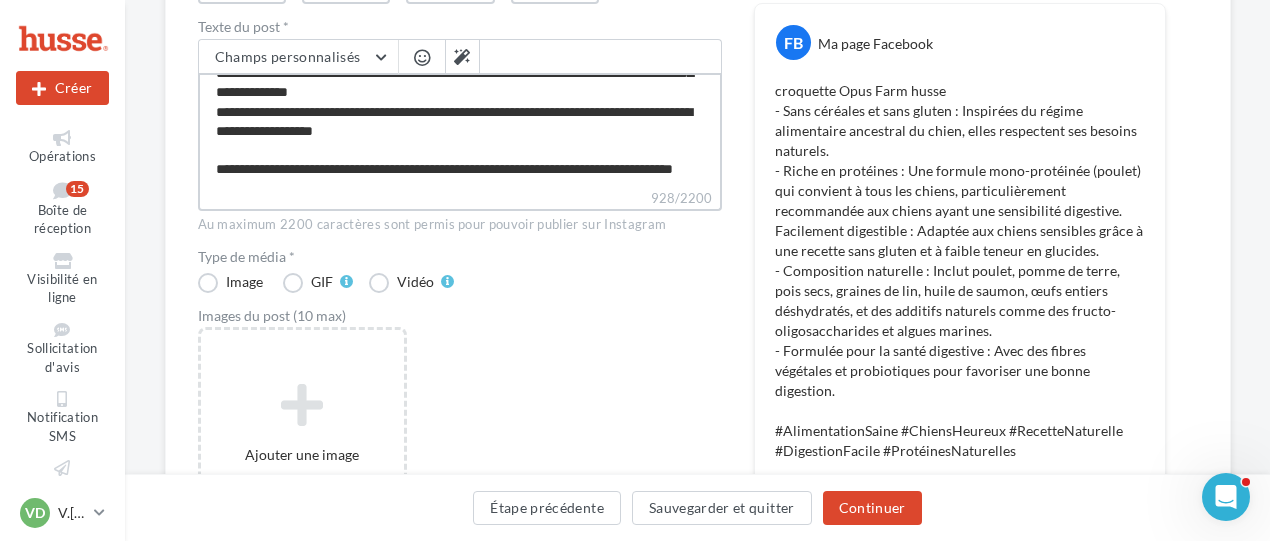 type on "**********" 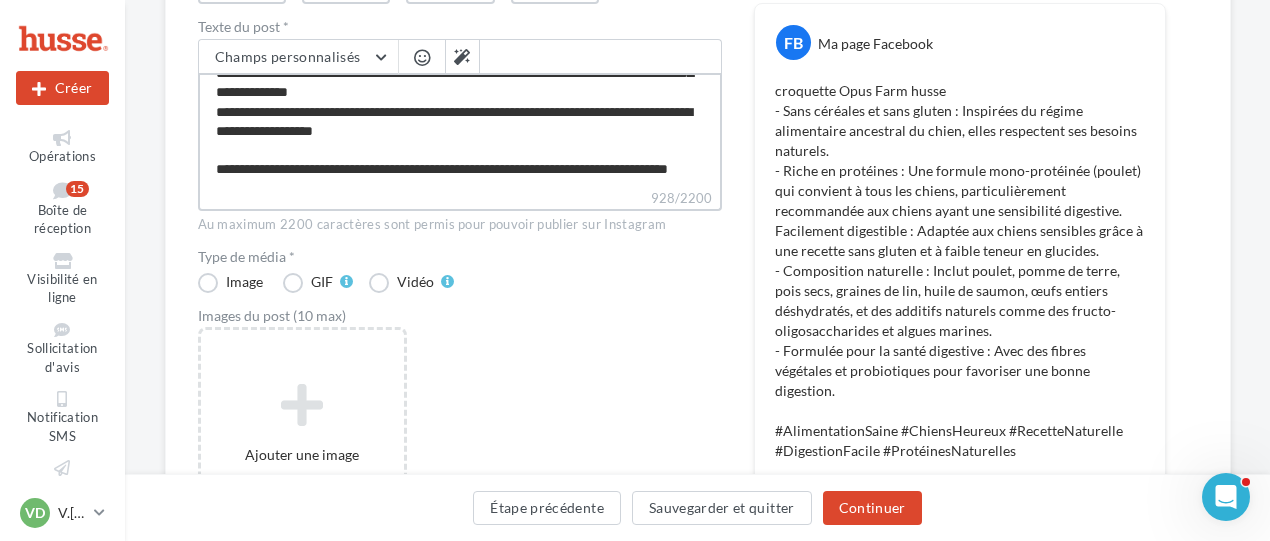 scroll, scrollTop: 230, scrollLeft: 0, axis: vertical 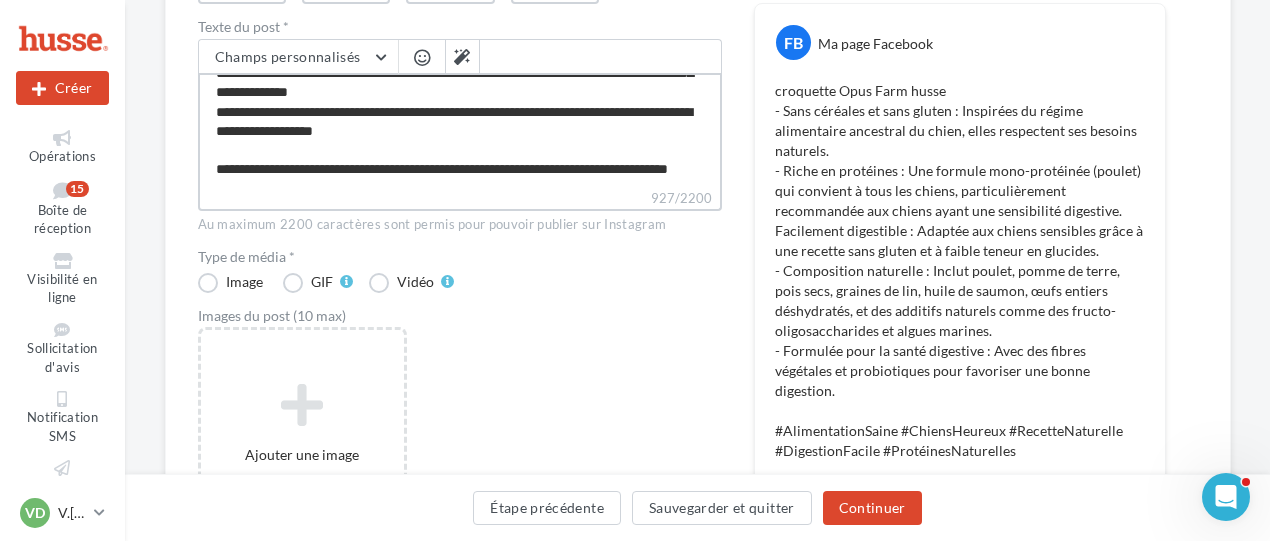 type on "**********" 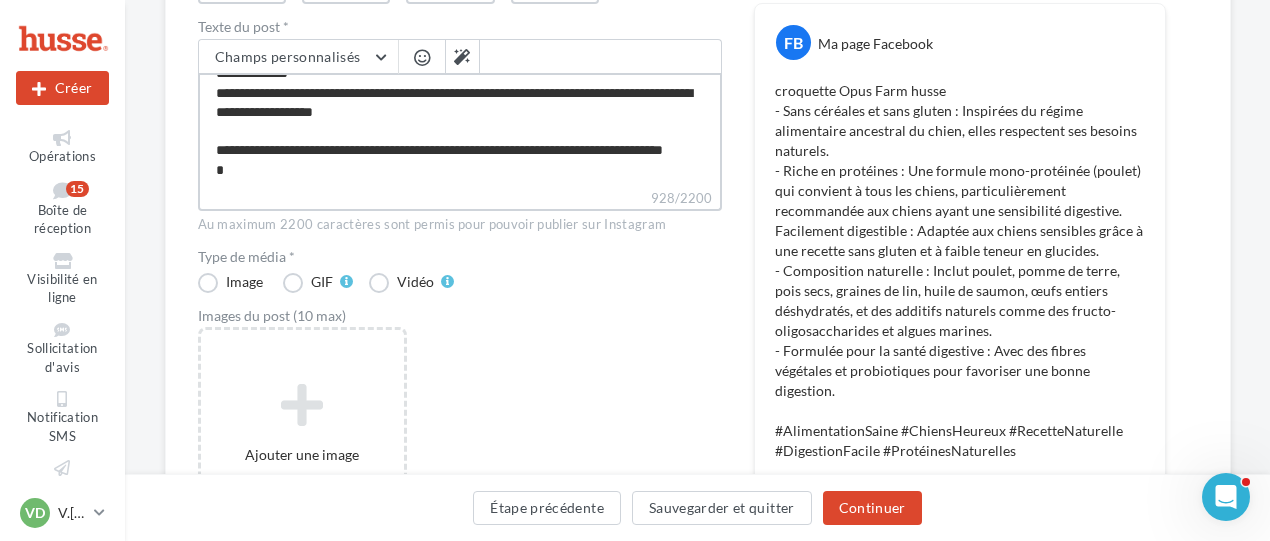 type on "**********" 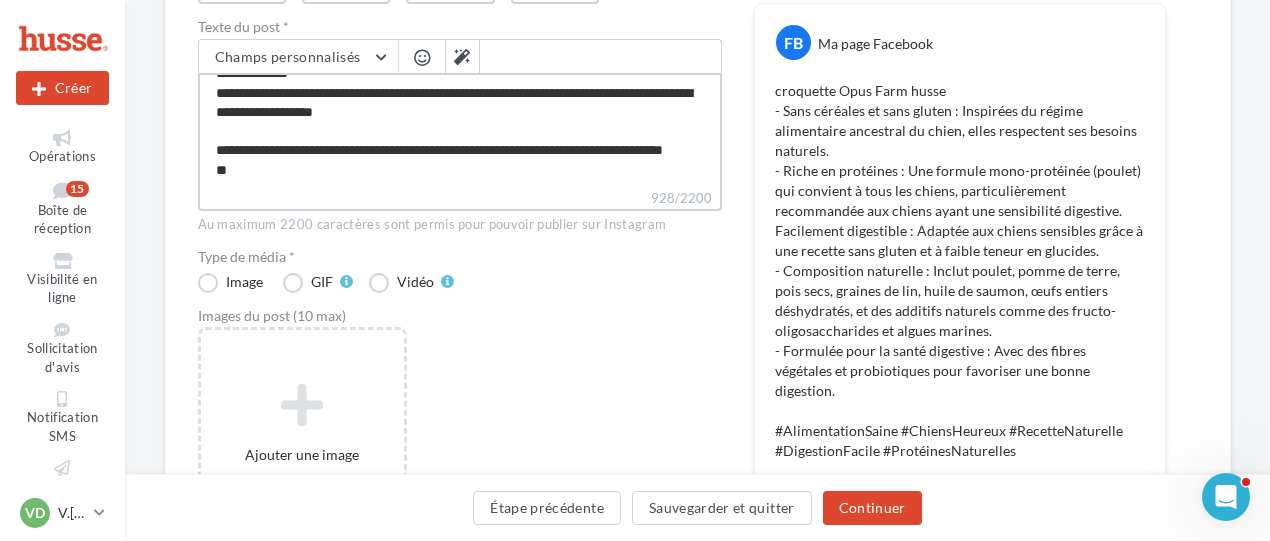 type on "**********" 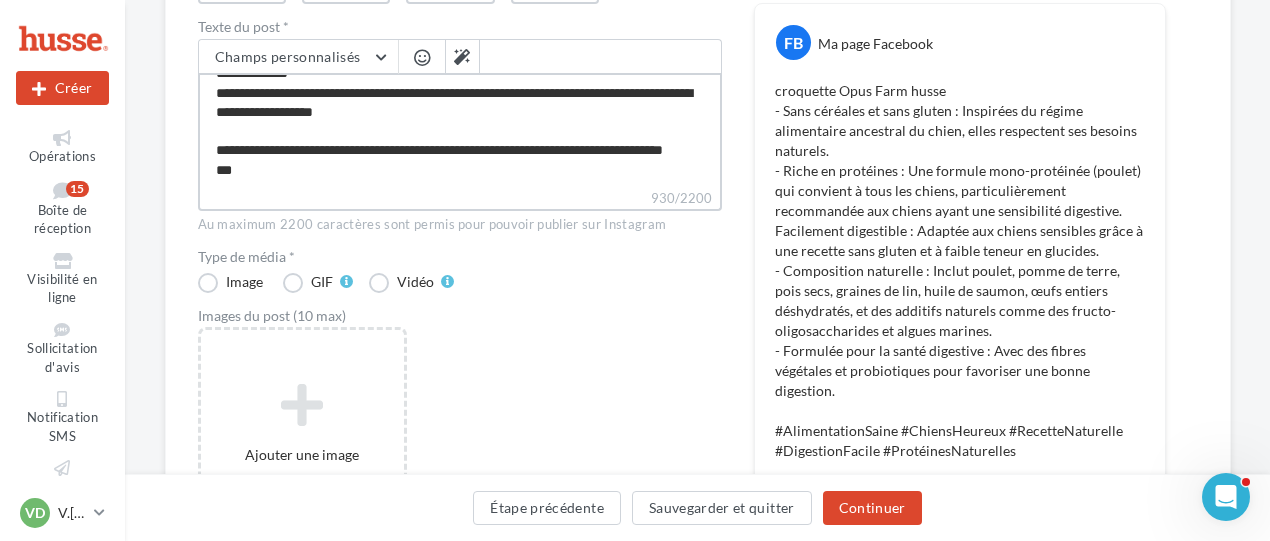 type on "**********" 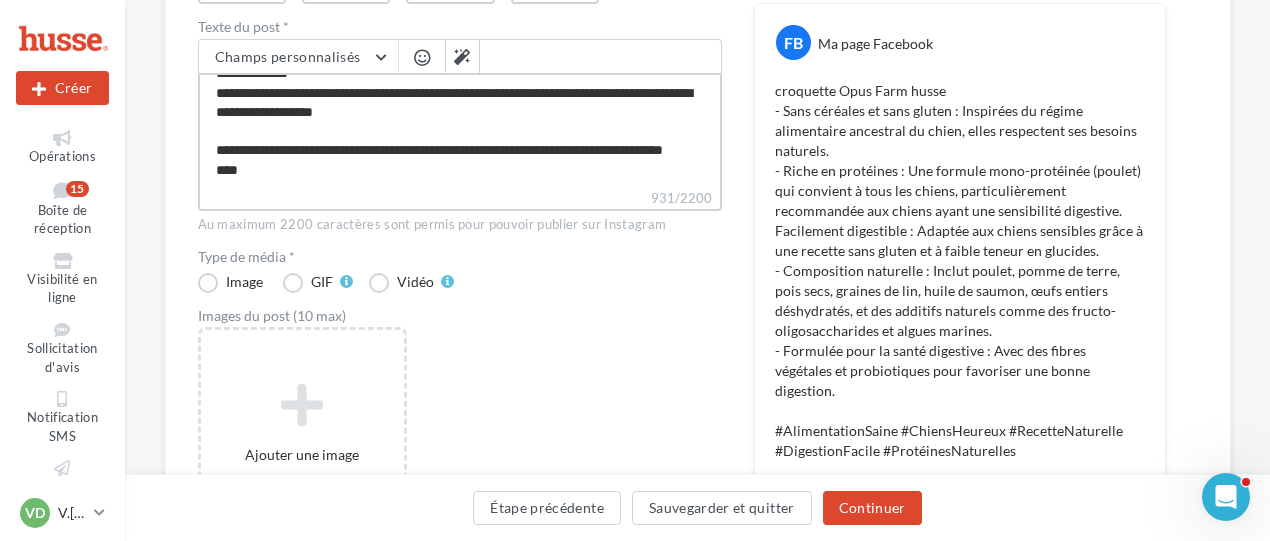 type on "**********" 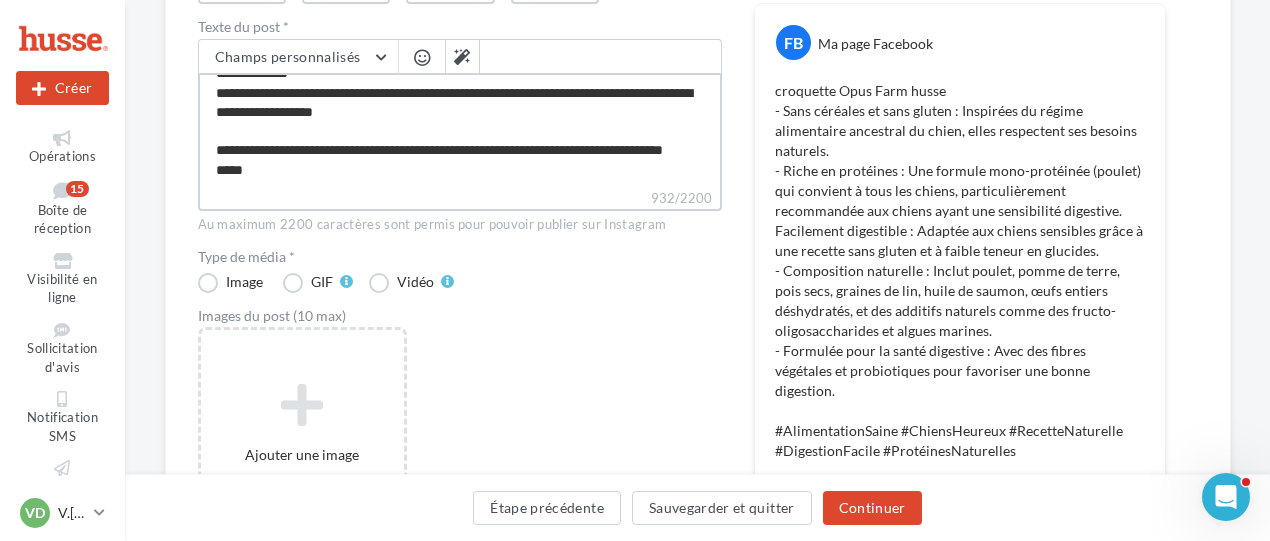 type on "**********" 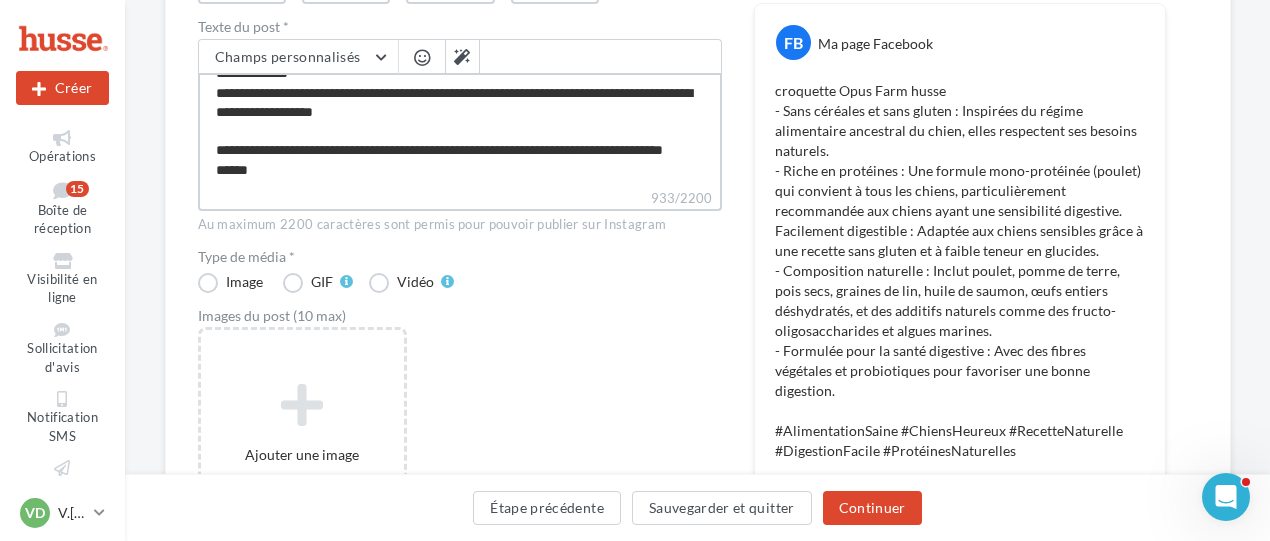 type on "**********" 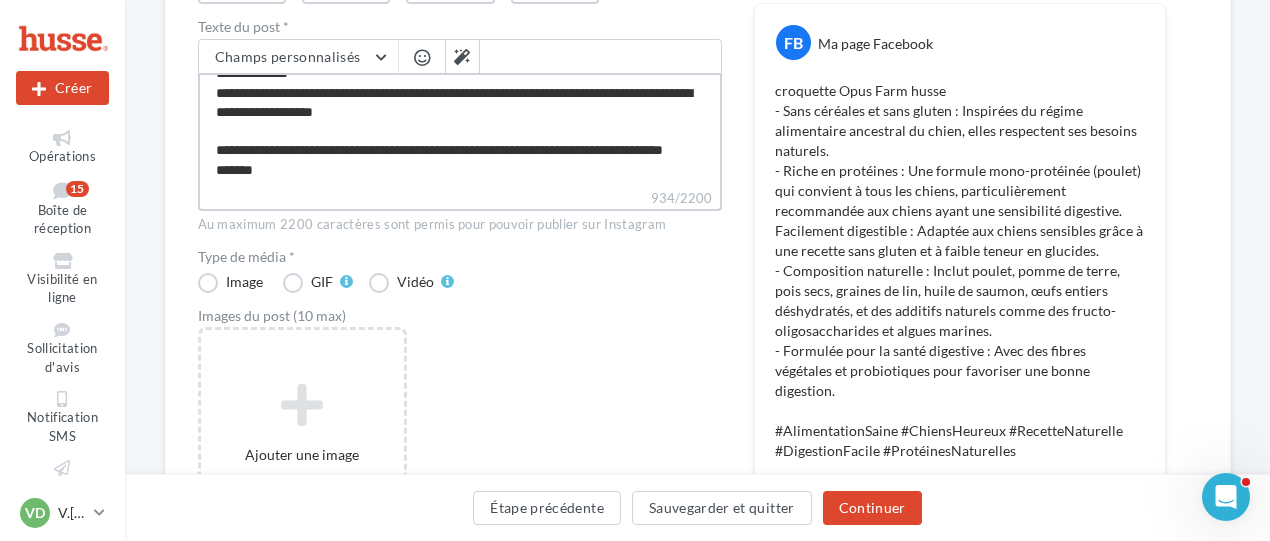 type on "**********" 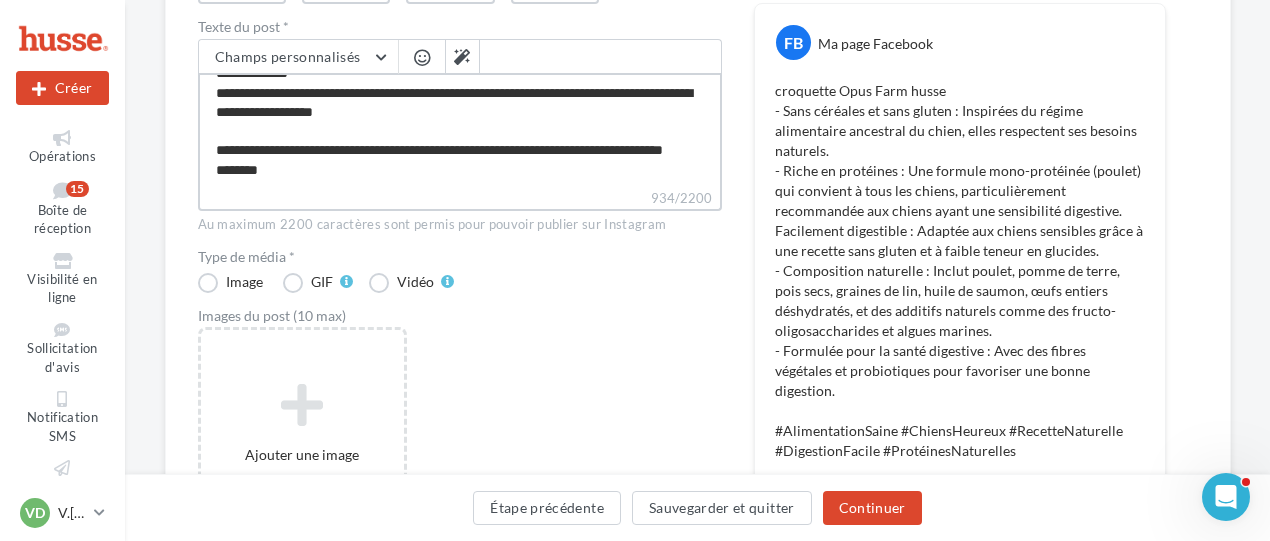 type on "**********" 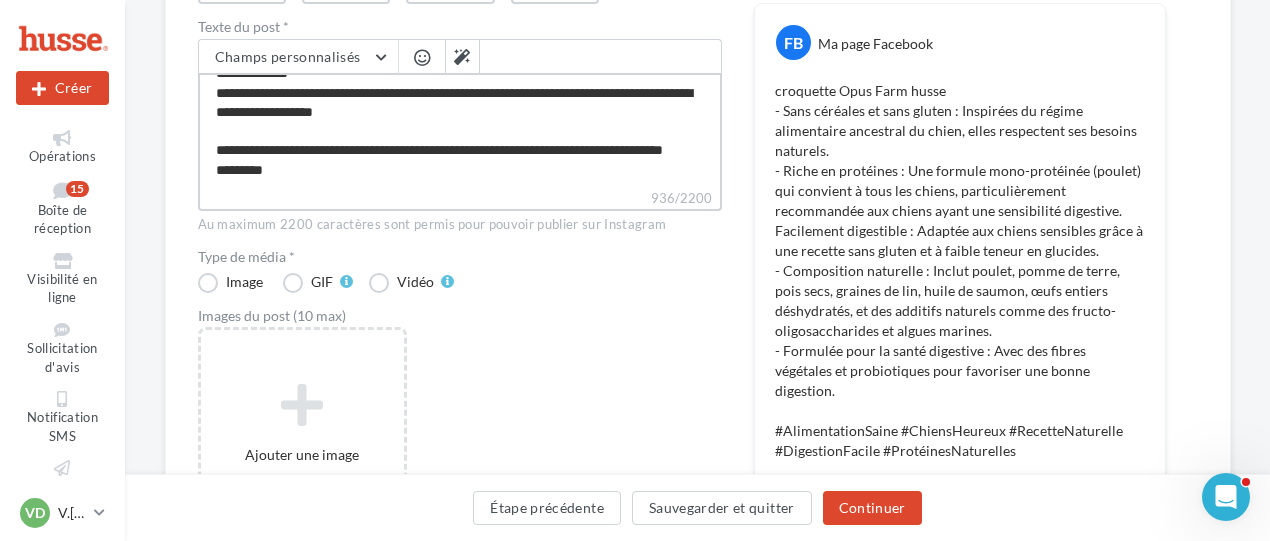 type on "**********" 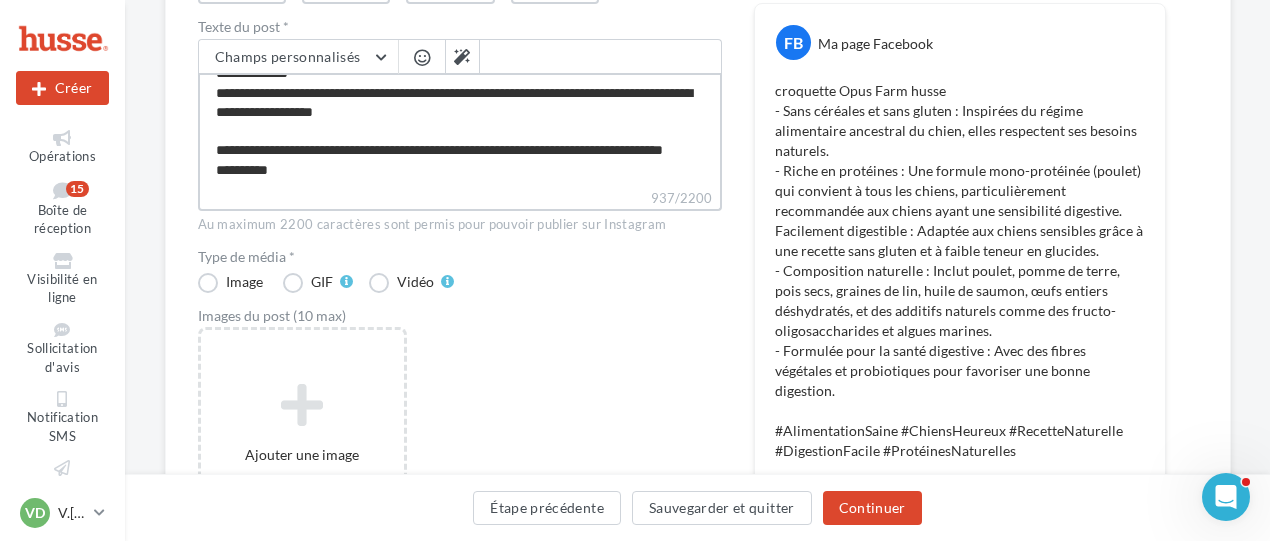 type on "**********" 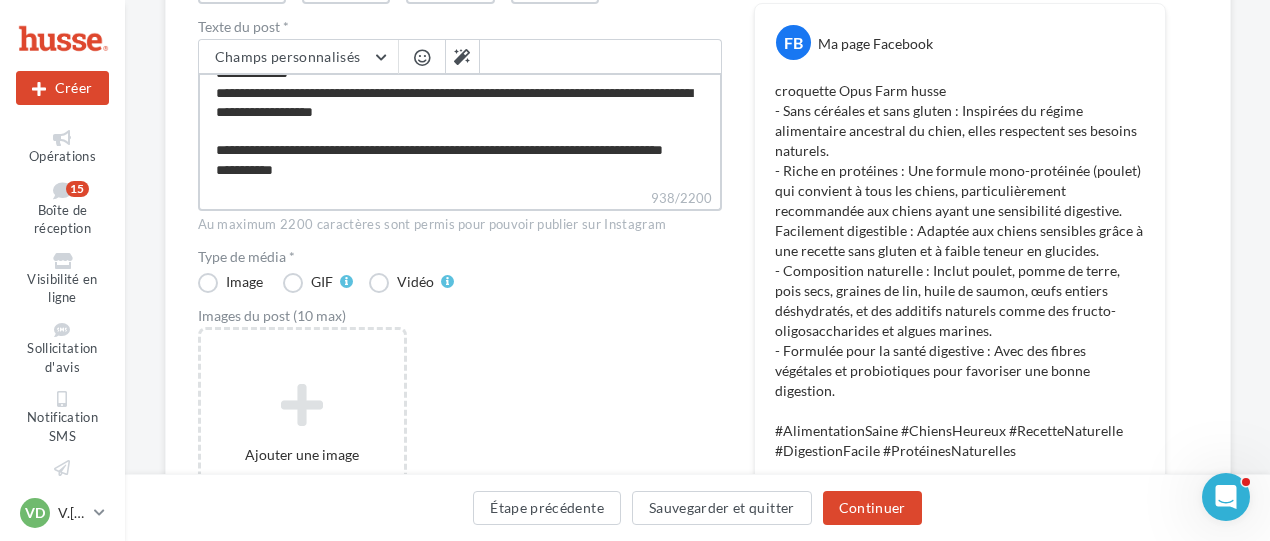 type on "**********" 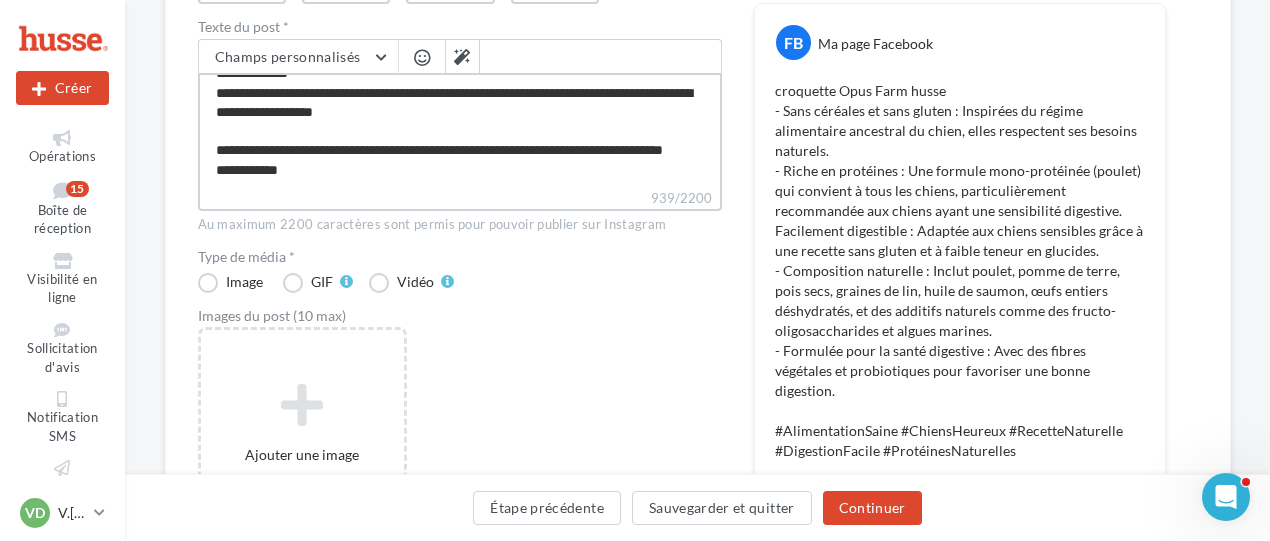 type on "**********" 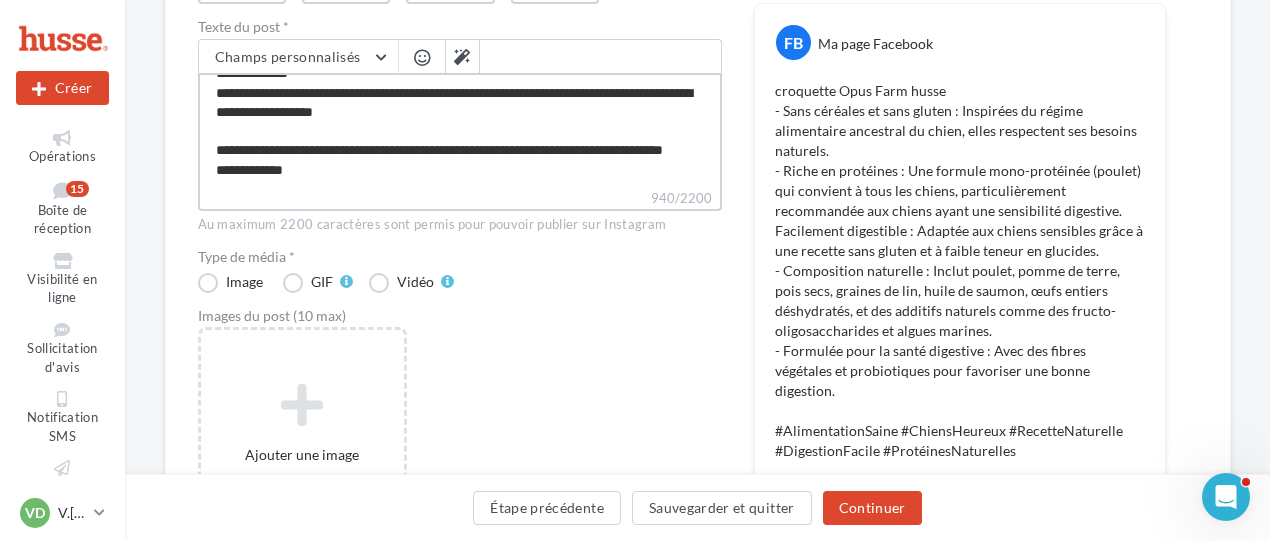type on "**********" 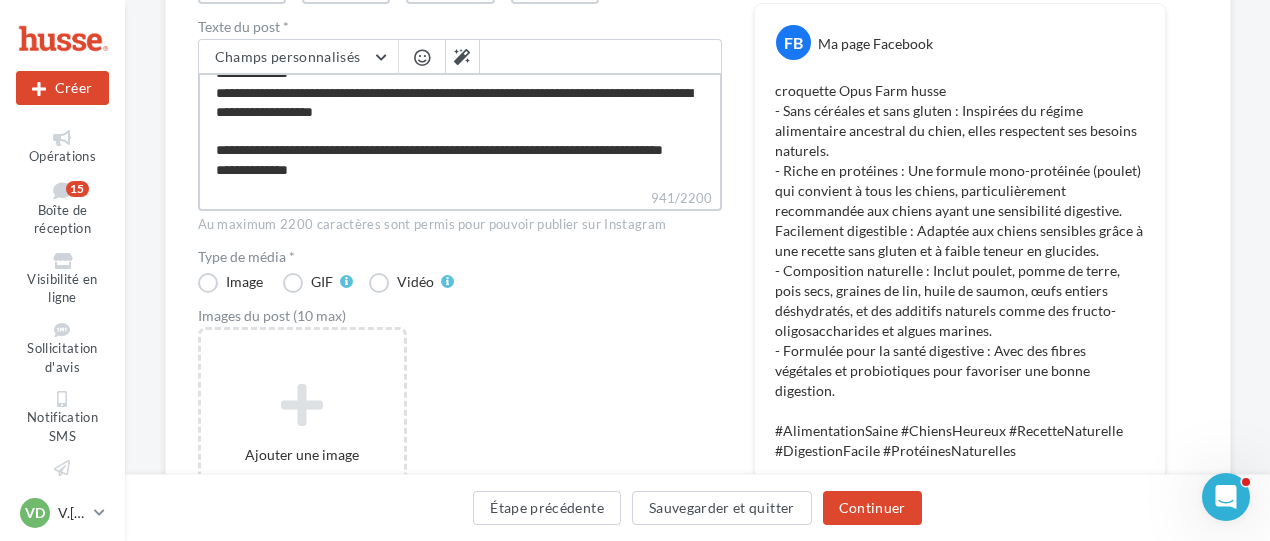type on "**********" 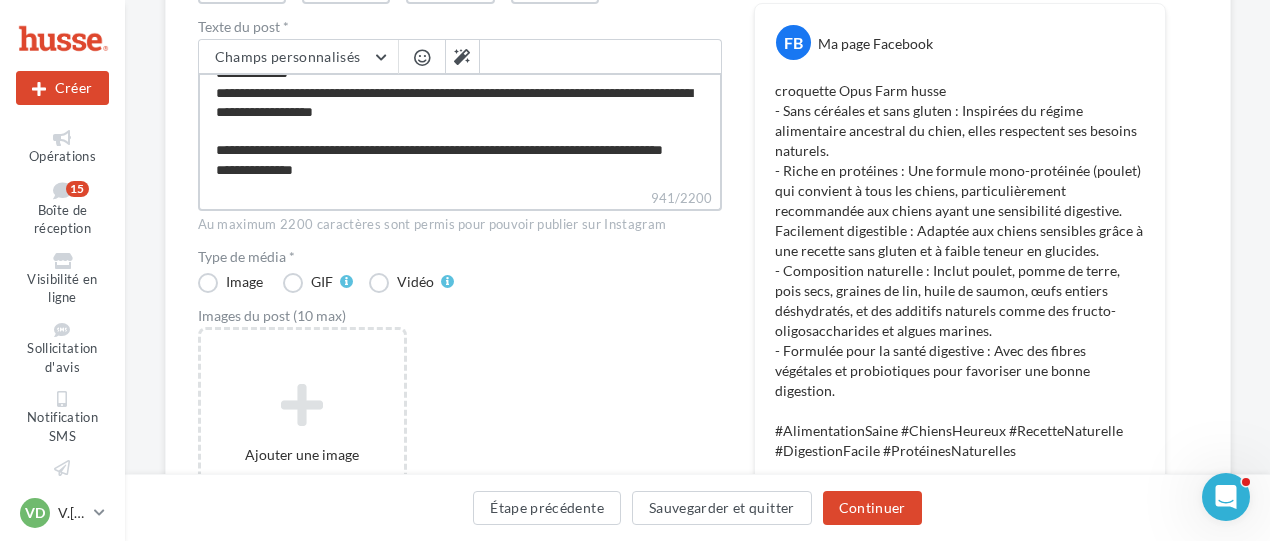 type on "**********" 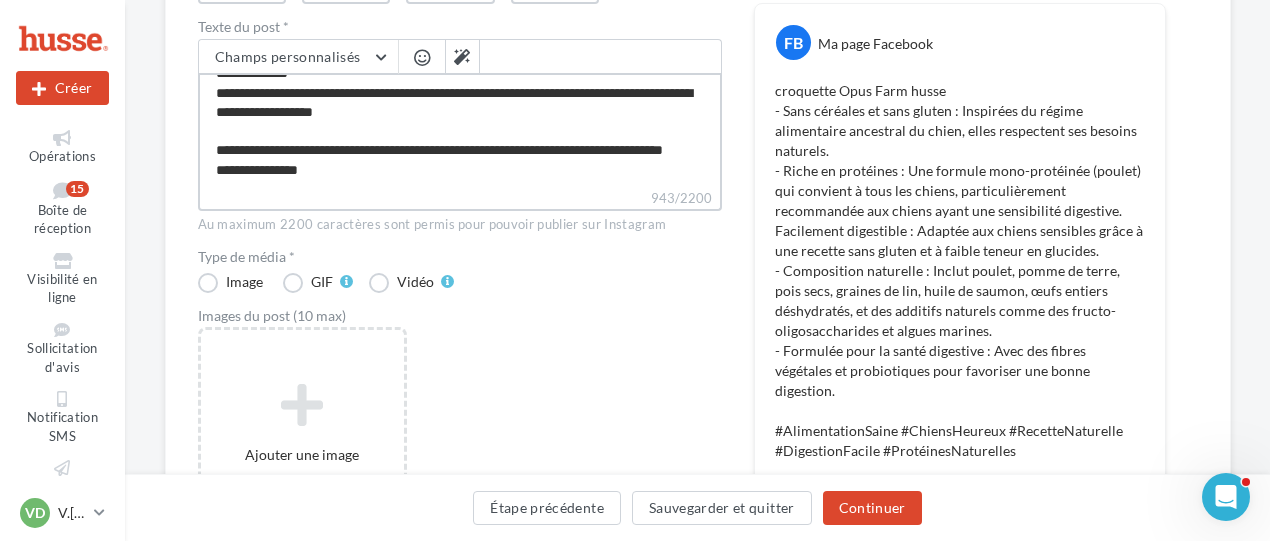 type on "**********" 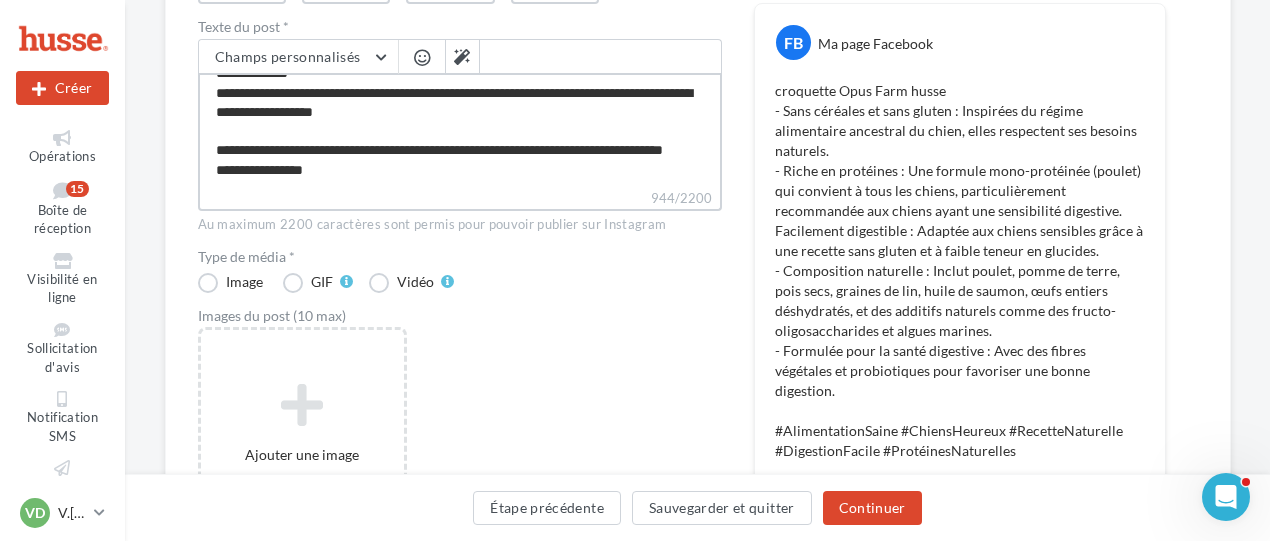 type on "**********" 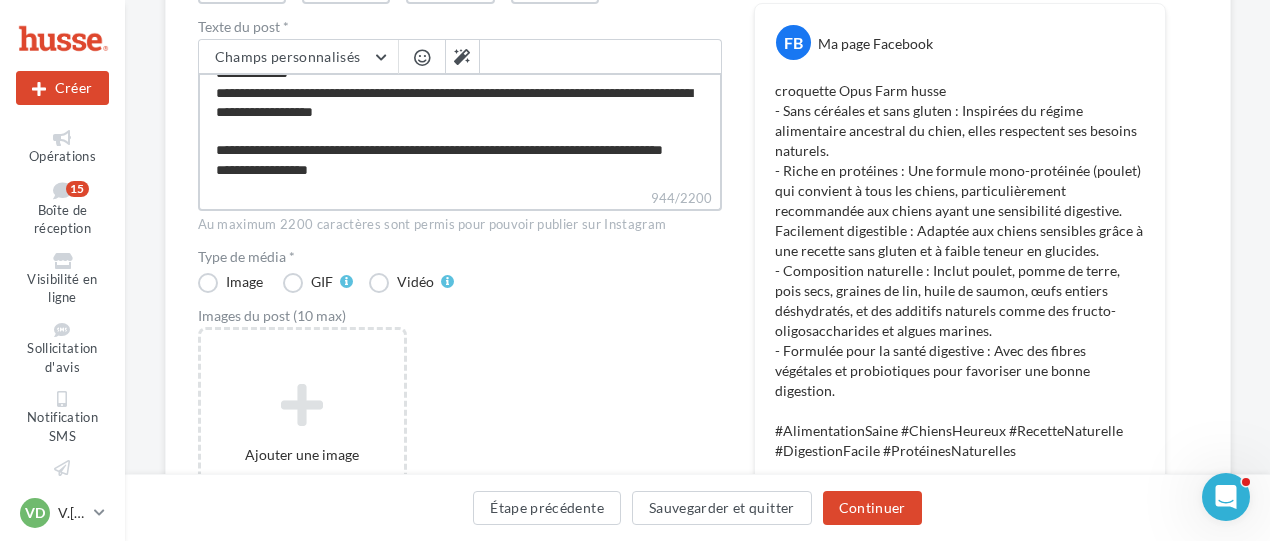 type on "**********" 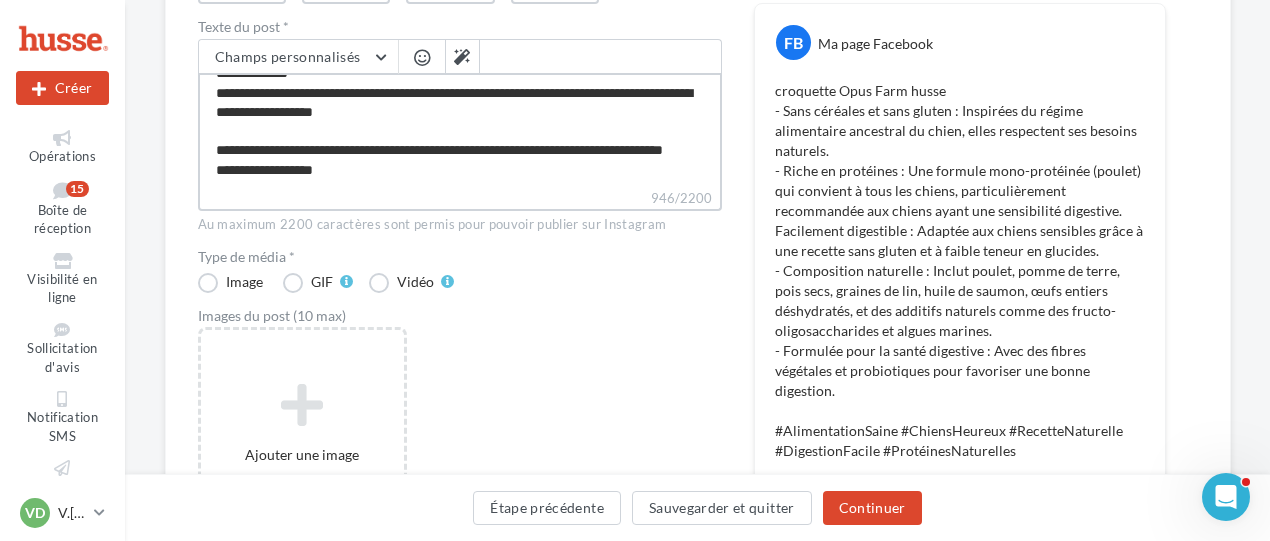 type on "**********" 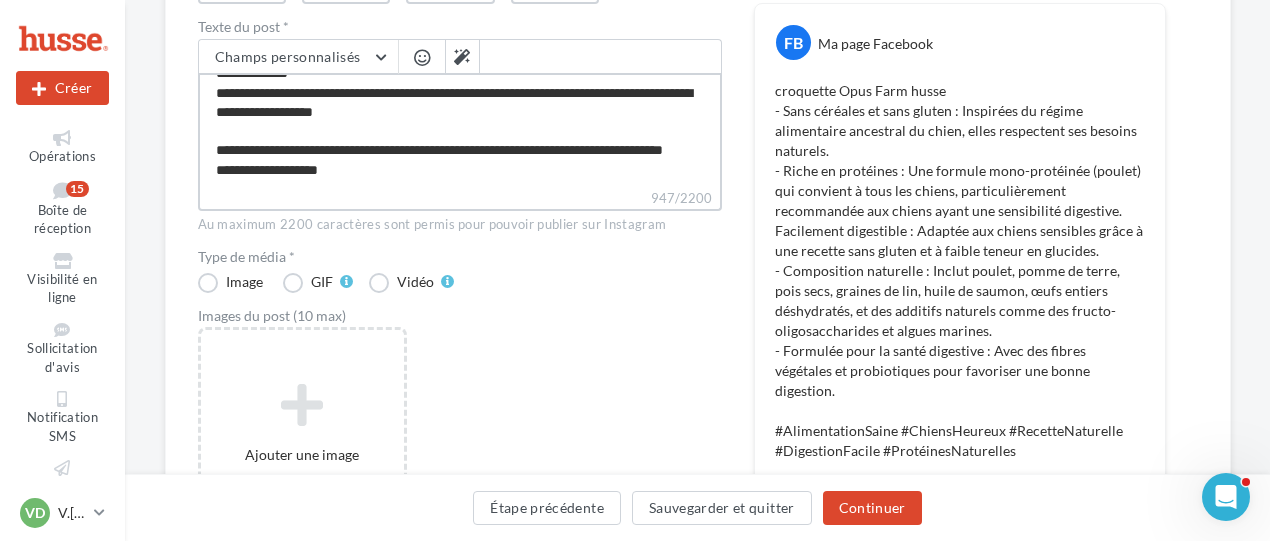type on "**********" 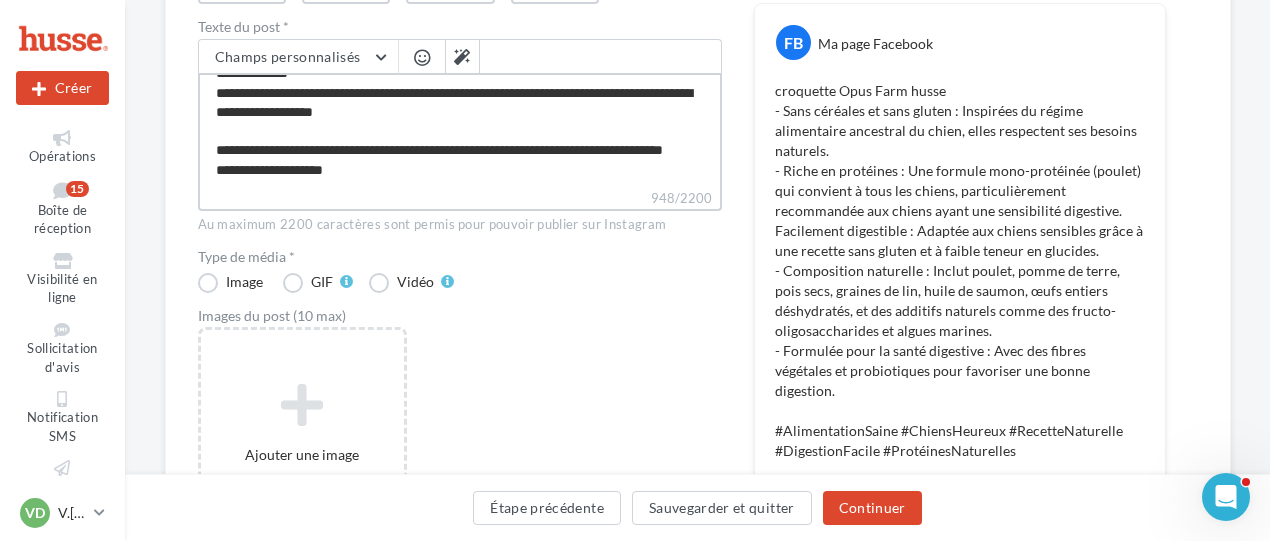 type on "**********" 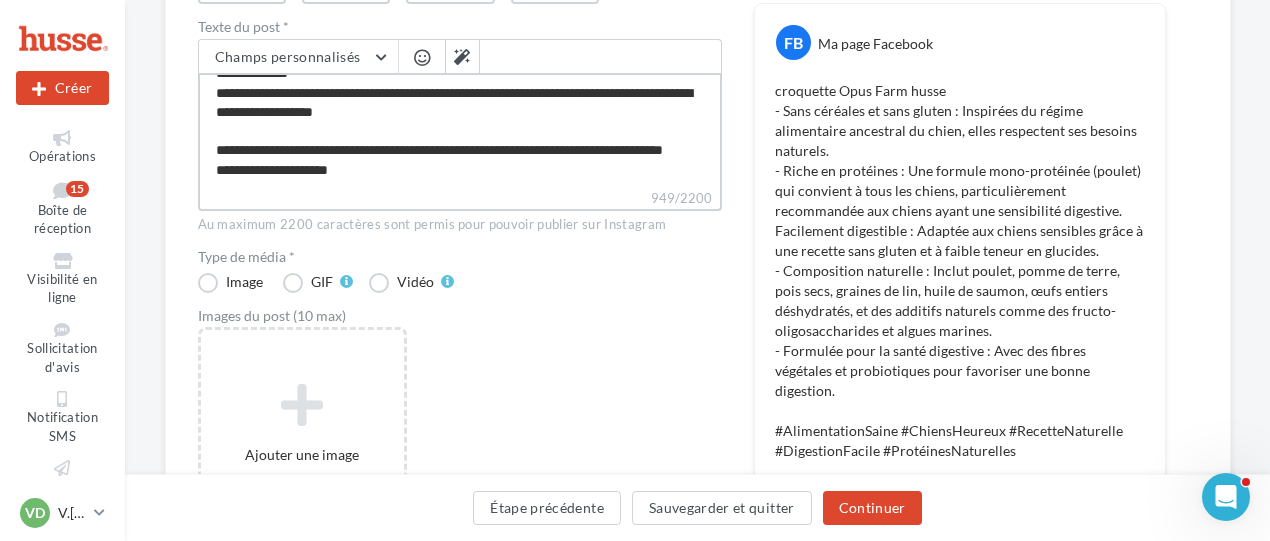 type on "**********" 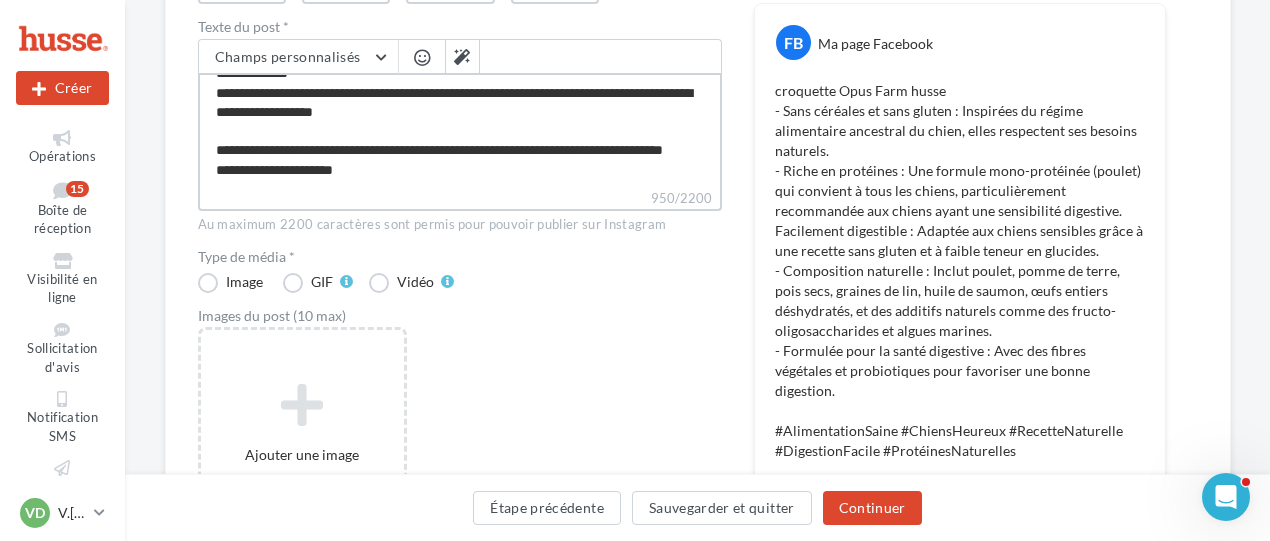 type on "**********" 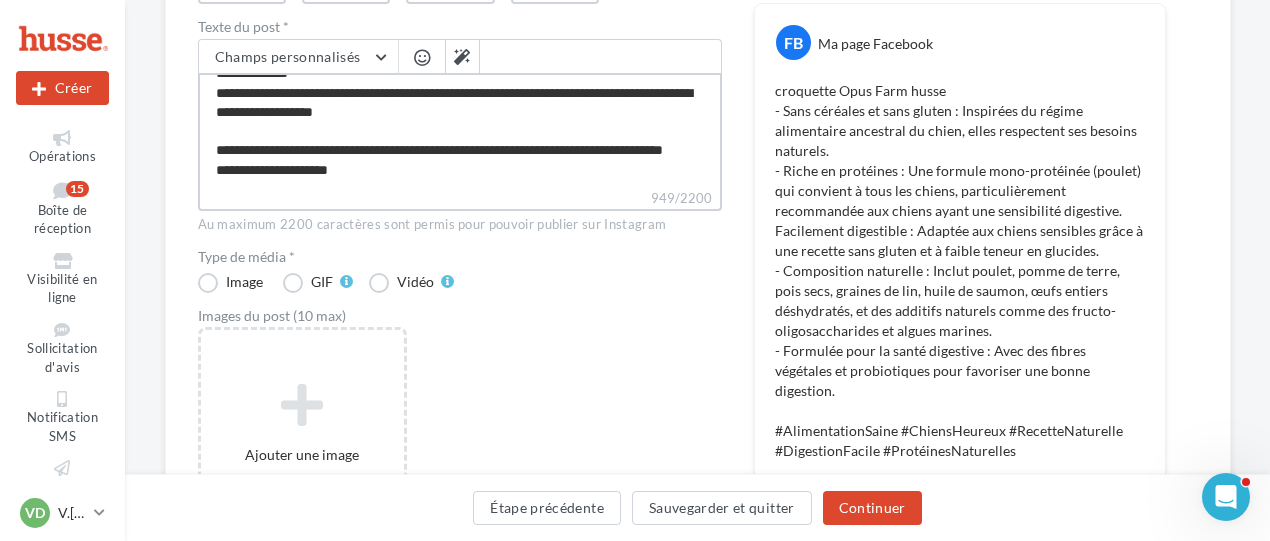 type on "**********" 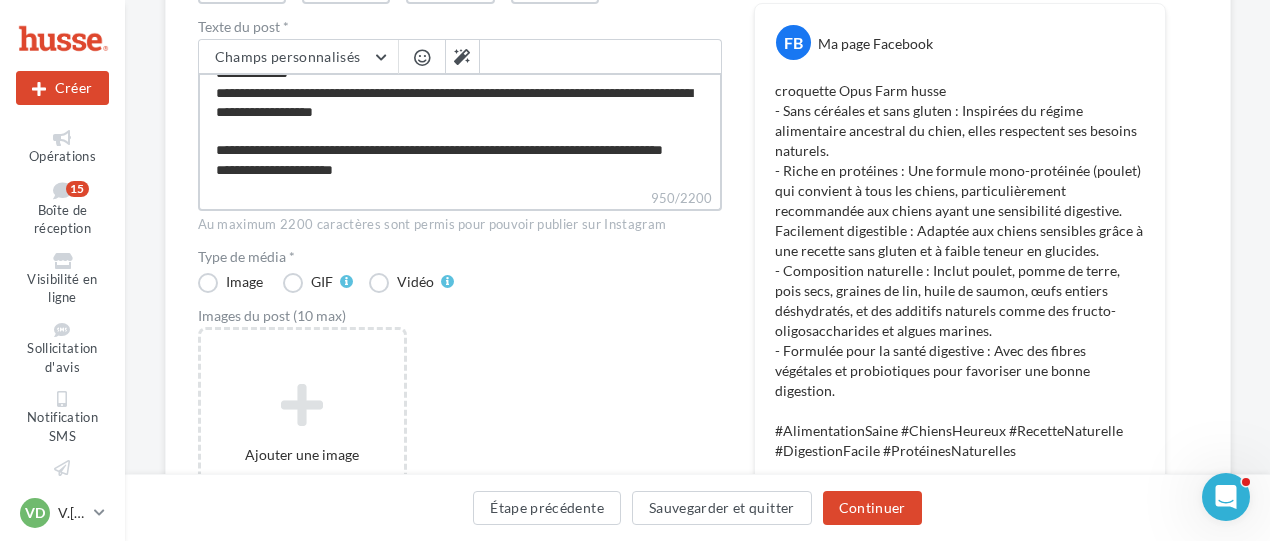 type on "**********" 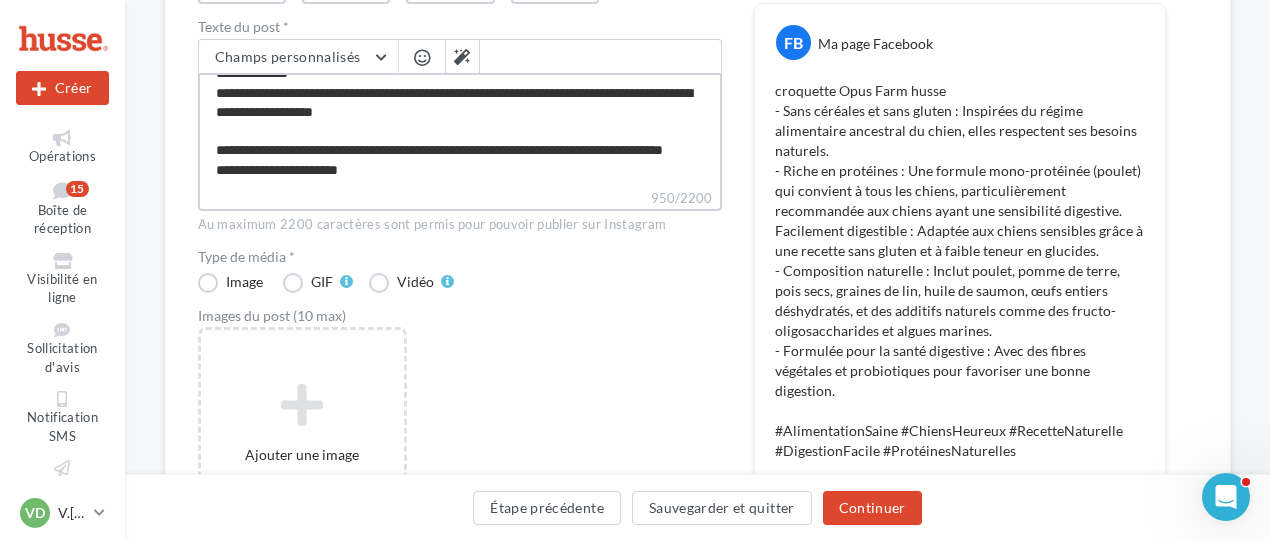 type on "**********" 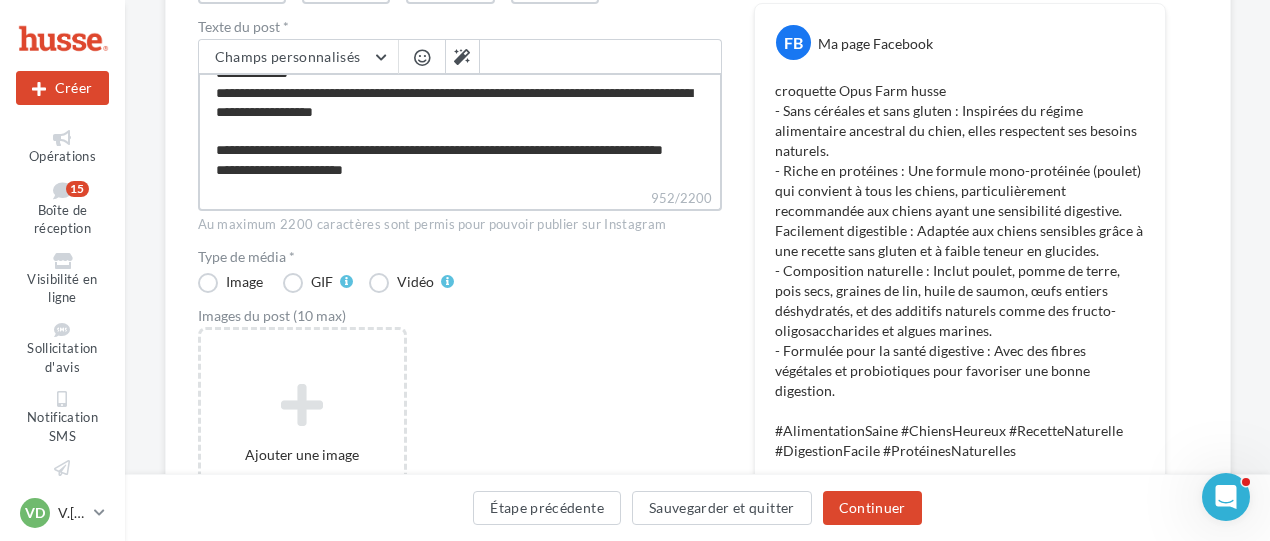 type on "**********" 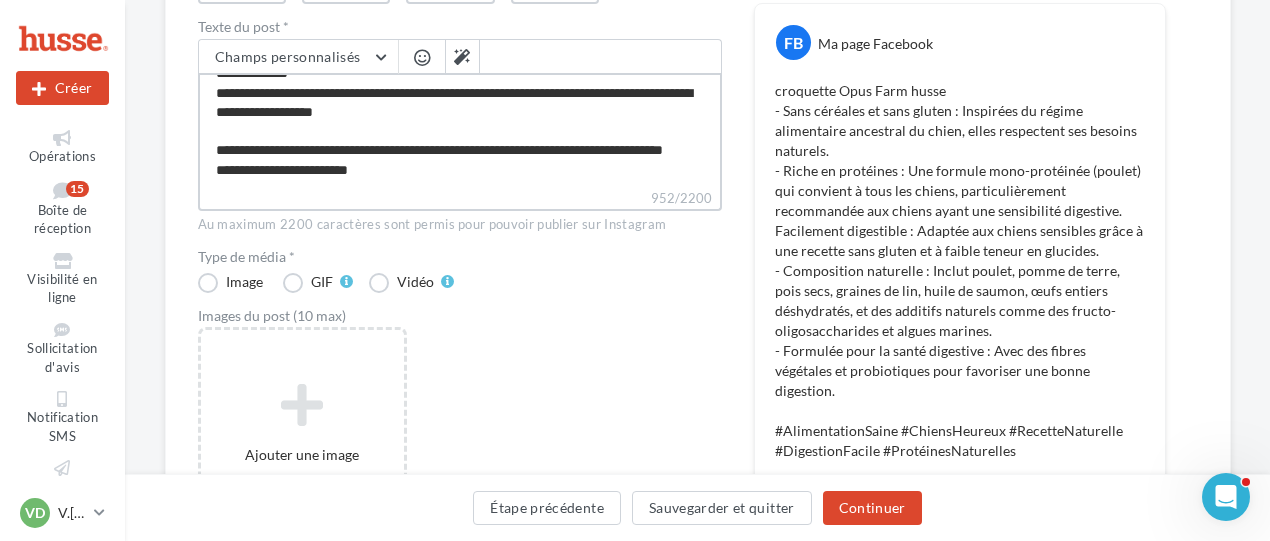 type on "**********" 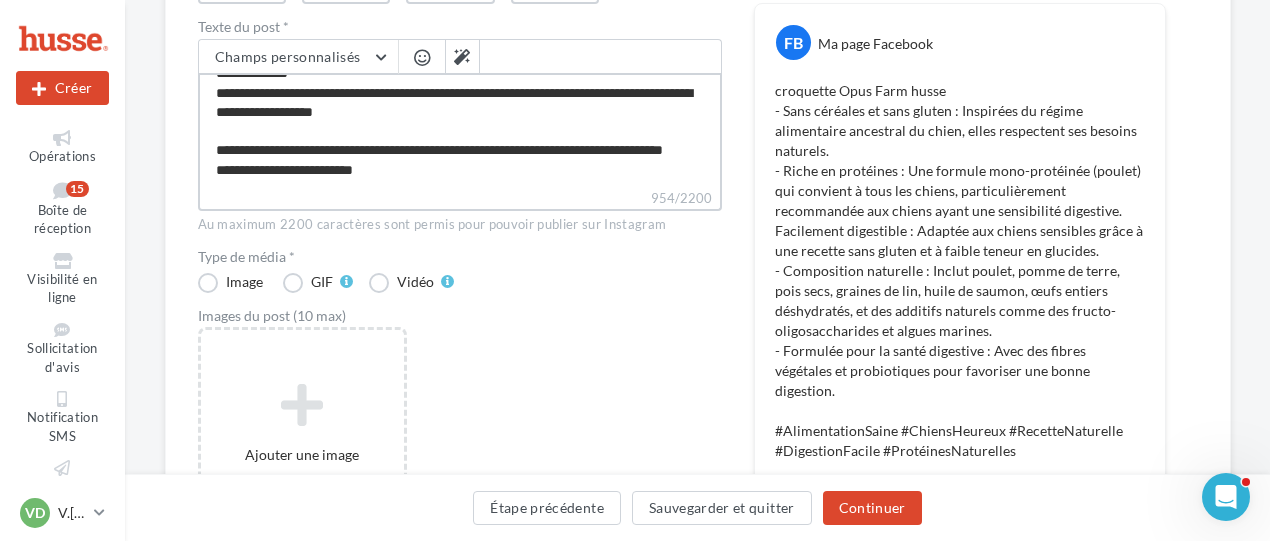 type on "**********" 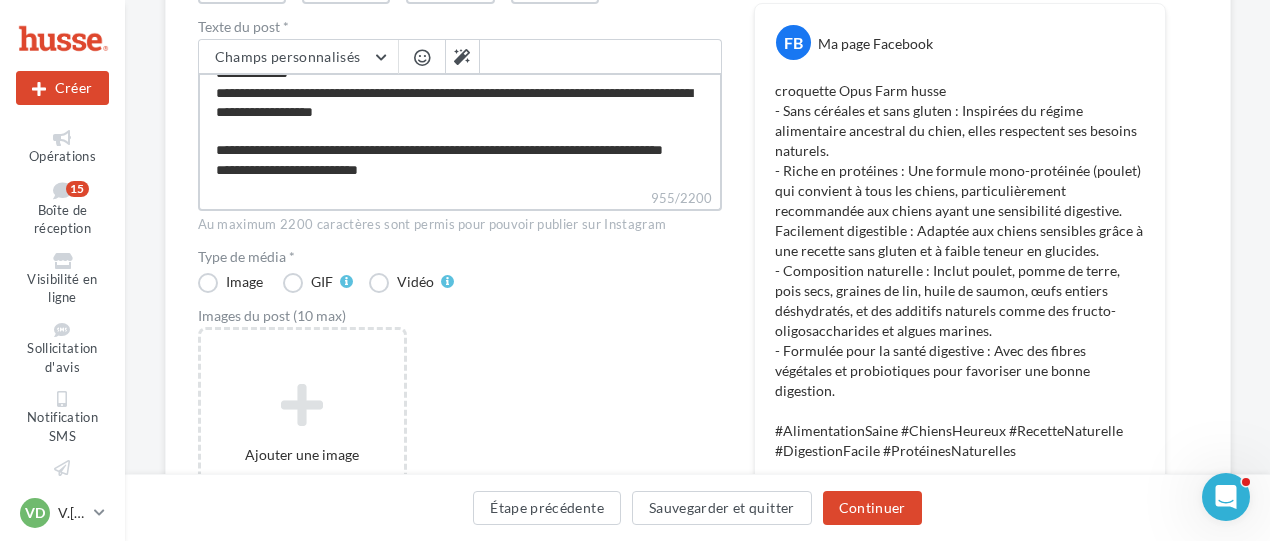 type on "**********" 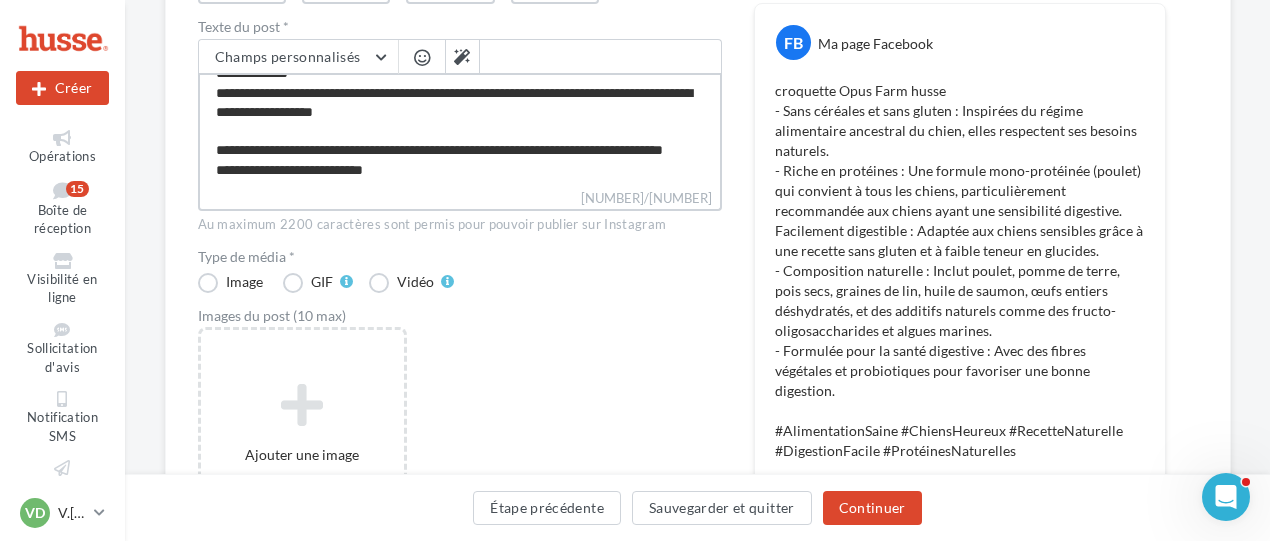 type on "**********" 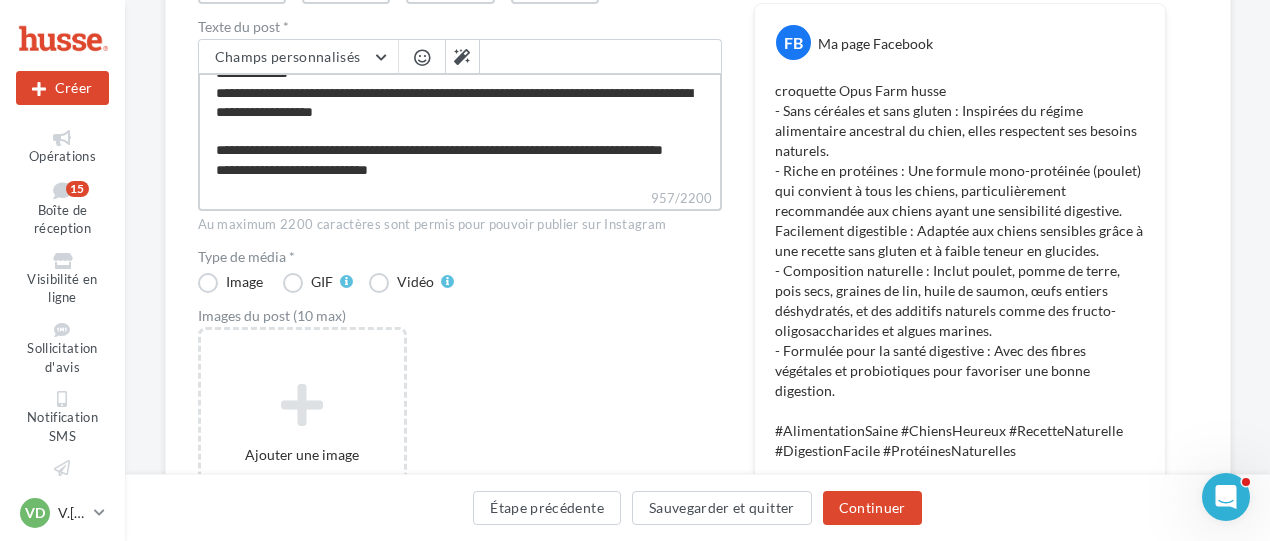 type on "**********" 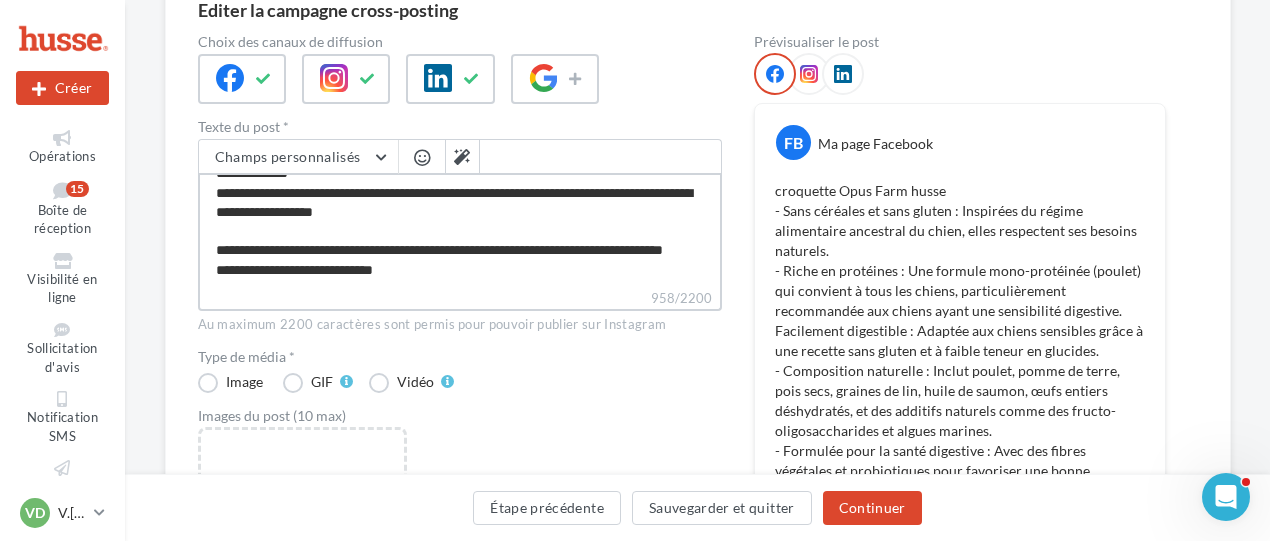 scroll, scrollTop: 300, scrollLeft: 0, axis: vertical 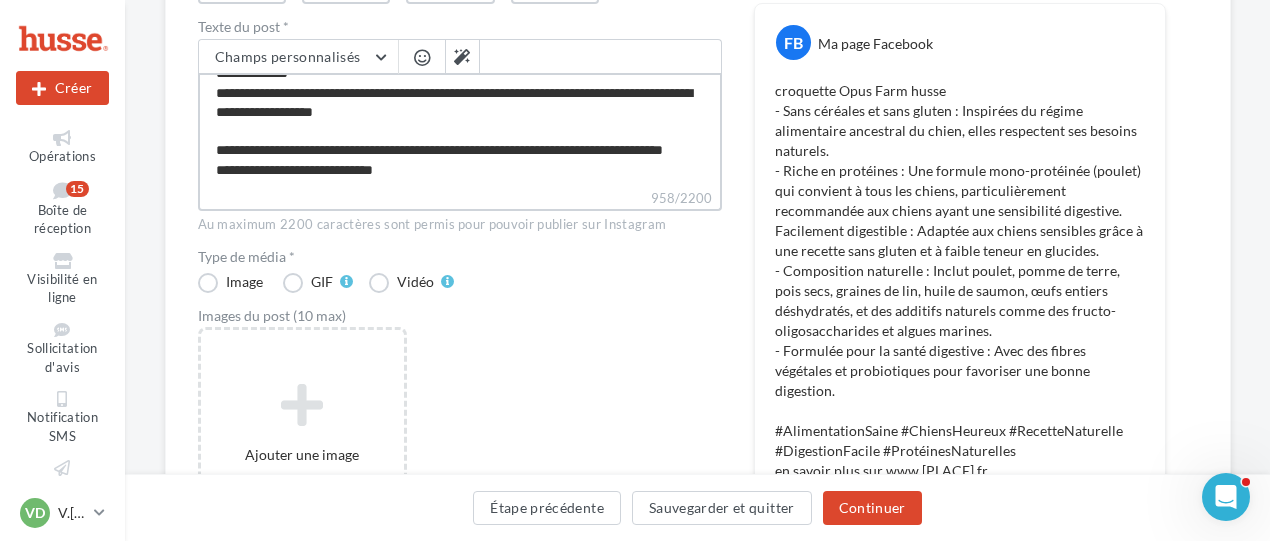 type on "**********" 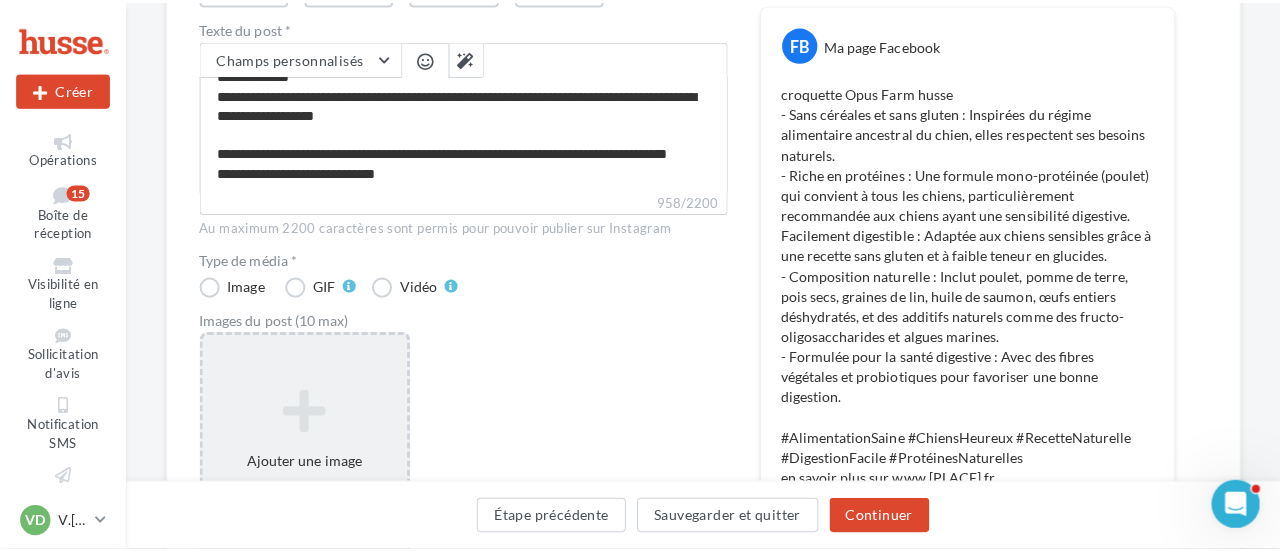 scroll, scrollTop: 228, scrollLeft: 0, axis: vertical 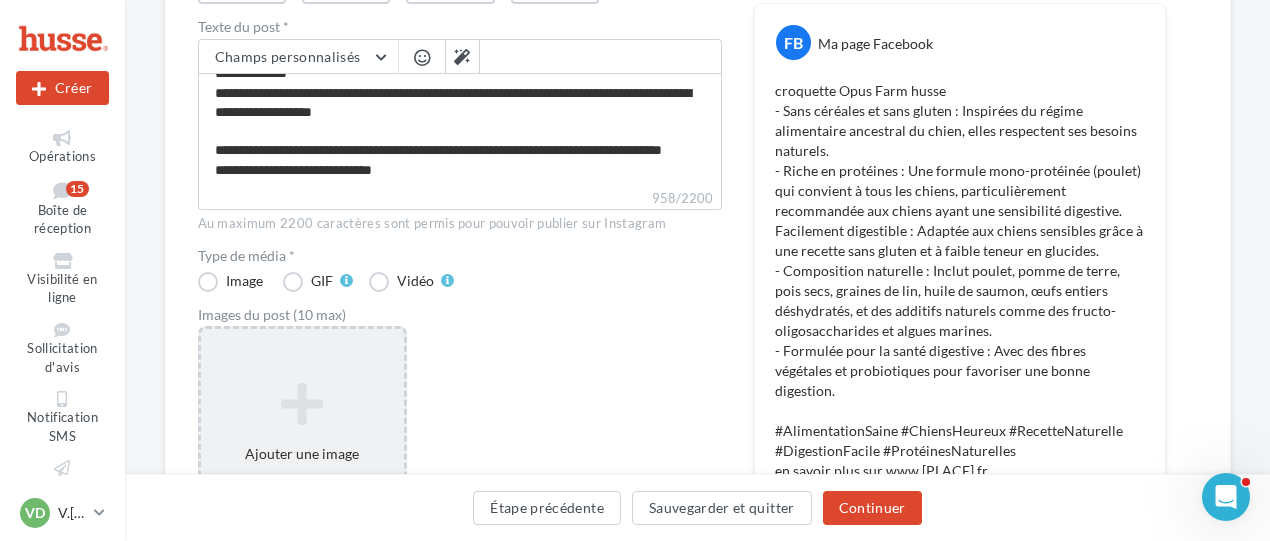 click at bounding box center (302, 404) 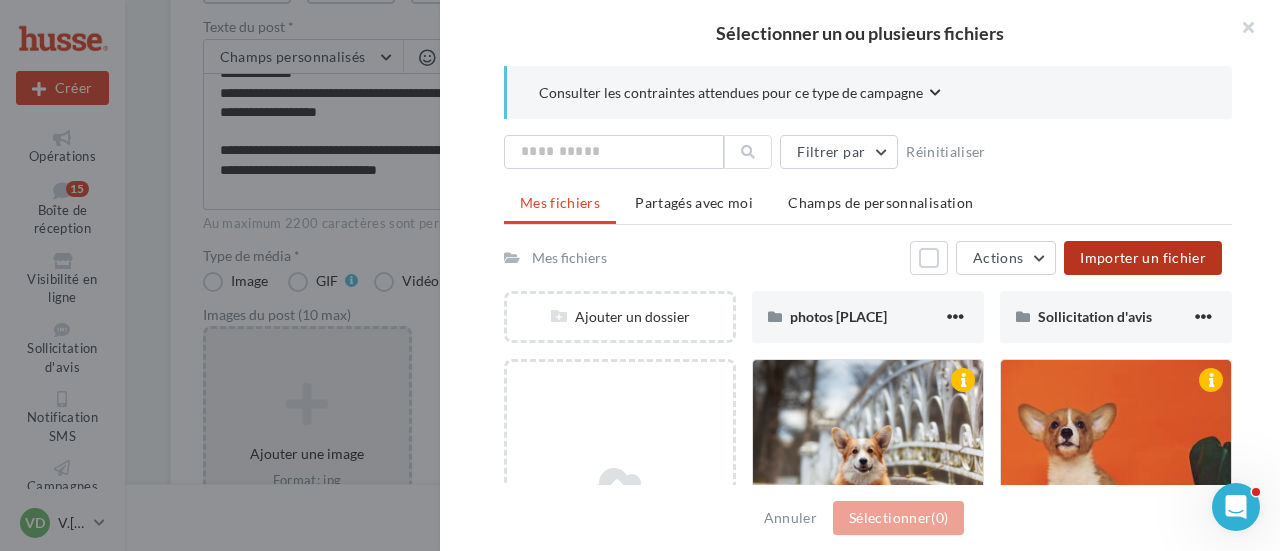 click on "Importer un fichier" at bounding box center (1143, 257) 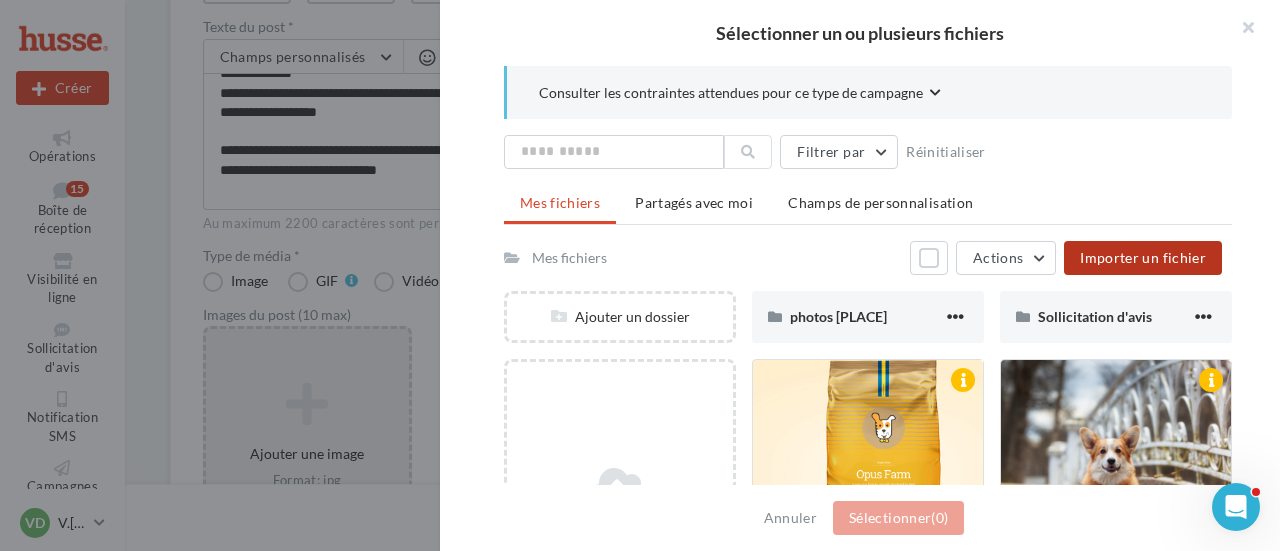 click on "Importer un fichier" at bounding box center [1143, 257] 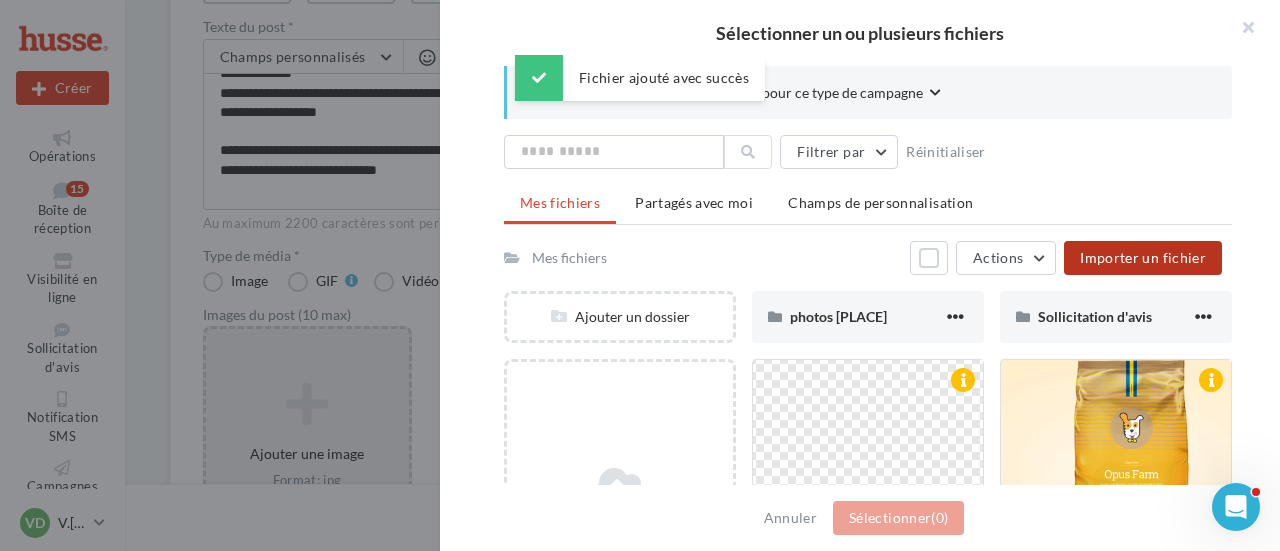 scroll, scrollTop: 100, scrollLeft: 0, axis: vertical 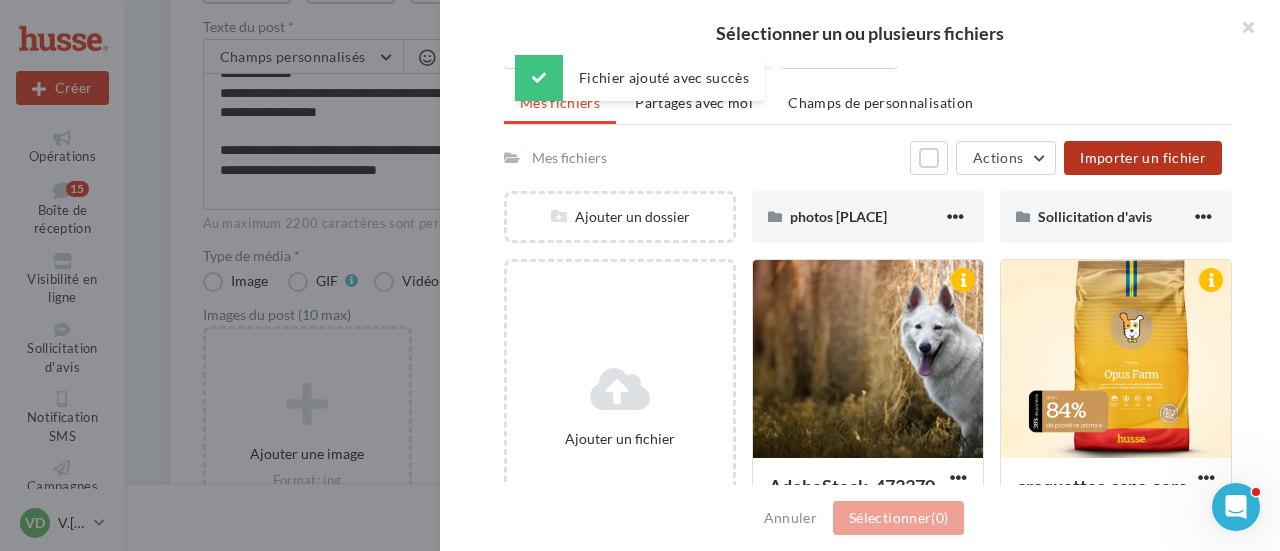 click on "Importer un fichier" at bounding box center [1143, 157] 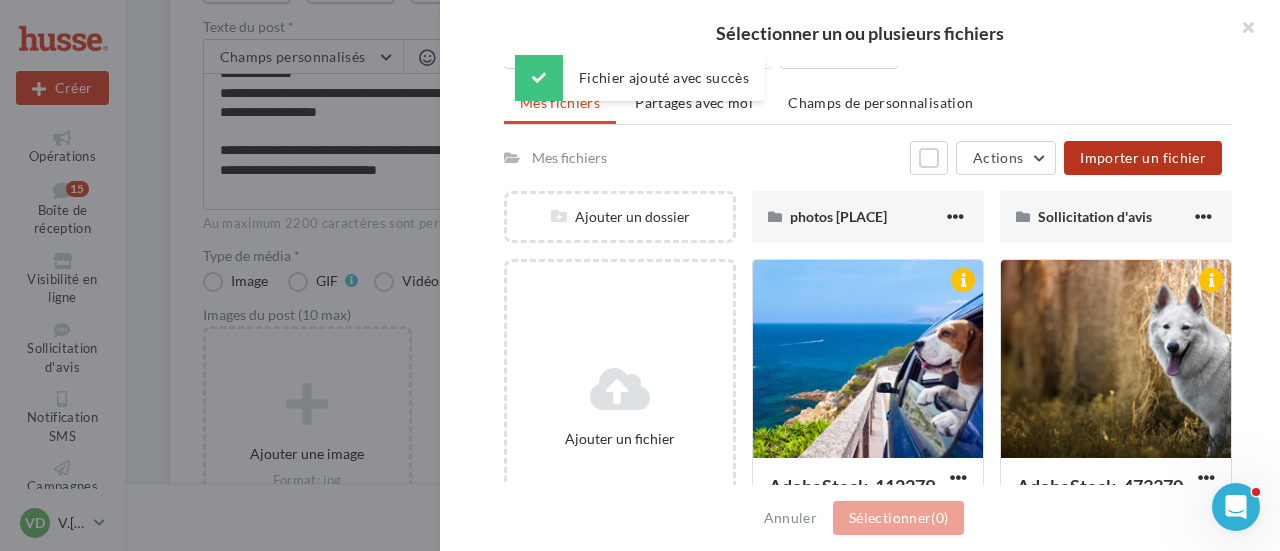 click on "Importer un fichier" at bounding box center [1143, 157] 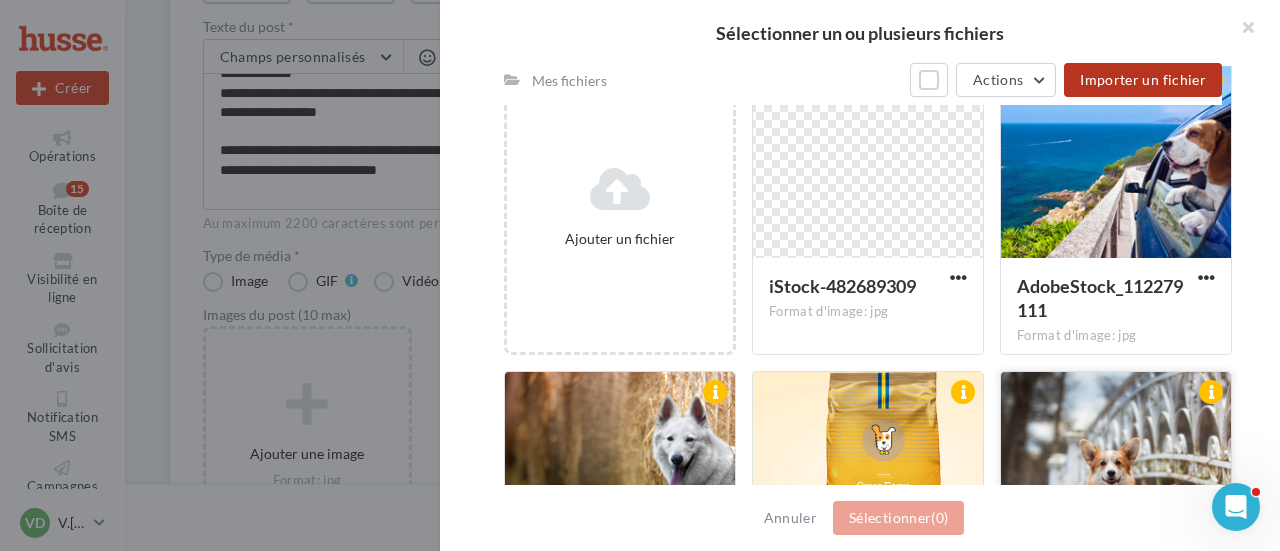 scroll, scrollTop: 400, scrollLeft: 0, axis: vertical 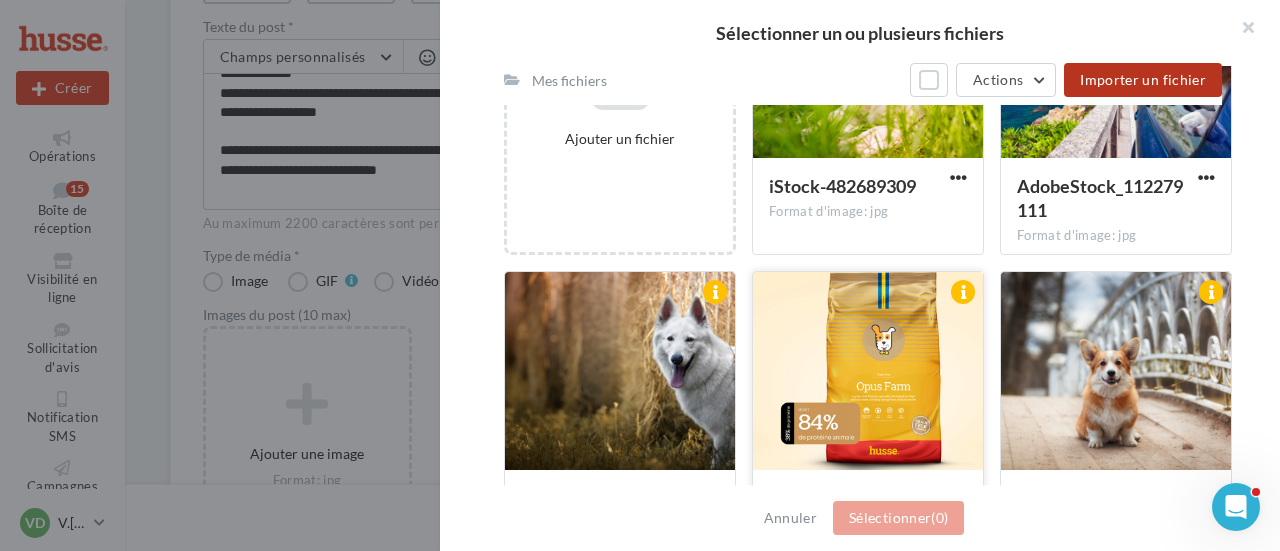click at bounding box center [868, 372] 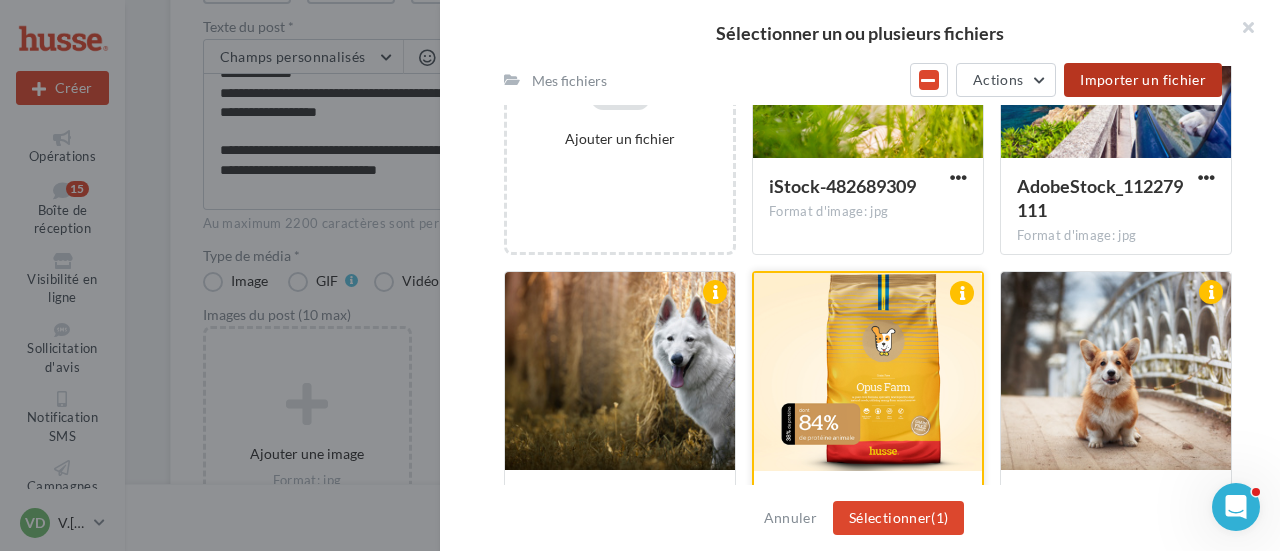 scroll, scrollTop: 200, scrollLeft: 0, axis: vertical 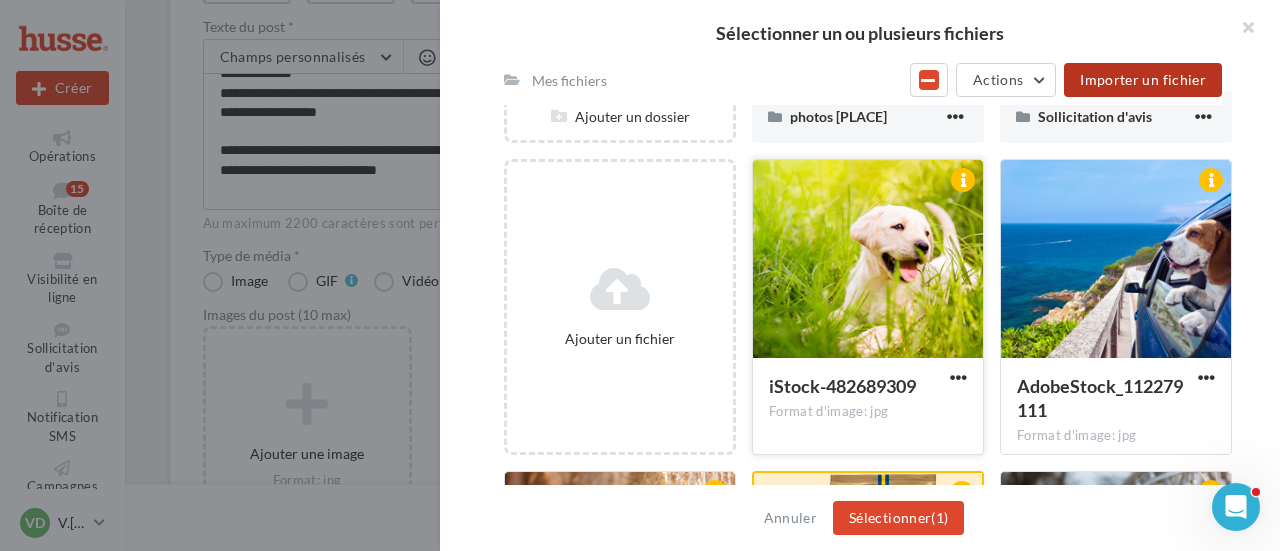 click at bounding box center [868, 260] 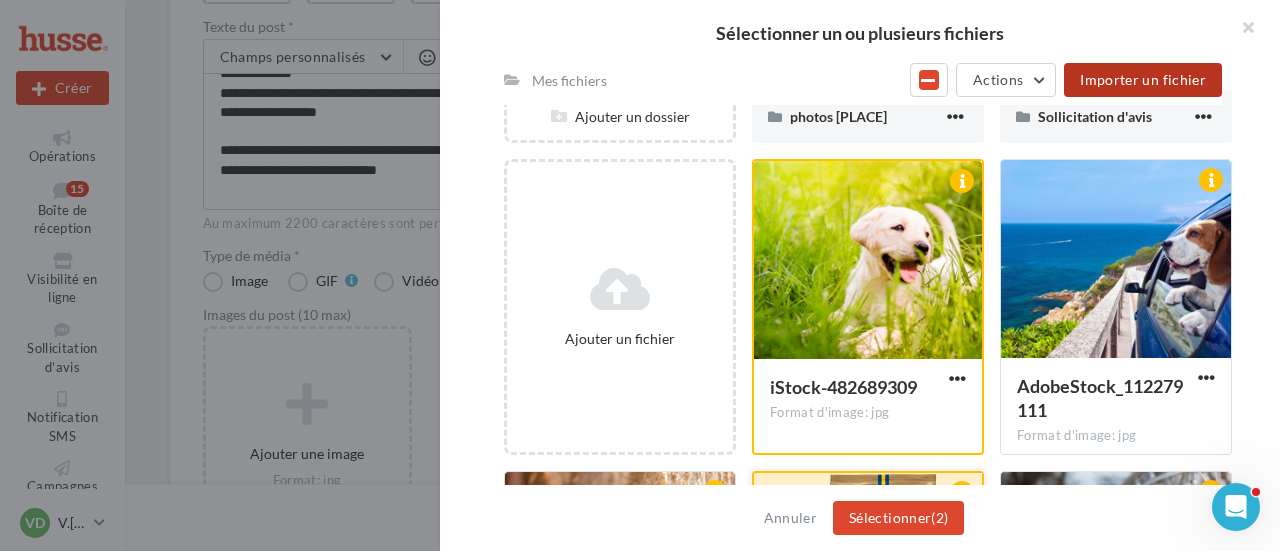 scroll, scrollTop: 400, scrollLeft: 0, axis: vertical 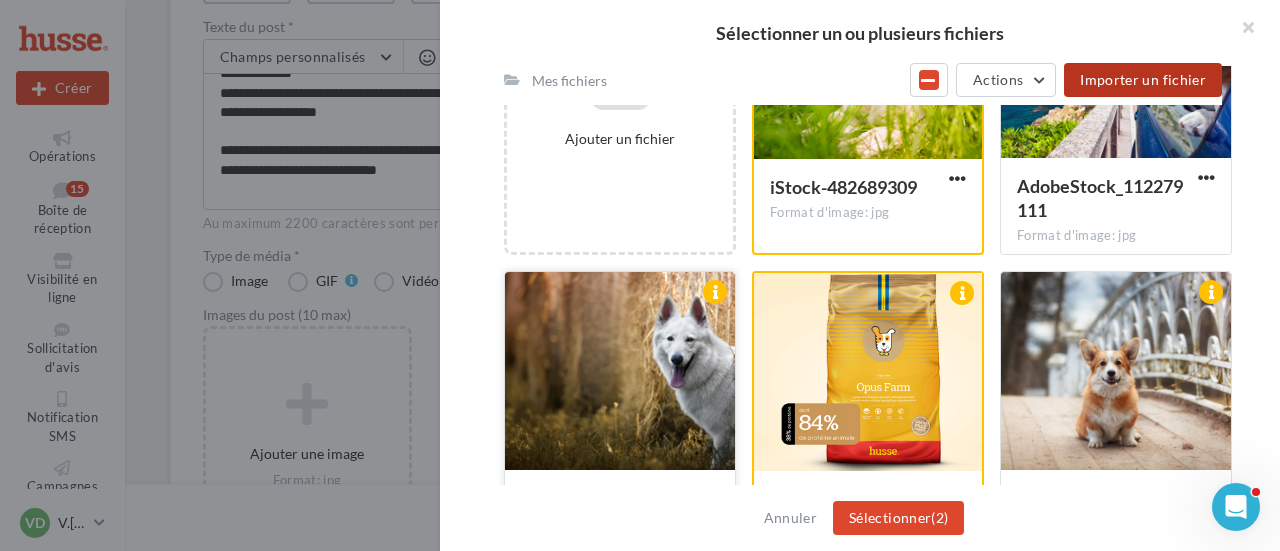 click at bounding box center (620, 372) 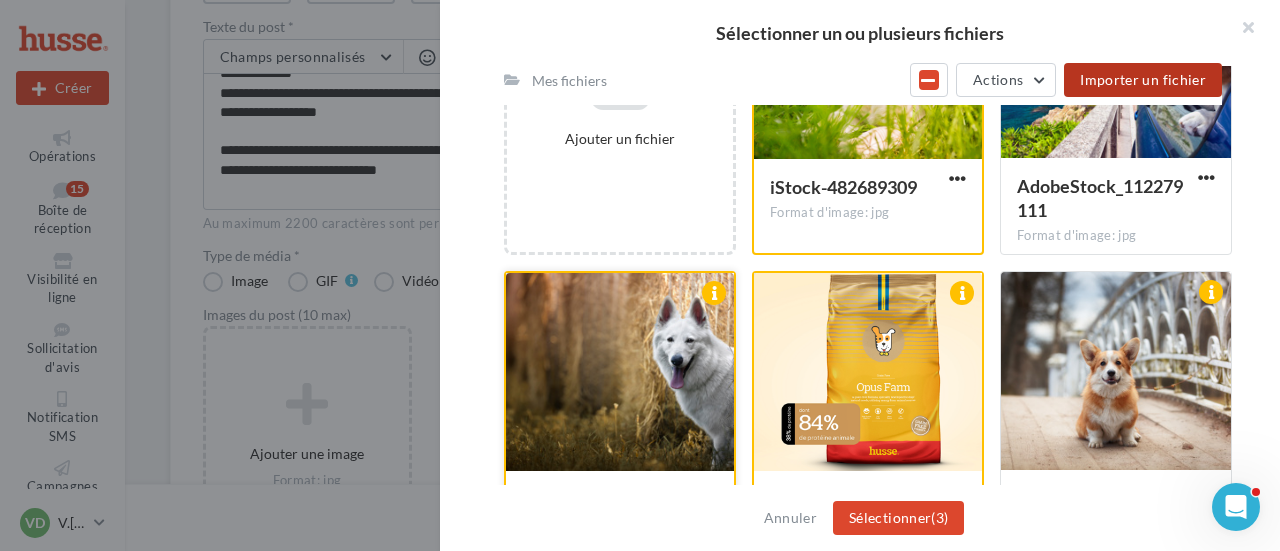 click at bounding box center (620, 373) 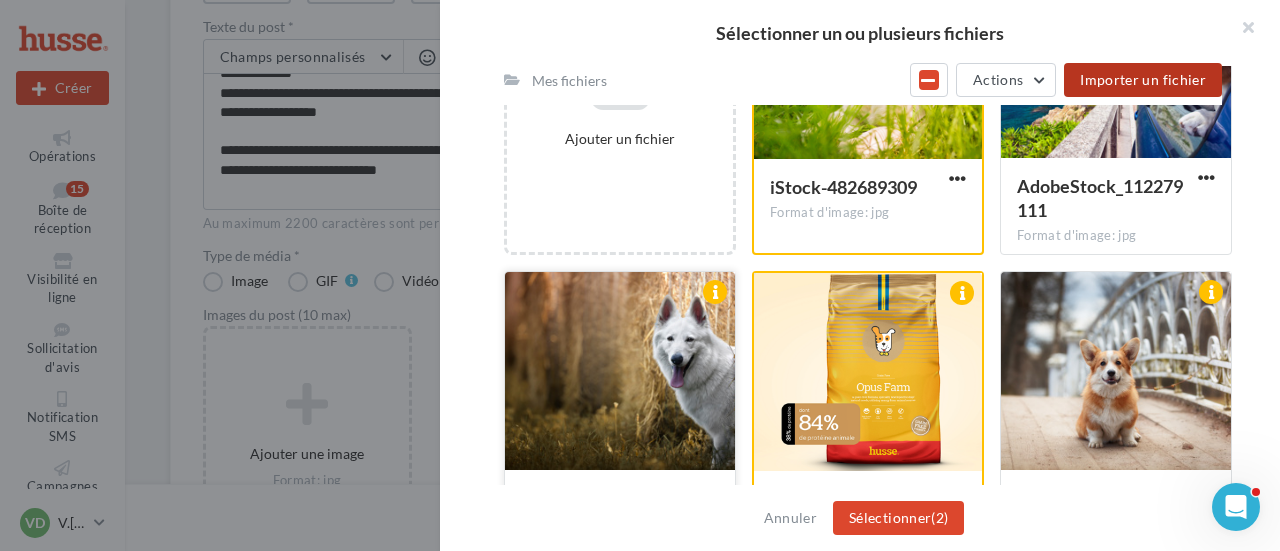 click at bounding box center (620, 372) 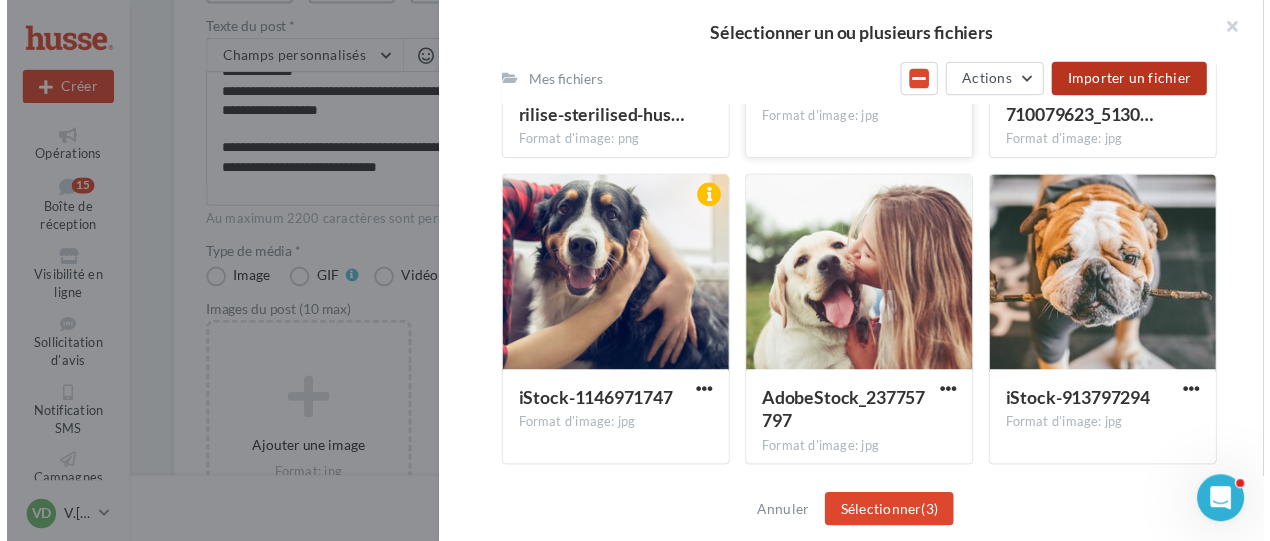 scroll, scrollTop: 9542, scrollLeft: 0, axis: vertical 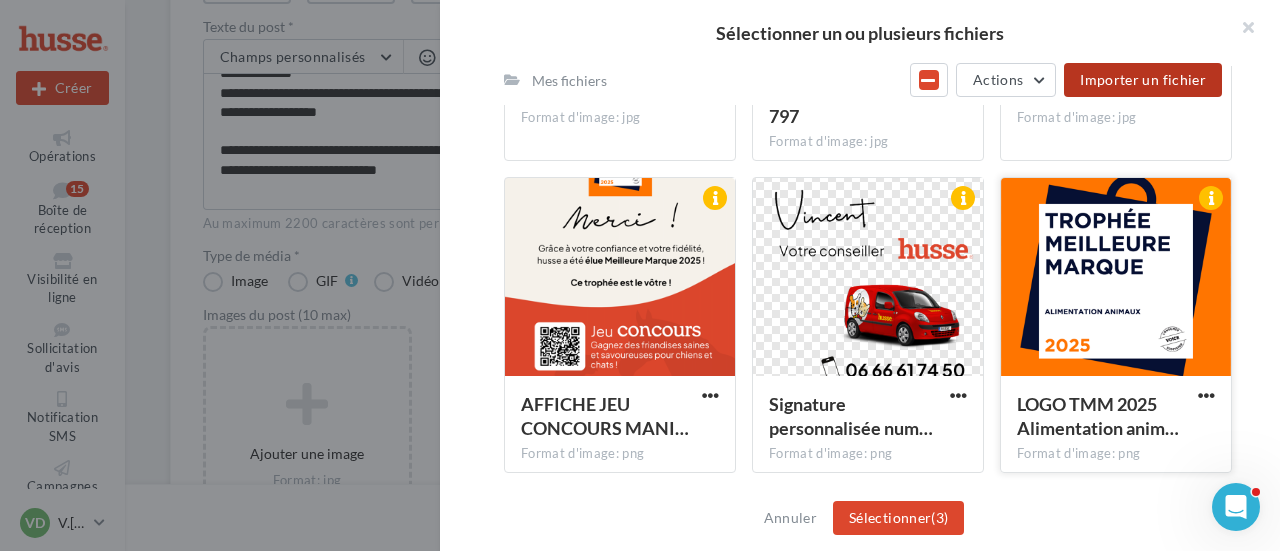 click at bounding box center (1116, 278) 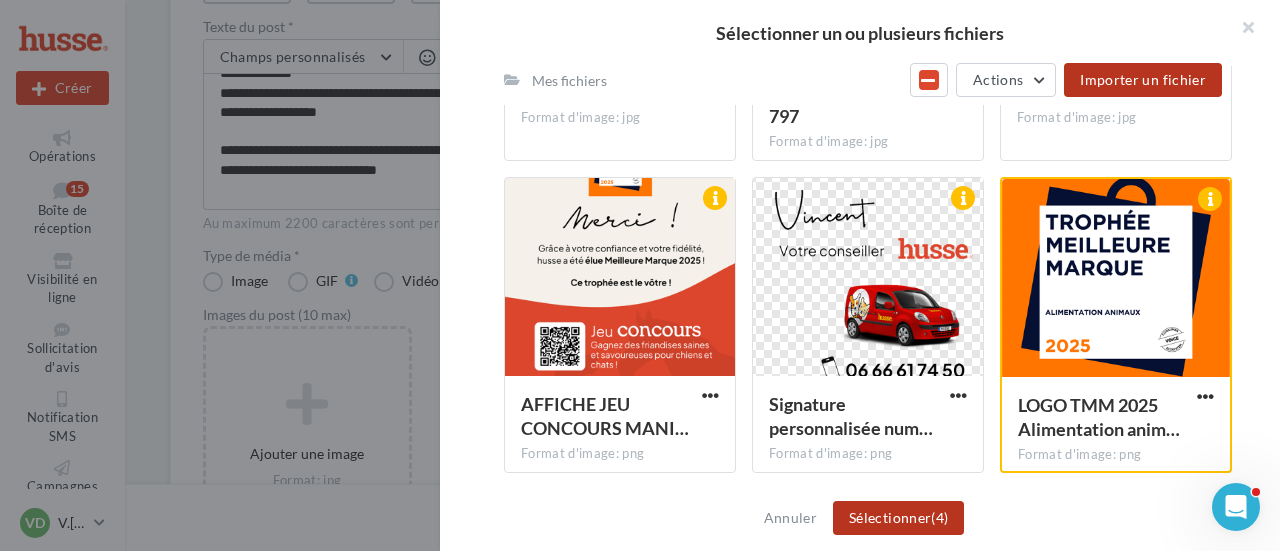 click on "Sélectionner   (4)" at bounding box center [898, 518] 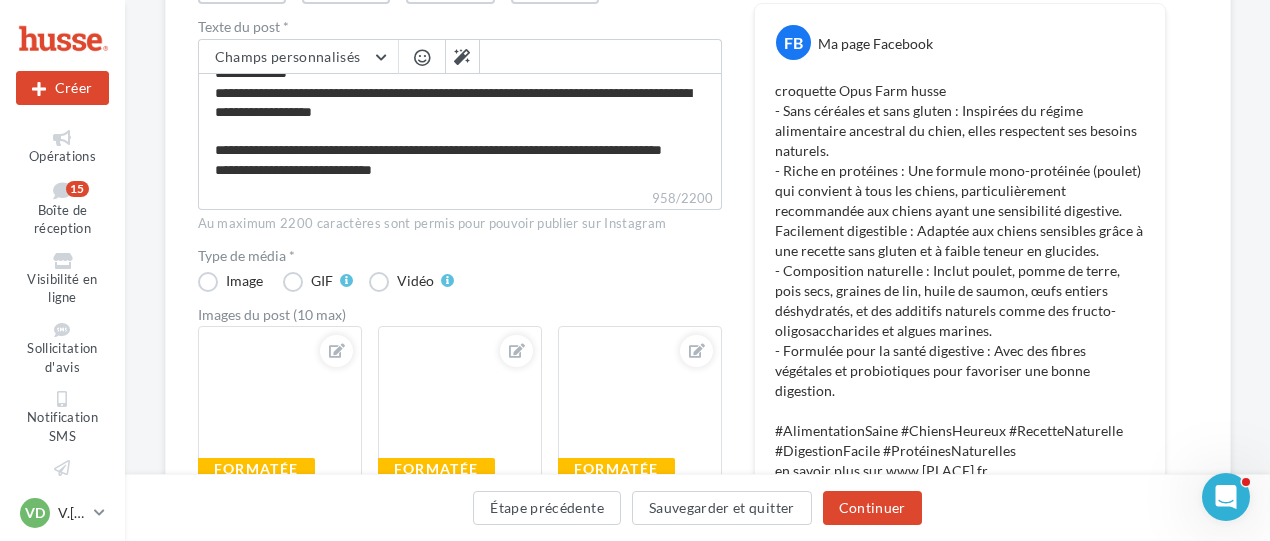 scroll, scrollTop: 100, scrollLeft: 0, axis: vertical 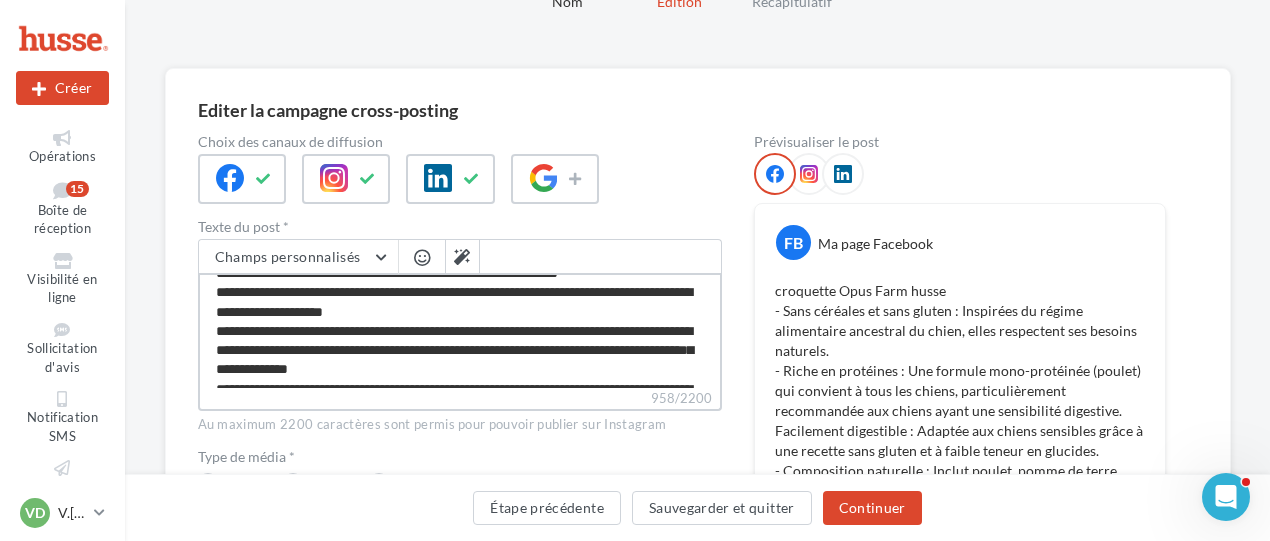 click on "**********" at bounding box center (460, 330) 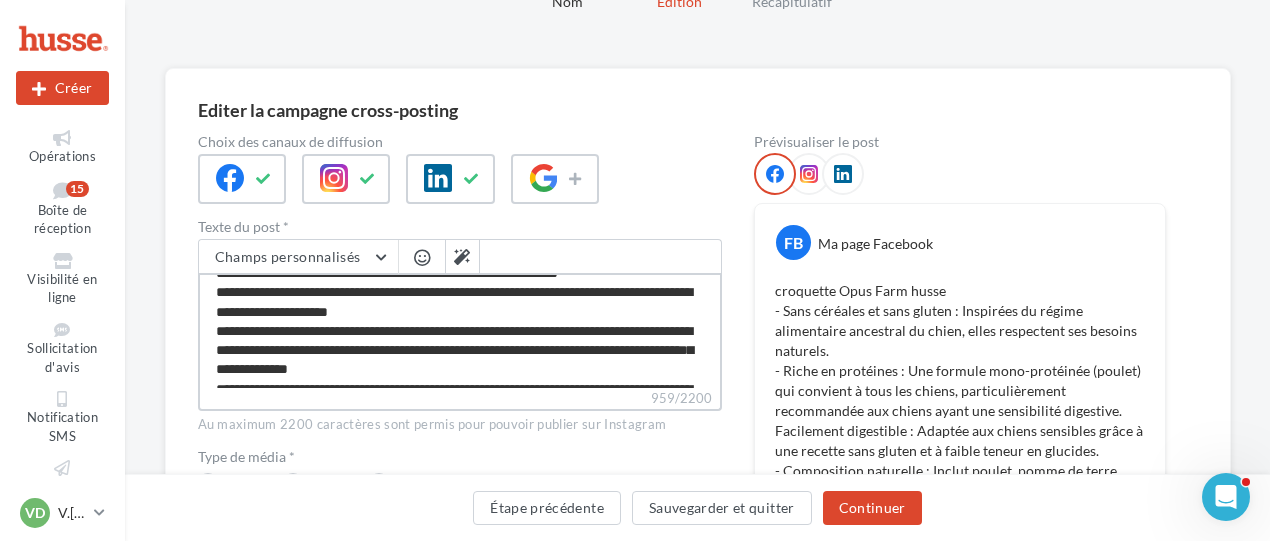 type on "**********" 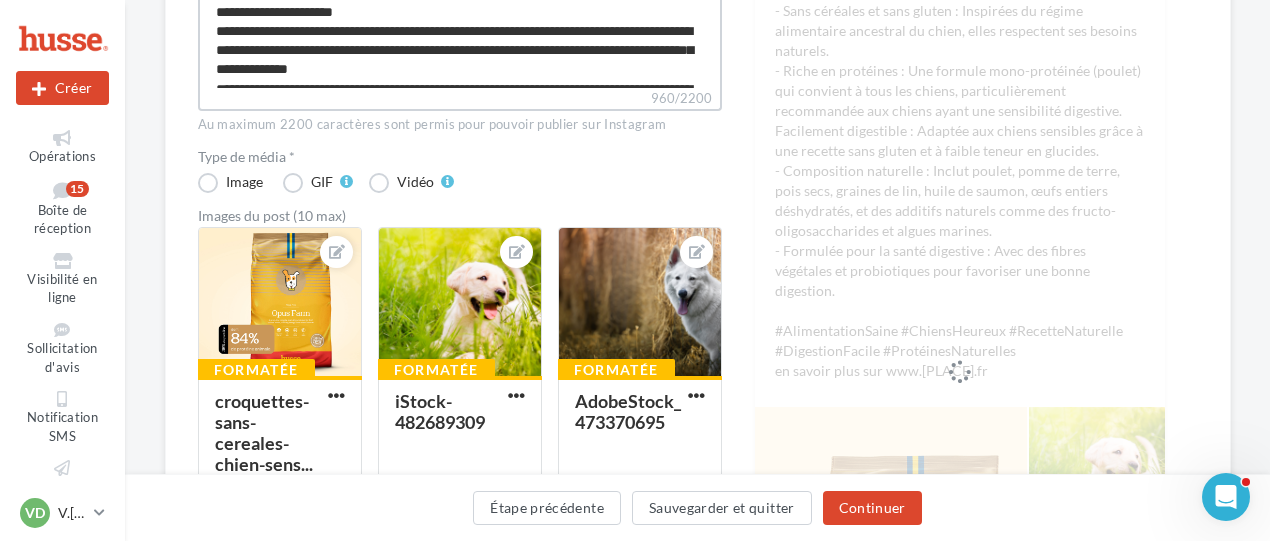 scroll, scrollTop: 100, scrollLeft: 0, axis: vertical 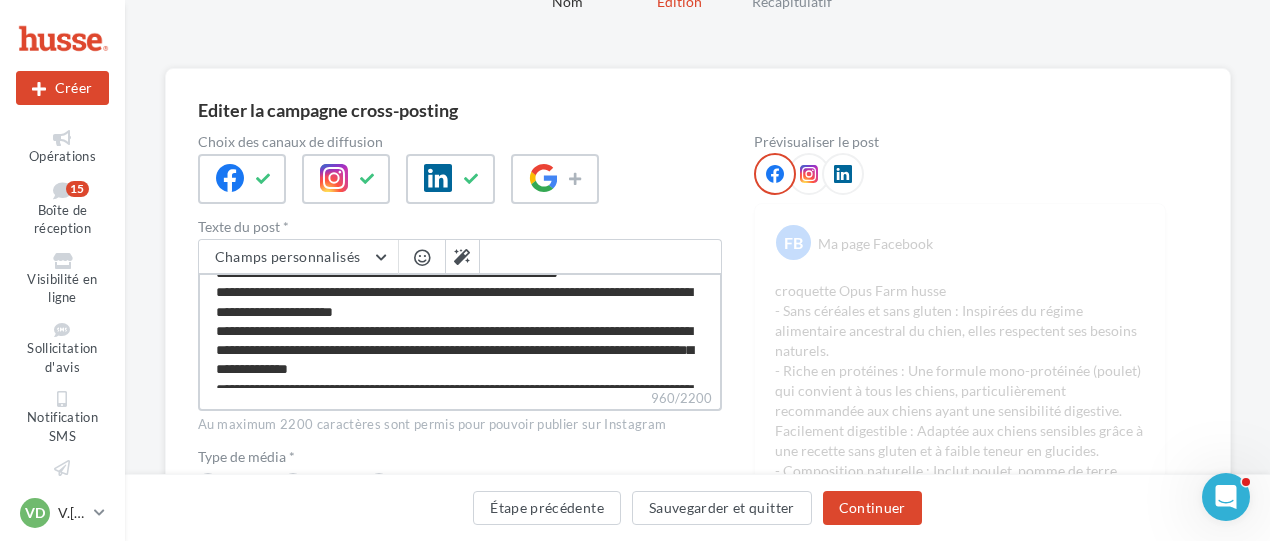 type on "**********" 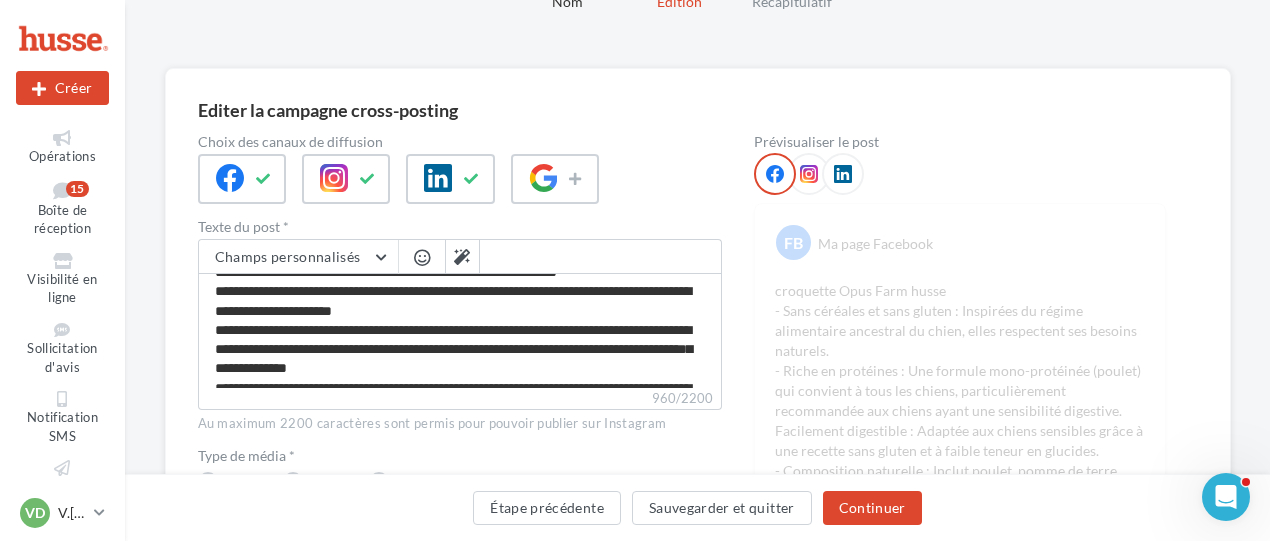 scroll, scrollTop: 95, scrollLeft: 0, axis: vertical 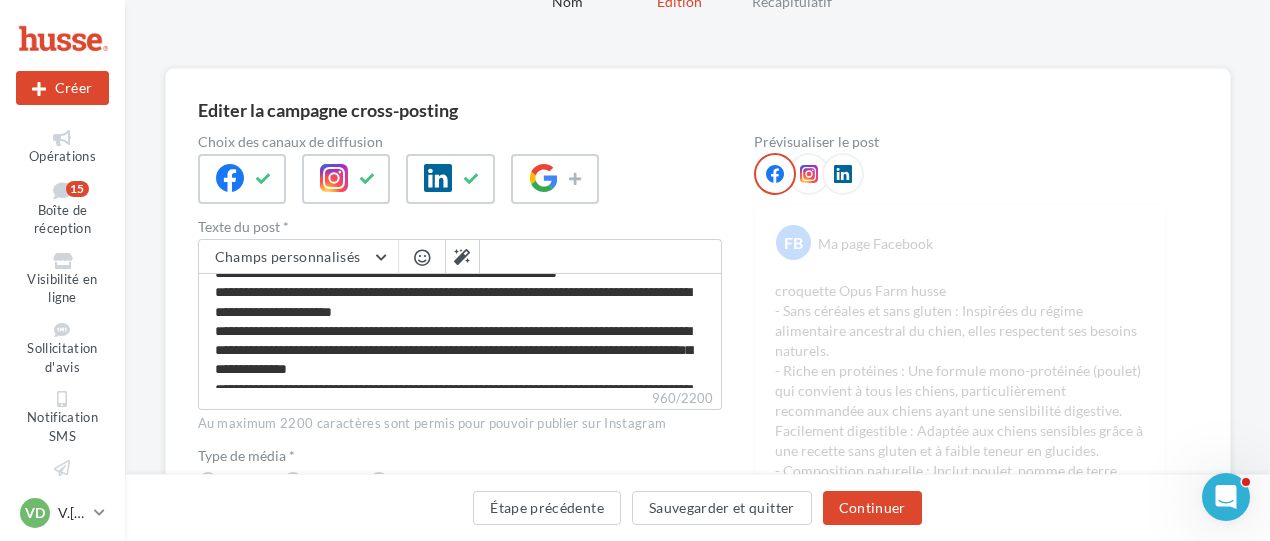 click at bounding box center [809, 174] 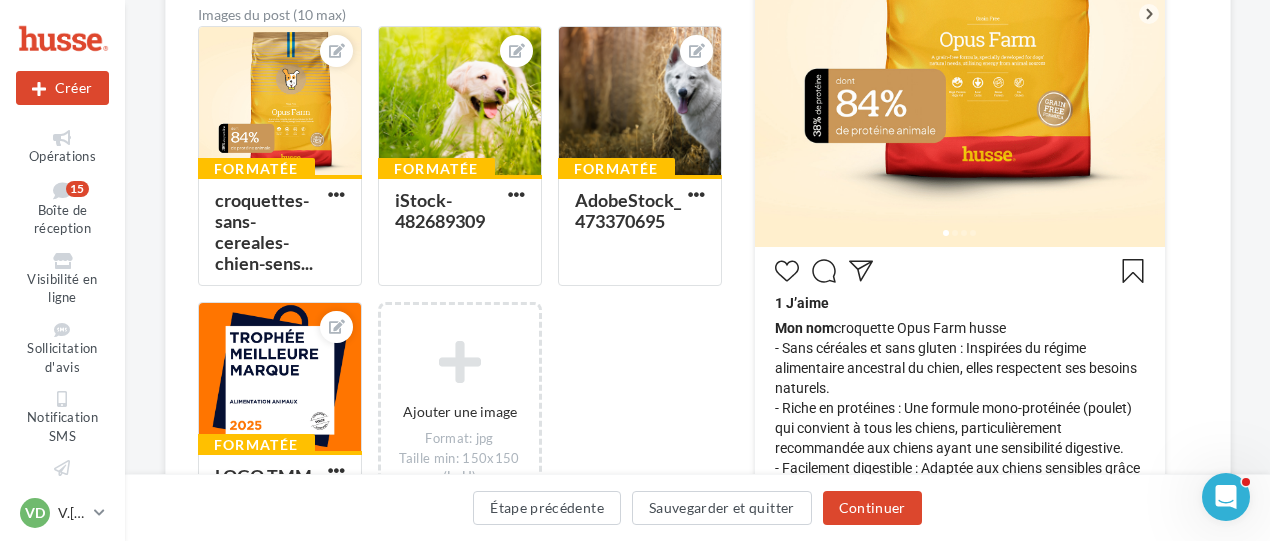 scroll, scrollTop: 400, scrollLeft: 0, axis: vertical 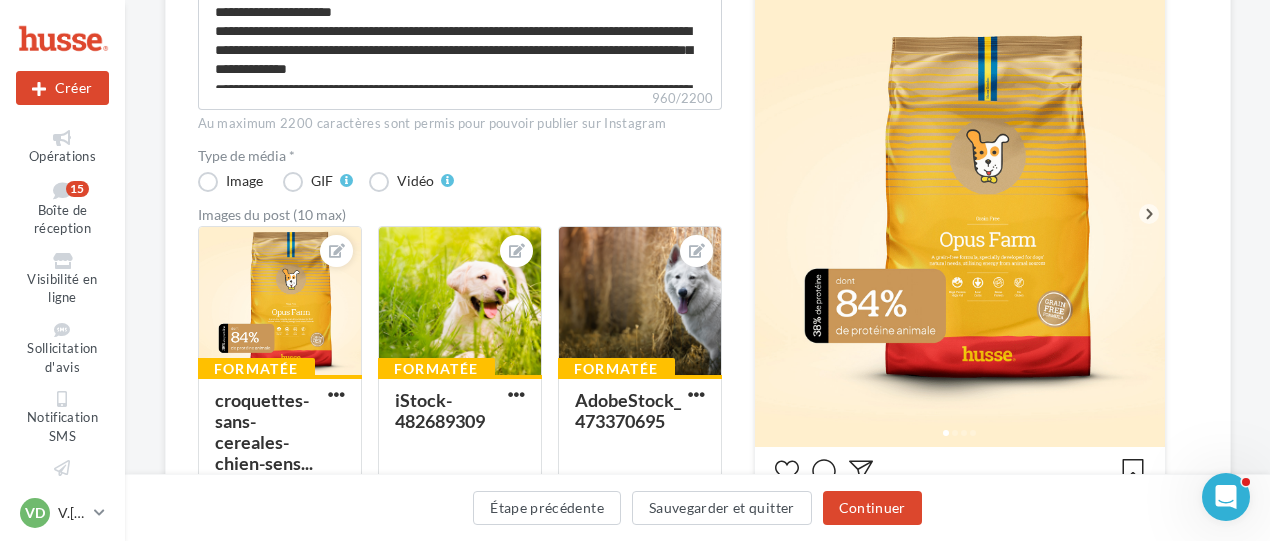 click 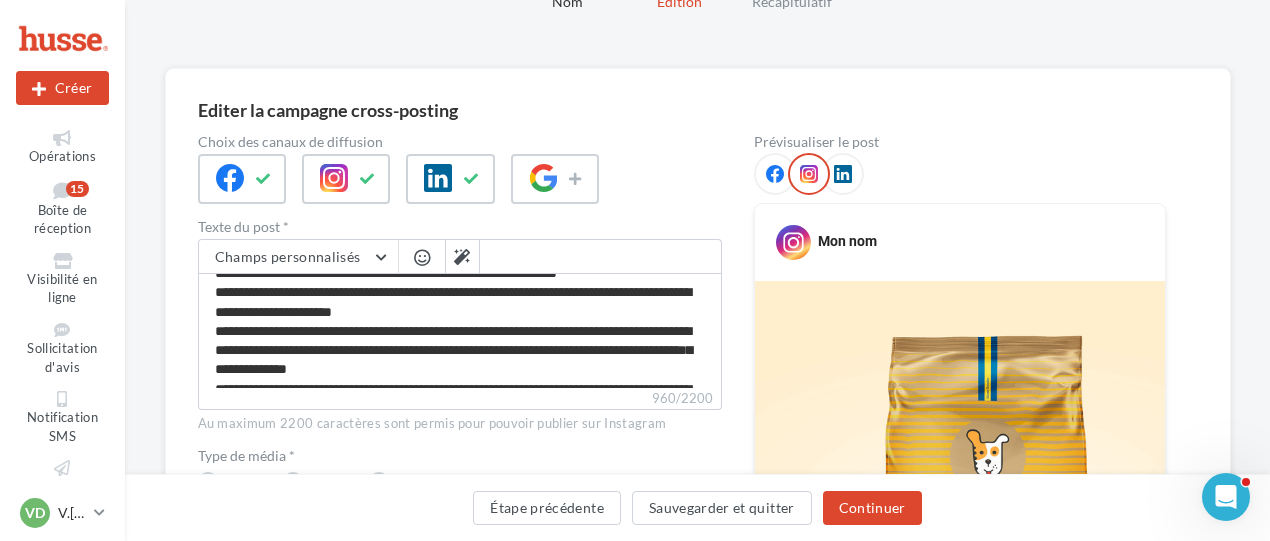 click at bounding box center [843, 174] 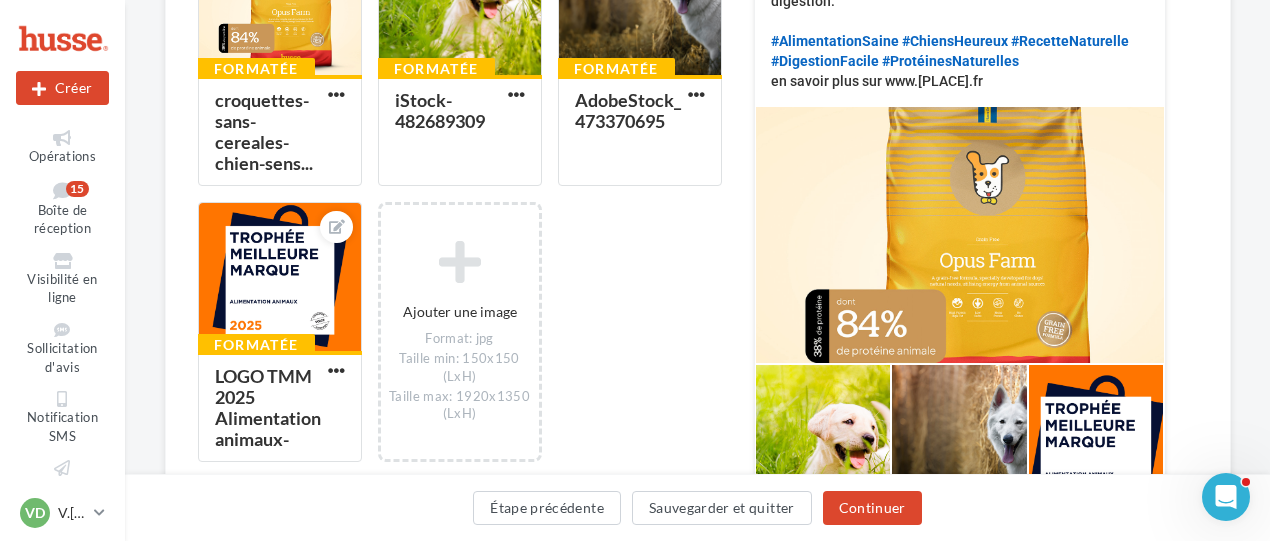 scroll, scrollTop: 923, scrollLeft: 0, axis: vertical 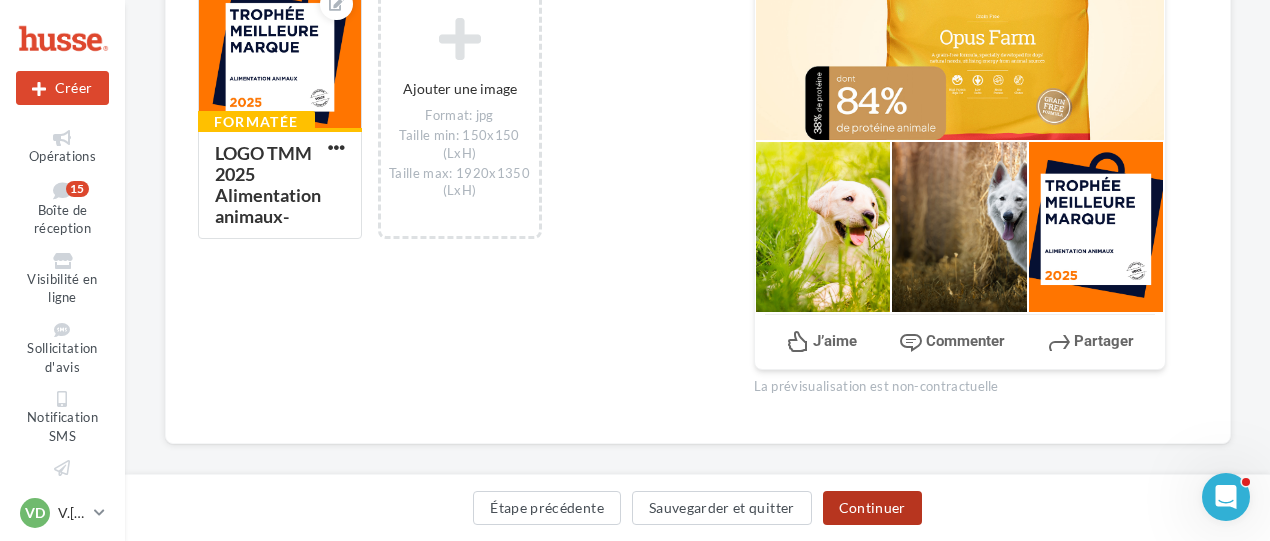 click on "Continuer" at bounding box center [872, 508] 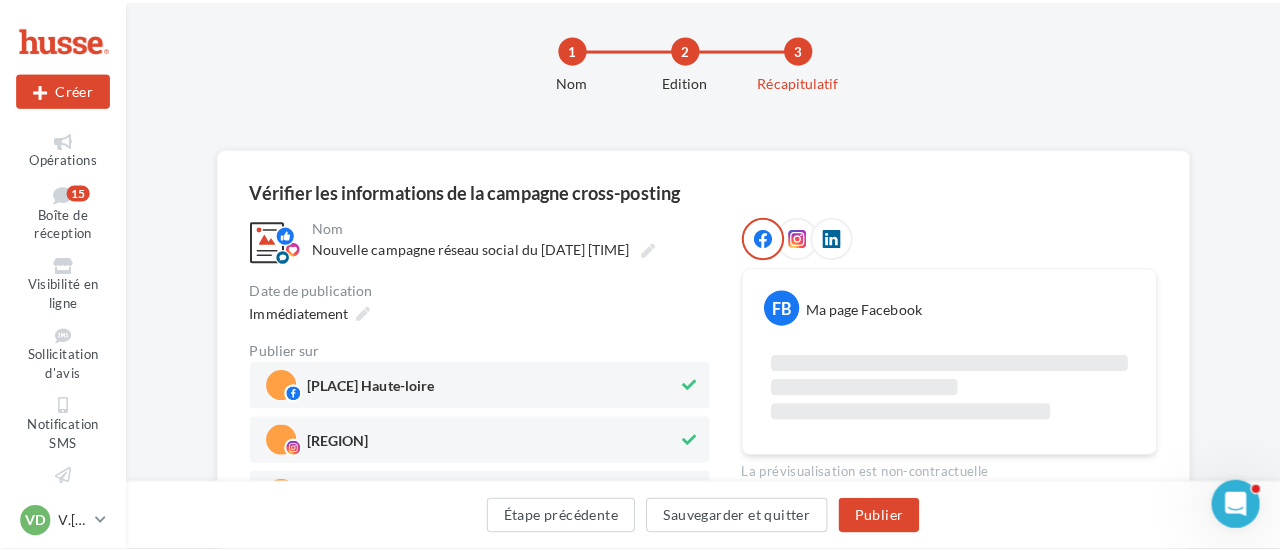 scroll, scrollTop: 122, scrollLeft: 0, axis: vertical 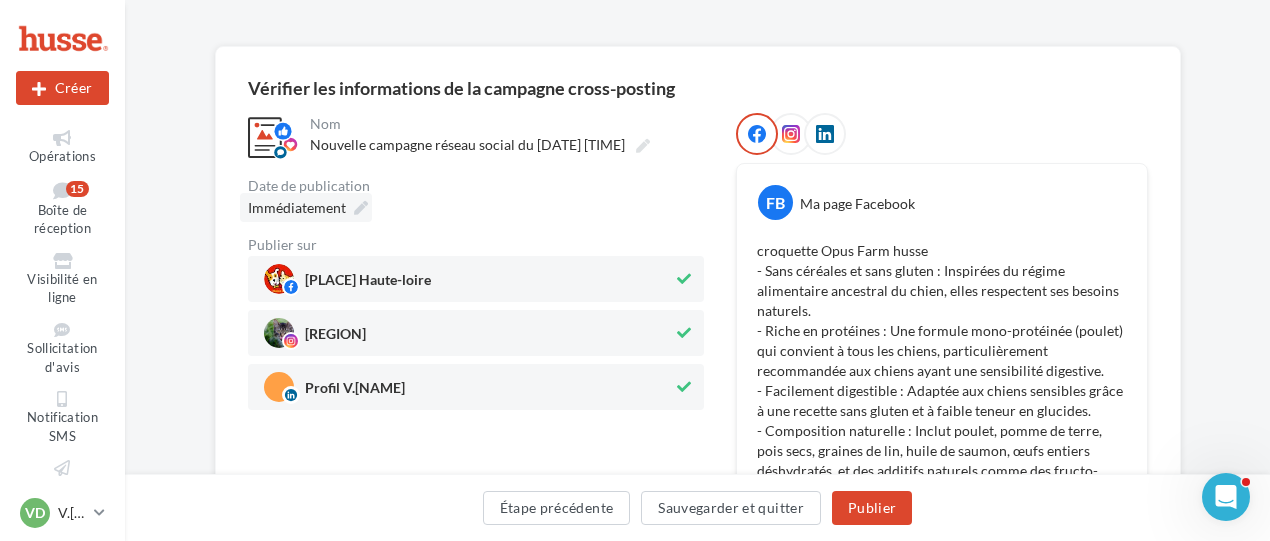 click at bounding box center [361, 208] 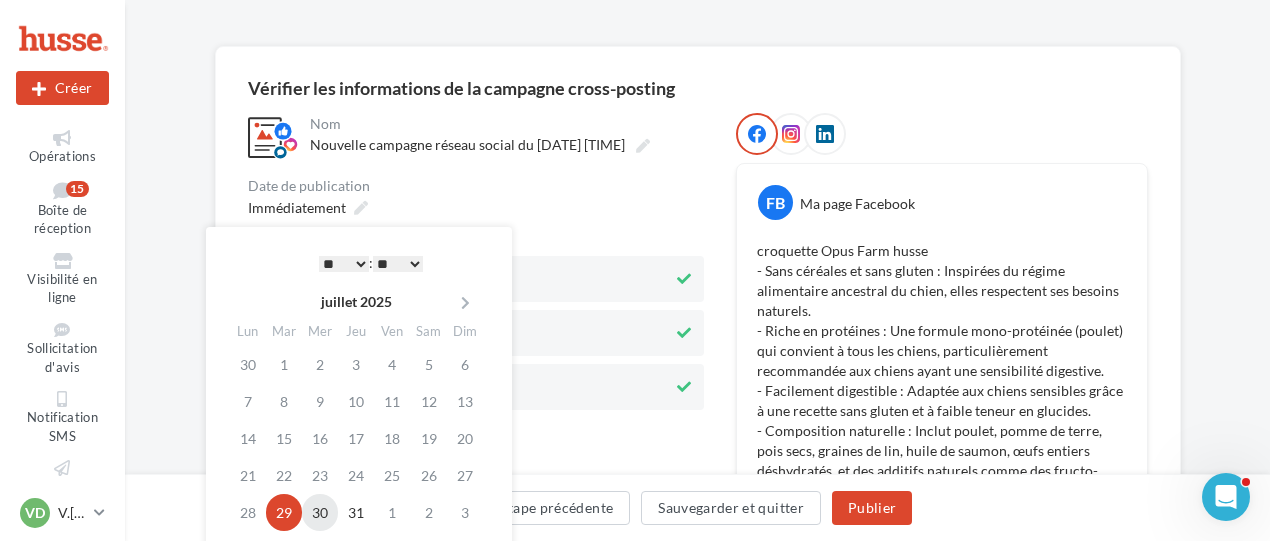 click on "30" at bounding box center (320, 512) 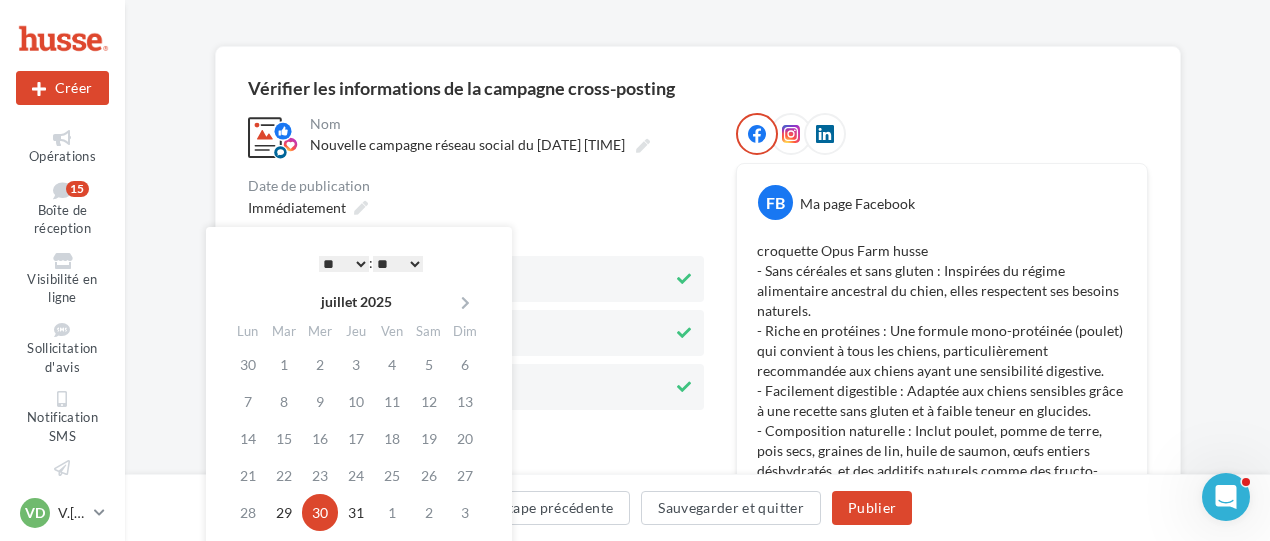 click on "* * * * * * * * * * ** ** ** ** ** ** ** ** ** ** ** ** ** **" at bounding box center [344, 264] 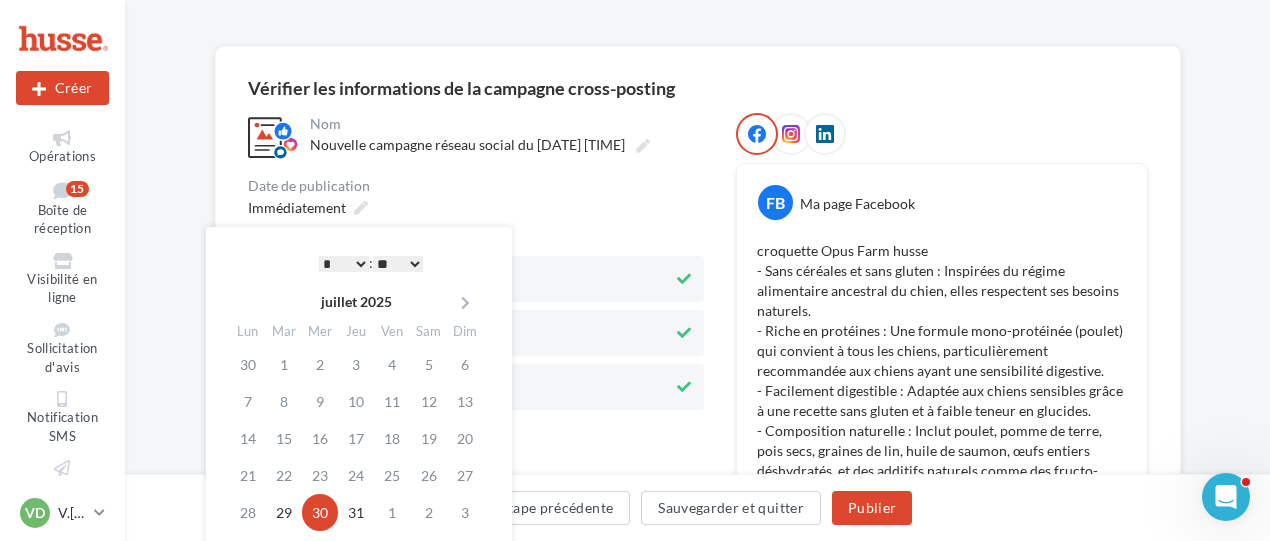 click on "** ** ** ** ** **" at bounding box center (398, 264) 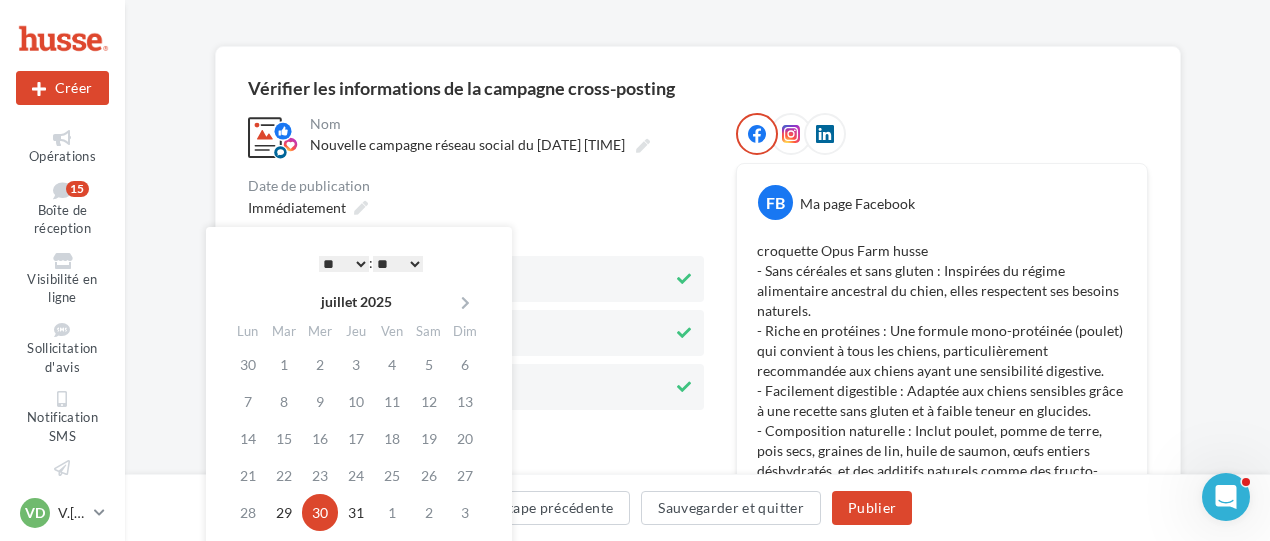 click on "** ** ** ** ** **" at bounding box center (398, 264) 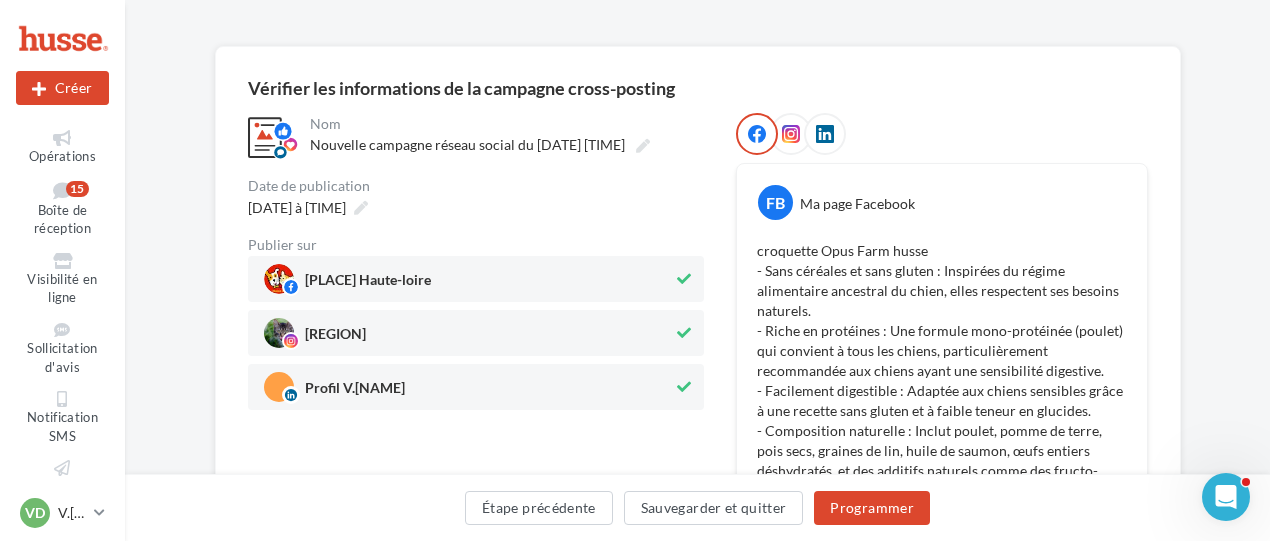 click on "**********" at bounding box center (476, 261) 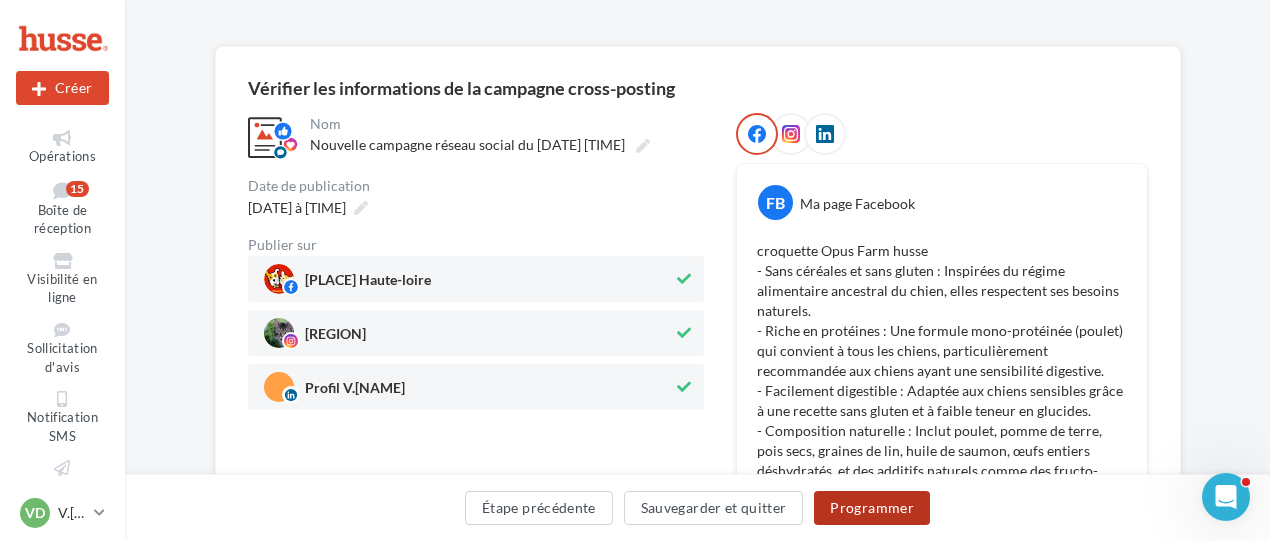 click on "Programmer" at bounding box center (872, 508) 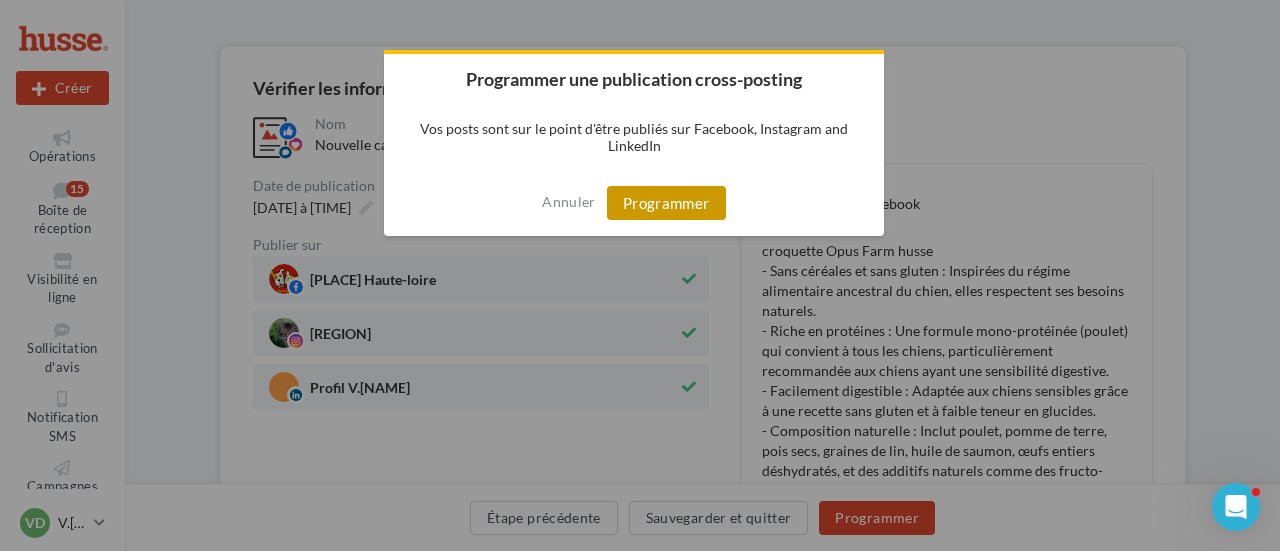 click on "Programmer" at bounding box center (666, 203) 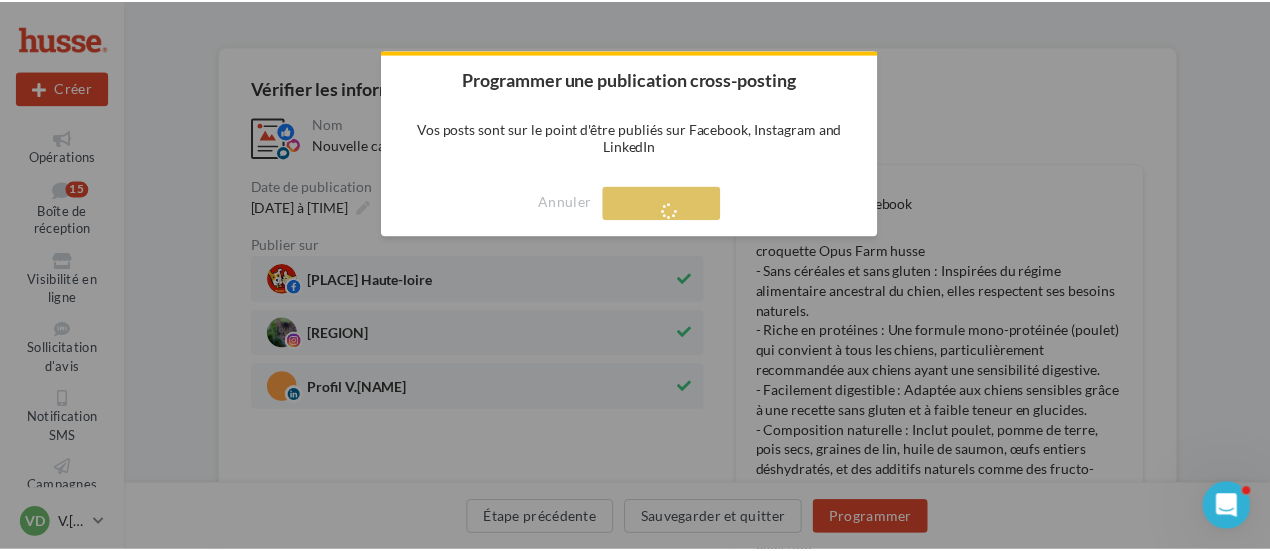 scroll, scrollTop: 32, scrollLeft: 0, axis: vertical 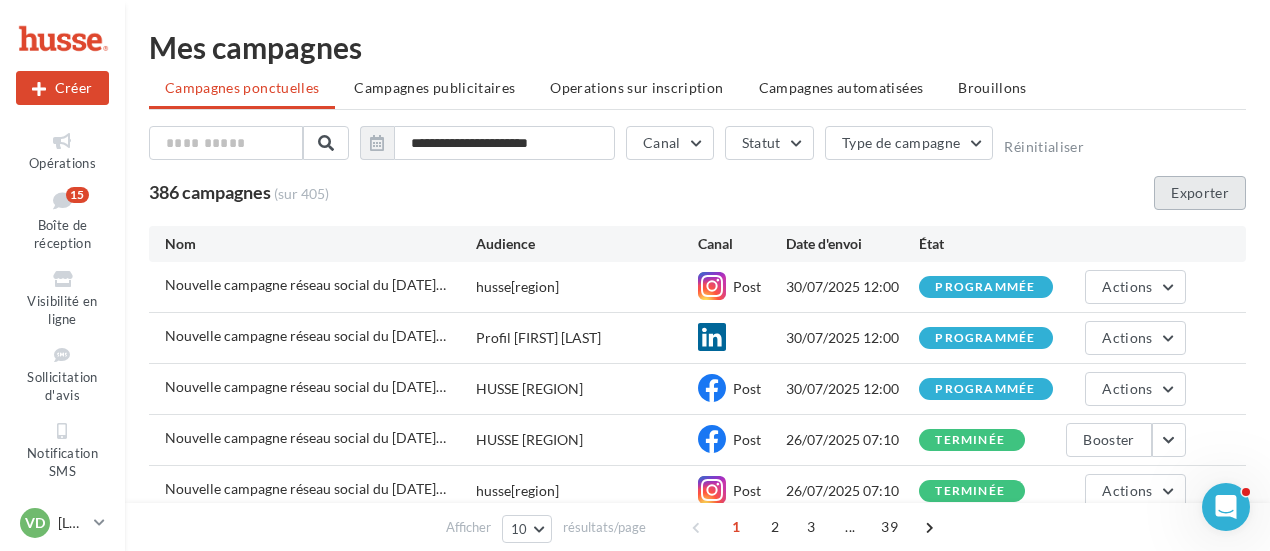 click on "Exporter" at bounding box center (1200, 193) 